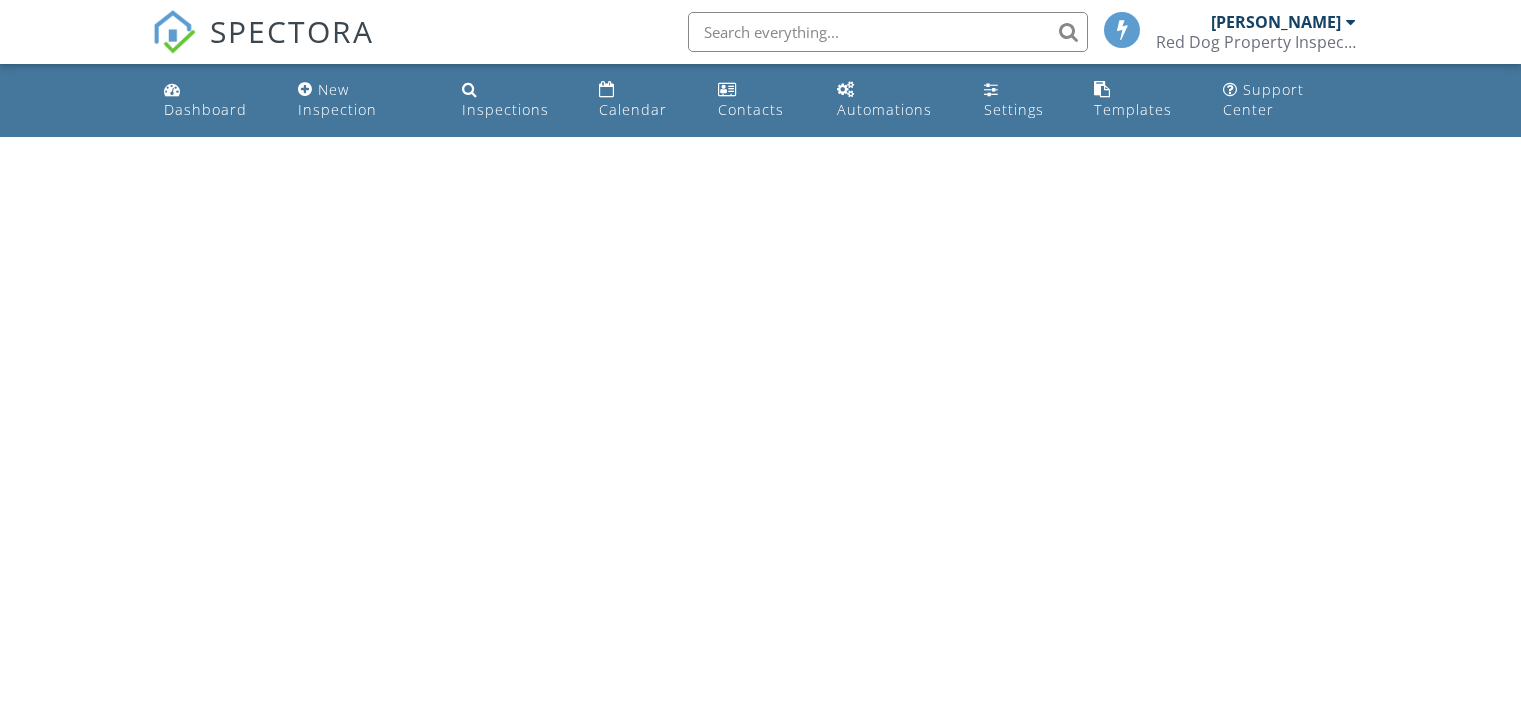 scroll, scrollTop: 0, scrollLeft: 0, axis: both 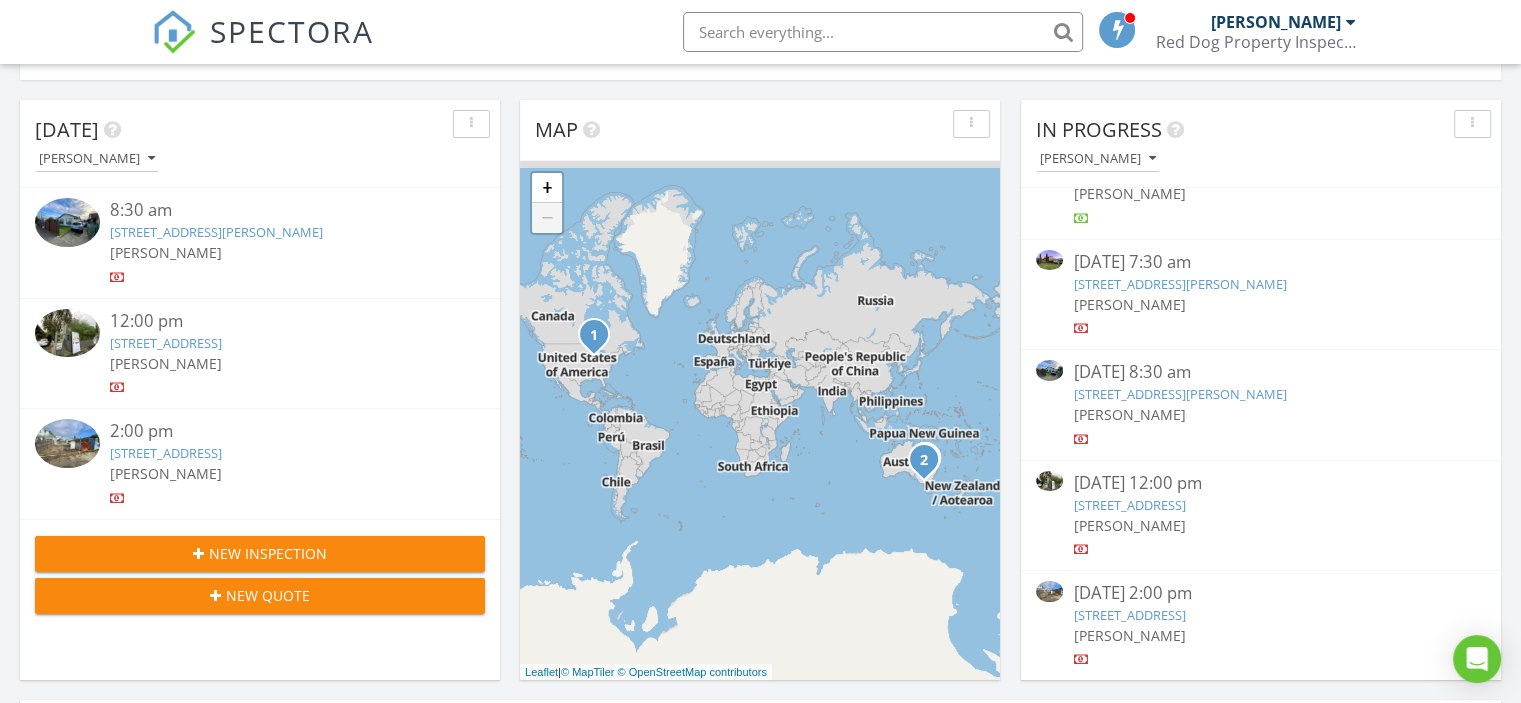 click on "10 Finch St, Norlane, VIC 3214" at bounding box center (1179, 394) 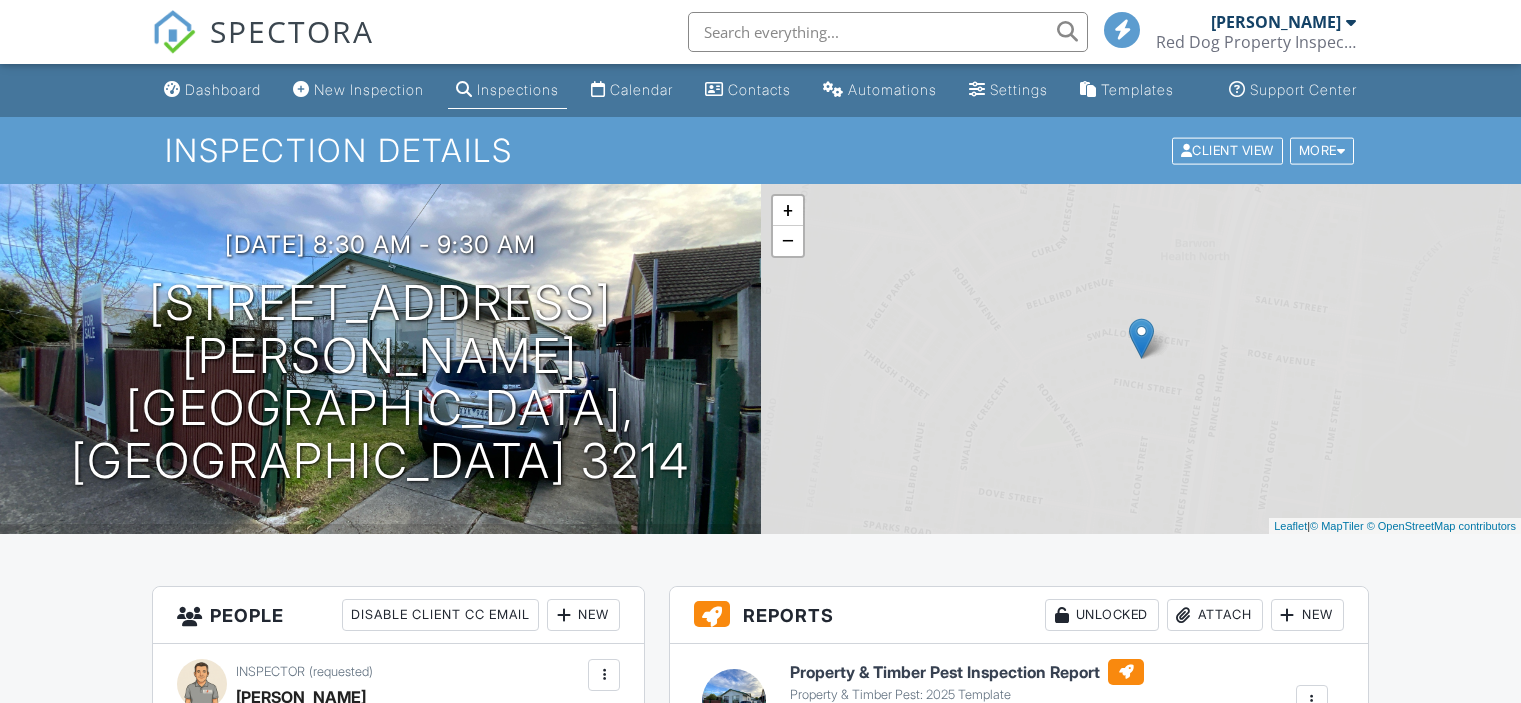 scroll, scrollTop: 580, scrollLeft: 0, axis: vertical 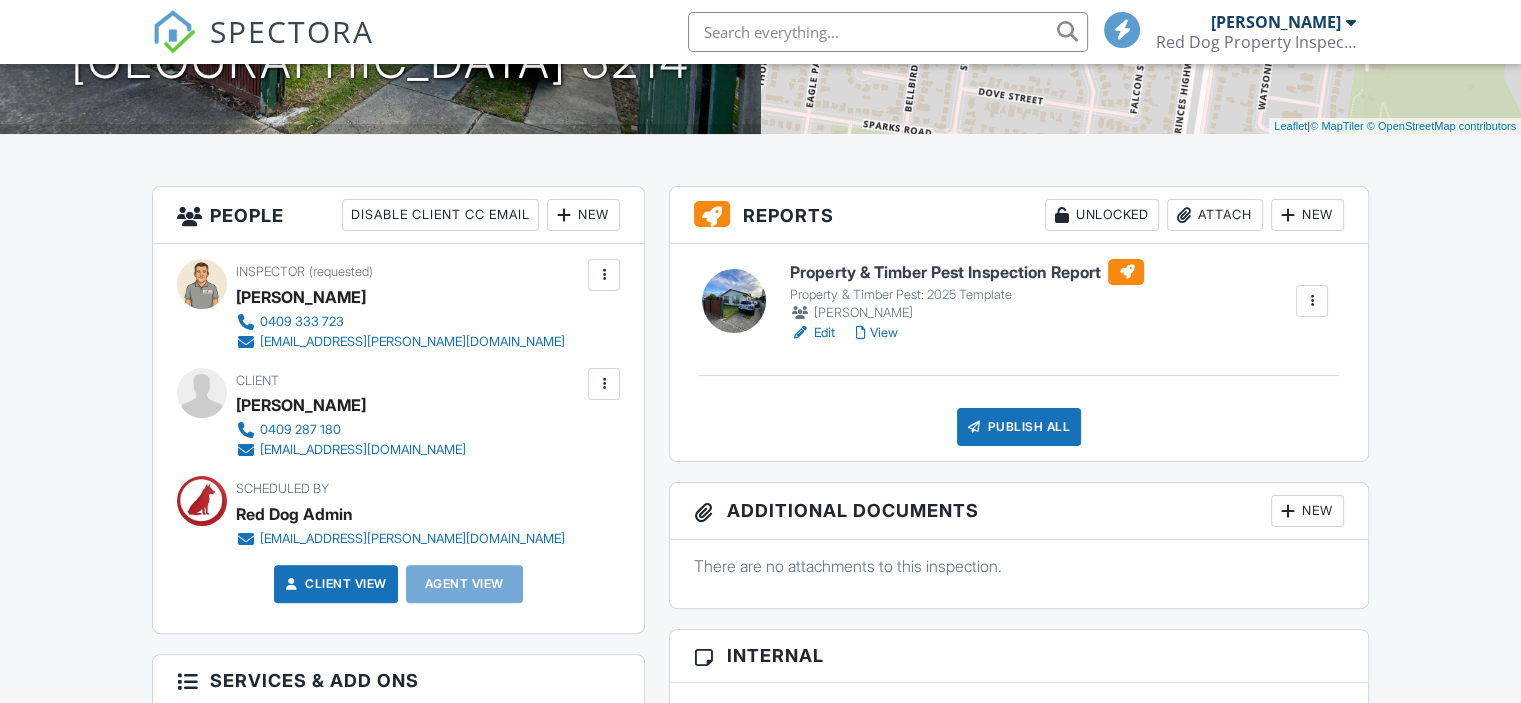 click on "New" at bounding box center (583, 215) 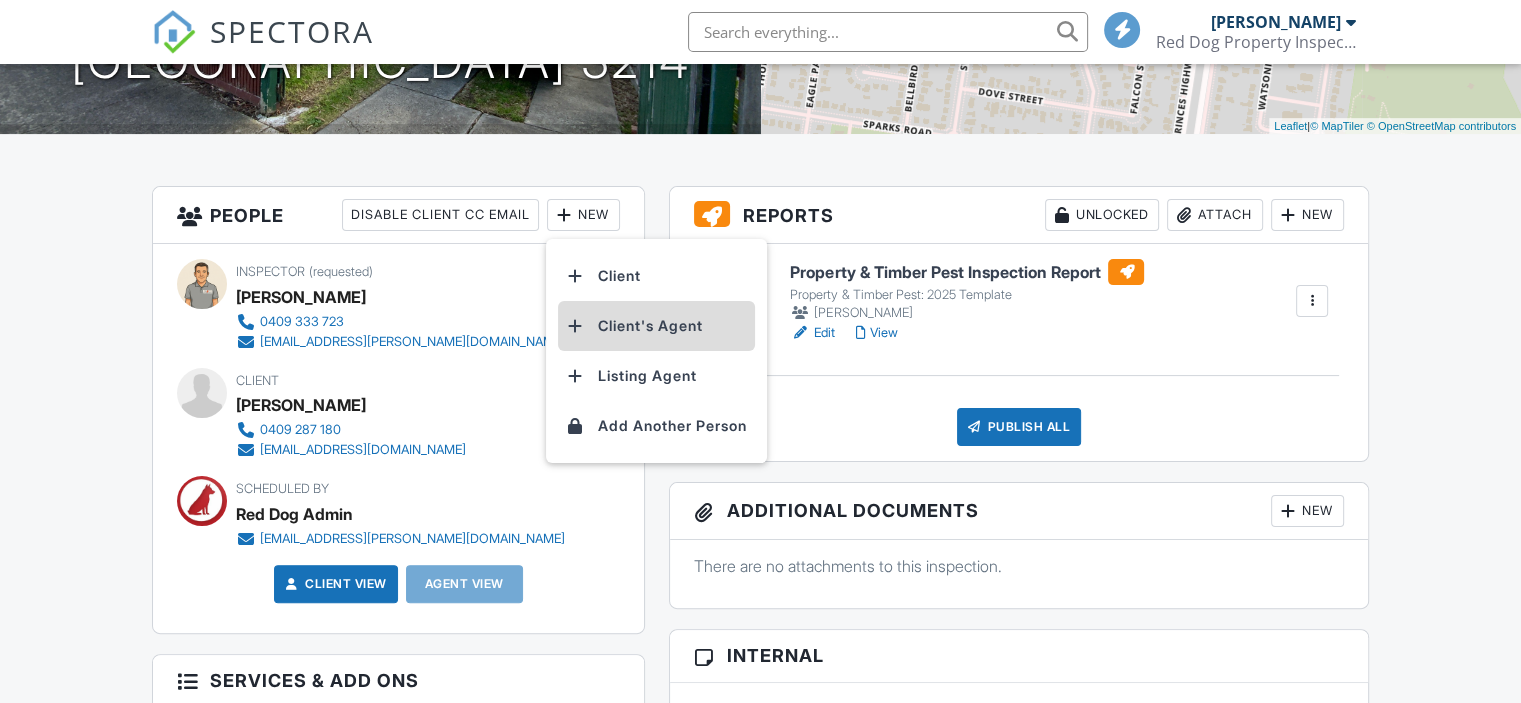 click on "Client's Agent" at bounding box center (656, 326) 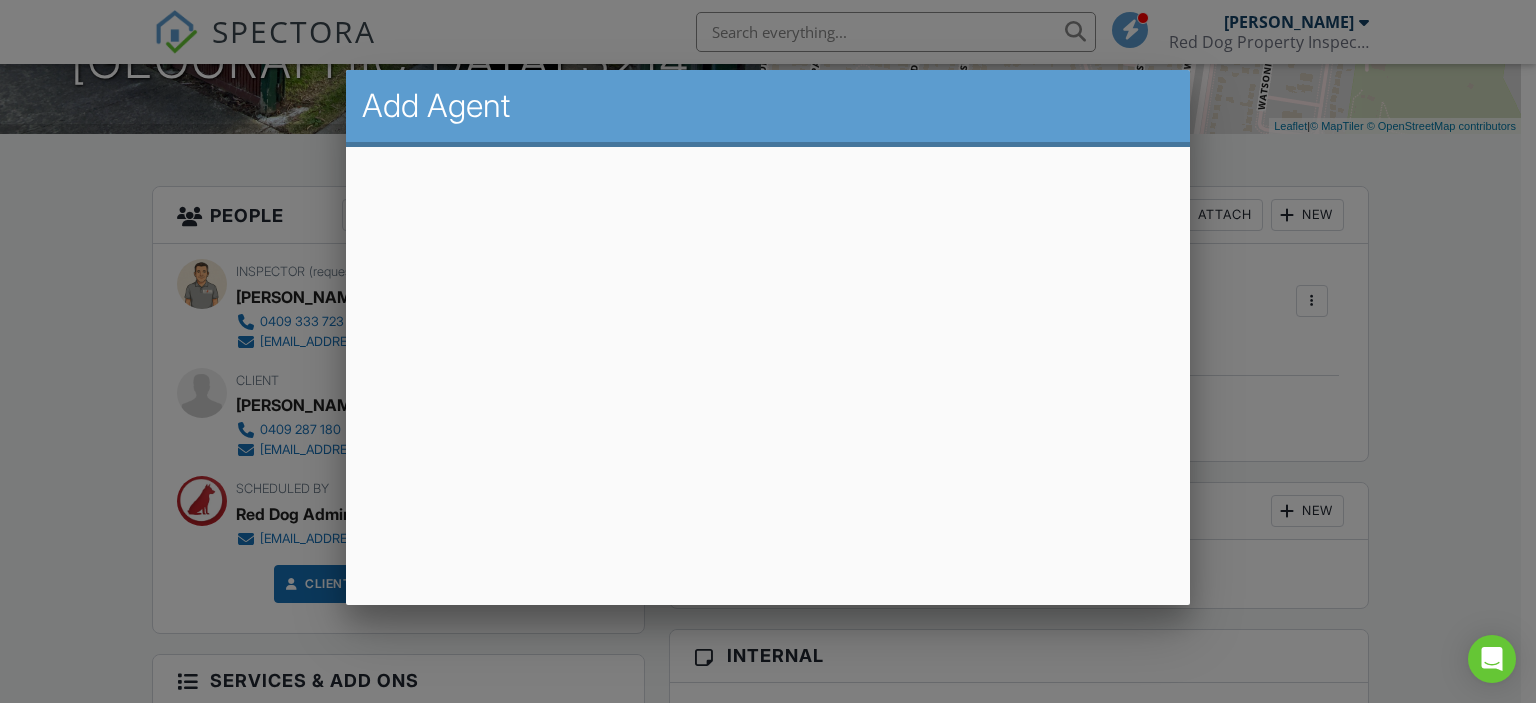 click at bounding box center [768, 339] 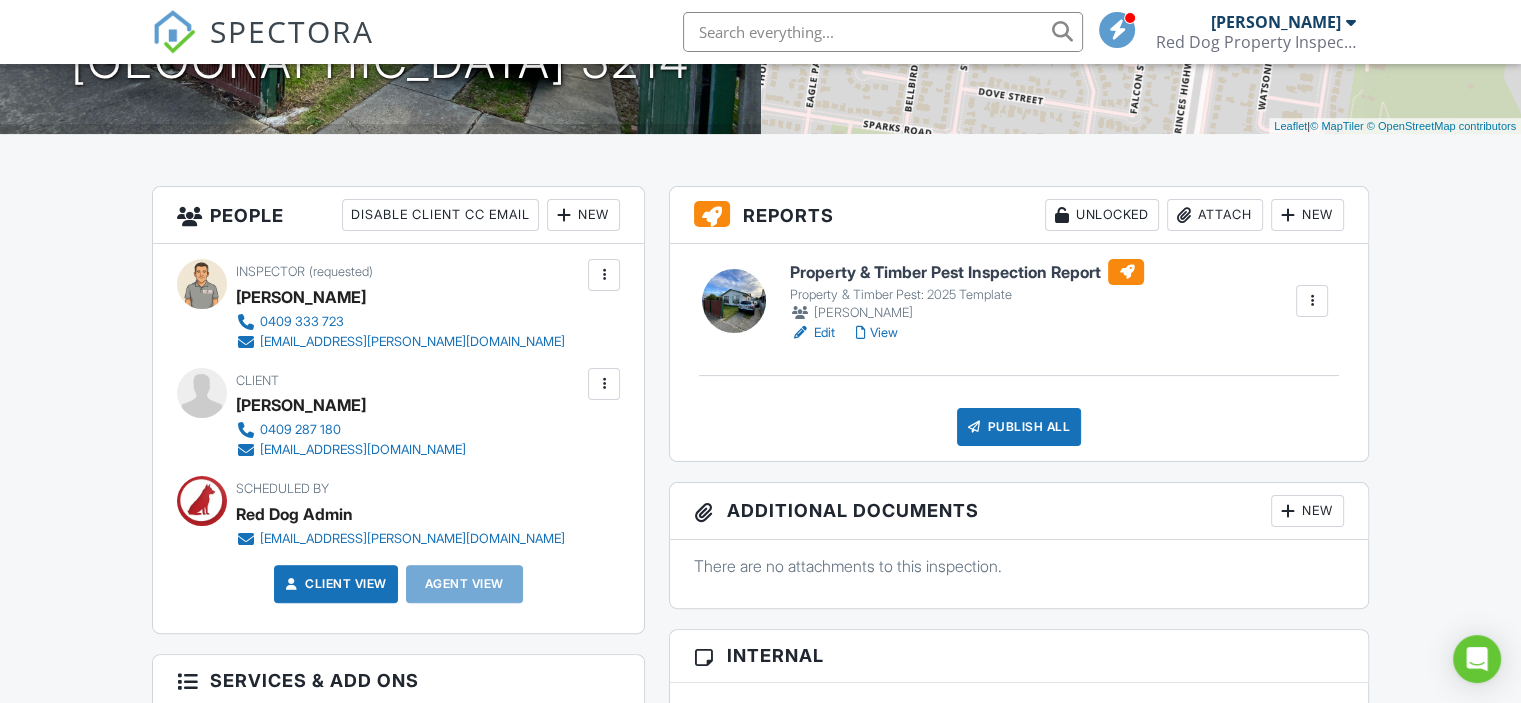 click on "New" at bounding box center (583, 215) 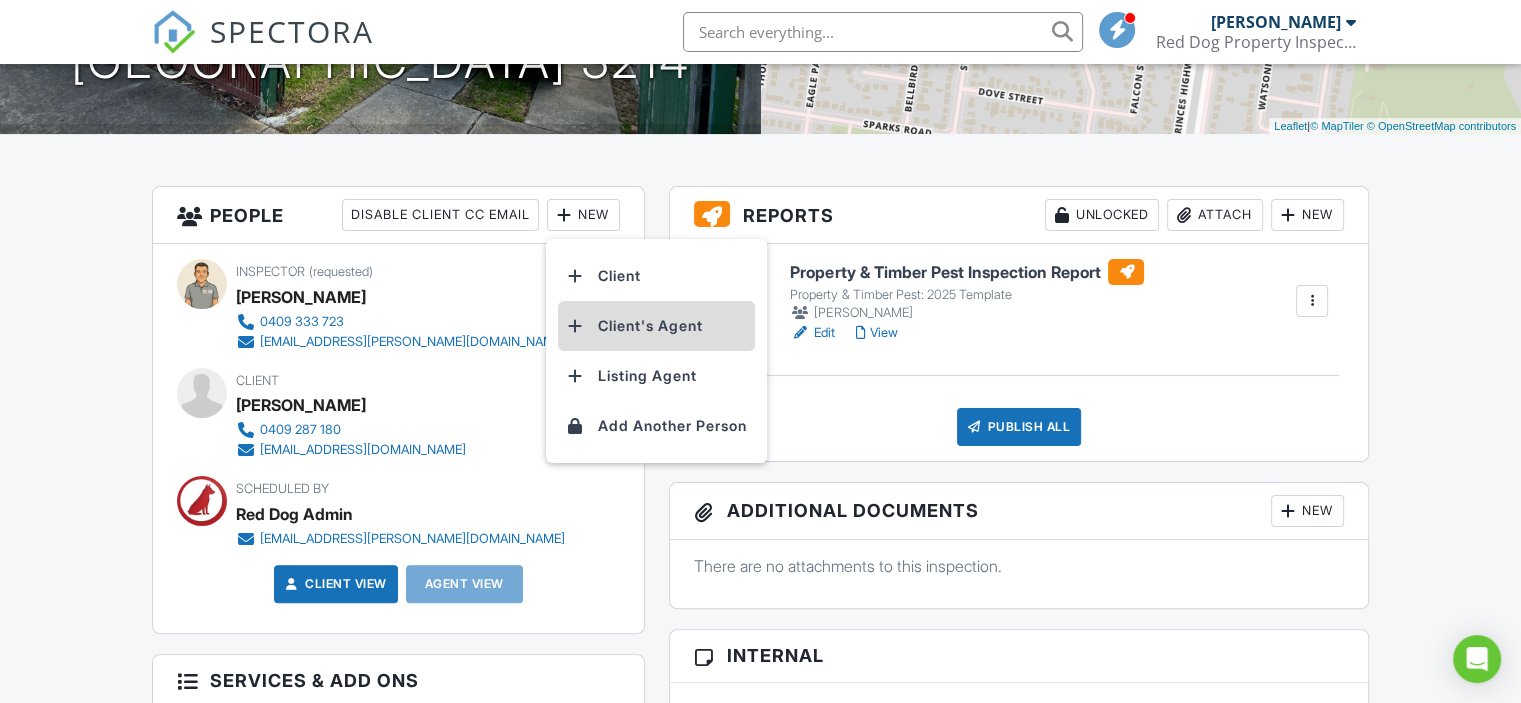 click on "Client's Agent" at bounding box center [656, 326] 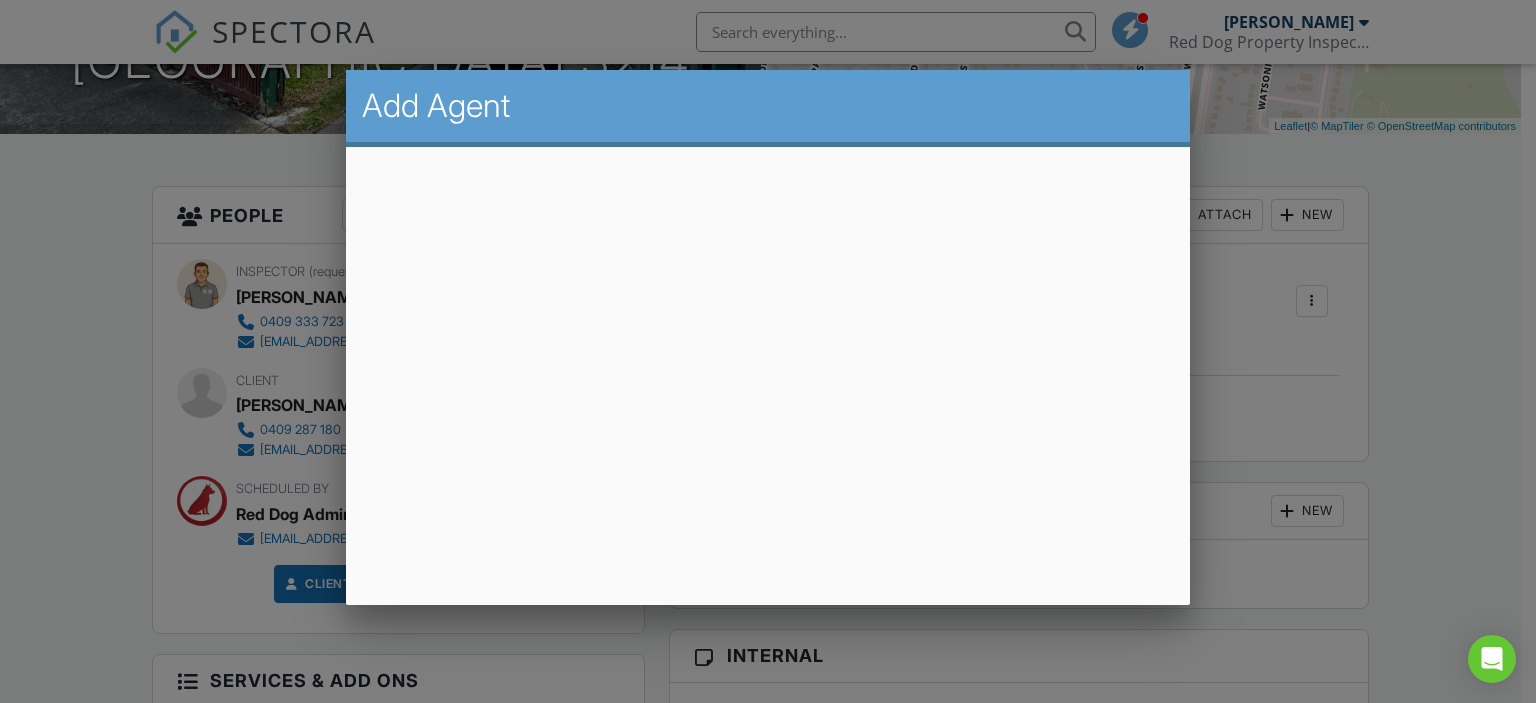 click on "SPECTORA
Adam Liddell
Red Dog Property Inspections
Role:
Inspector
Change Role
Dashboard
New Inspection
Inspections
Calendar
Template Editor
Contacts
Automations
Team
Metrics
Payments
Data Exports
Billing
Reporting
Advanced
Settings
What's New
Sign Out
Change Active Role
Your account has more than one possible role. Please choose how you'd like to view the site:
Company/Agency
City
Role
Dashboard
New Inspection
Inspections
Calendar
Contacts
Automations
Settings
Templates
Support Center
Inspection Details
Client View
More
Property Details
Reschedule" at bounding box center [768, 873] 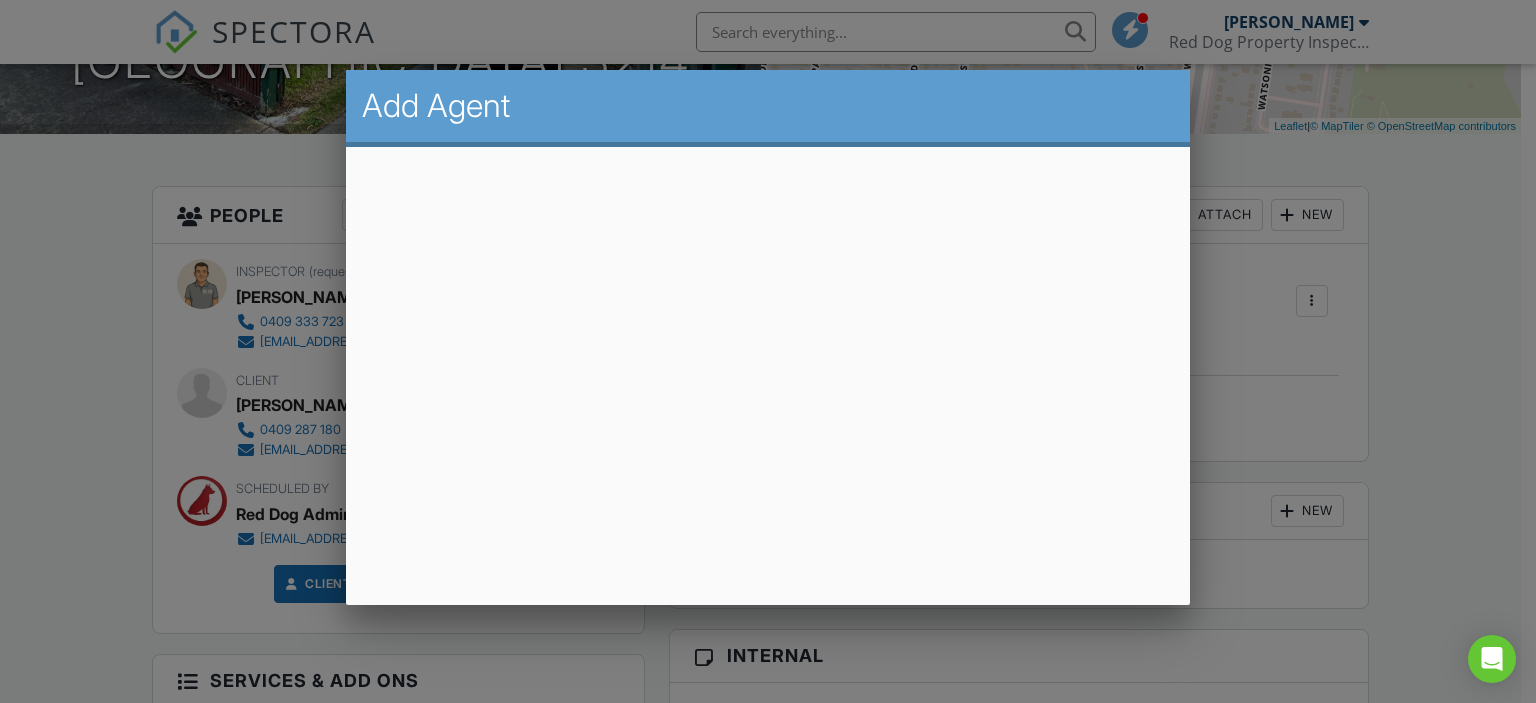 click at bounding box center (768, 339) 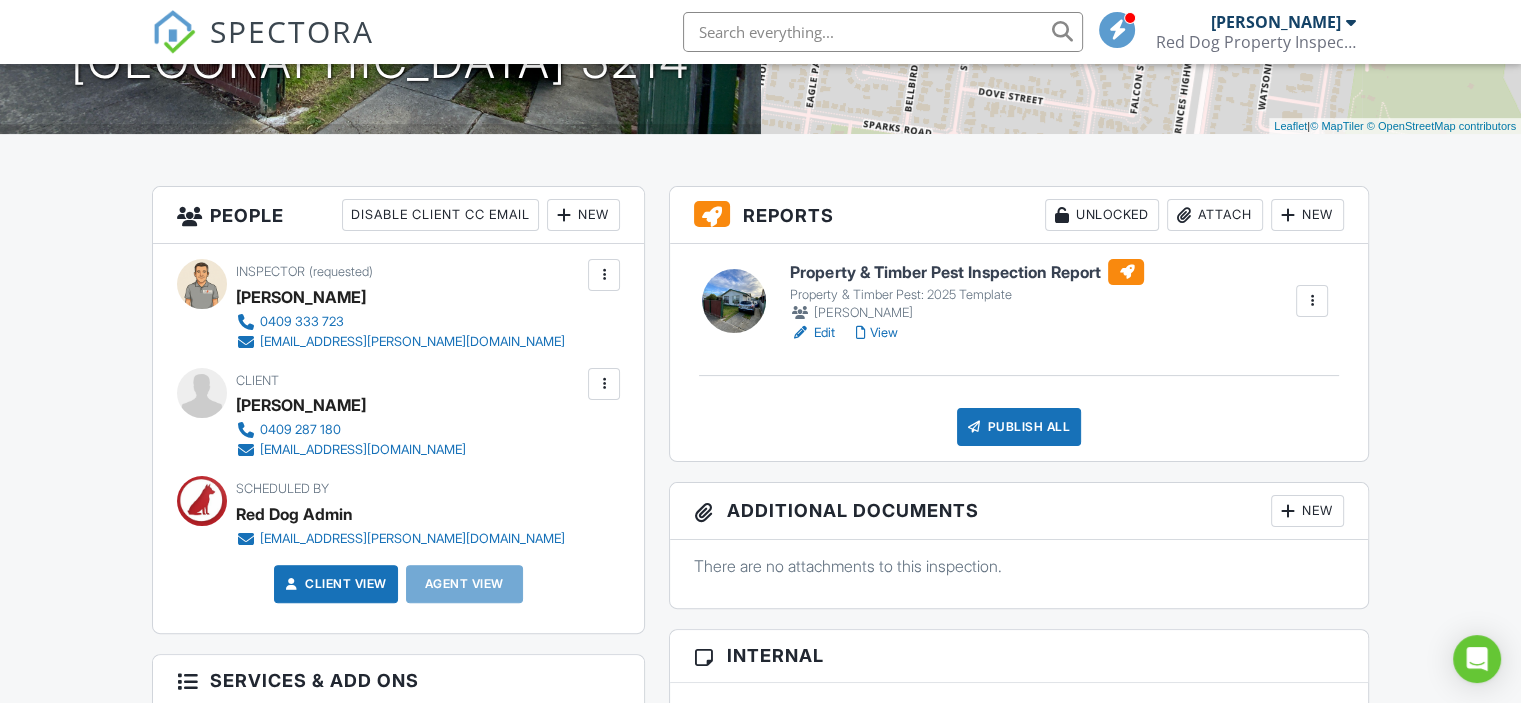click on "New" at bounding box center [583, 215] 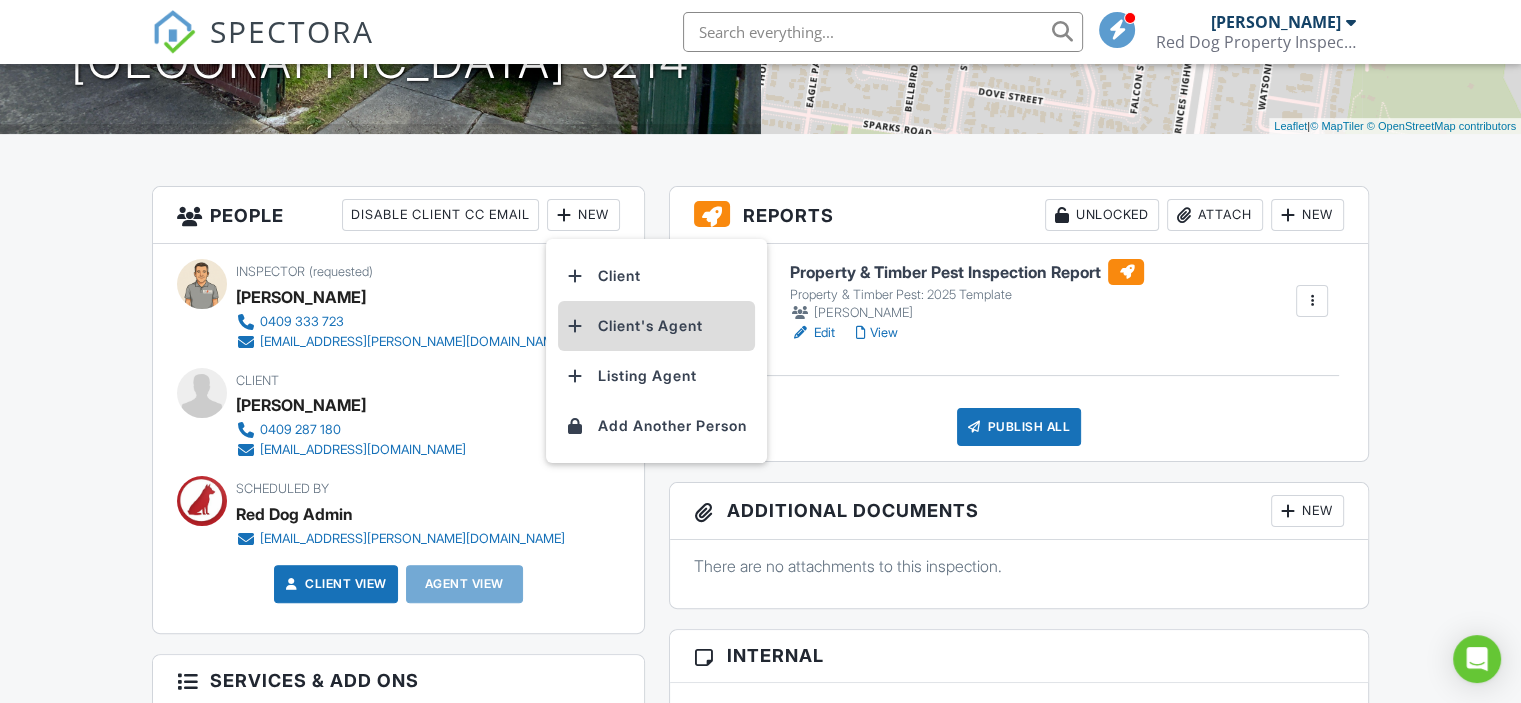 click on "Client's Agent" at bounding box center (656, 326) 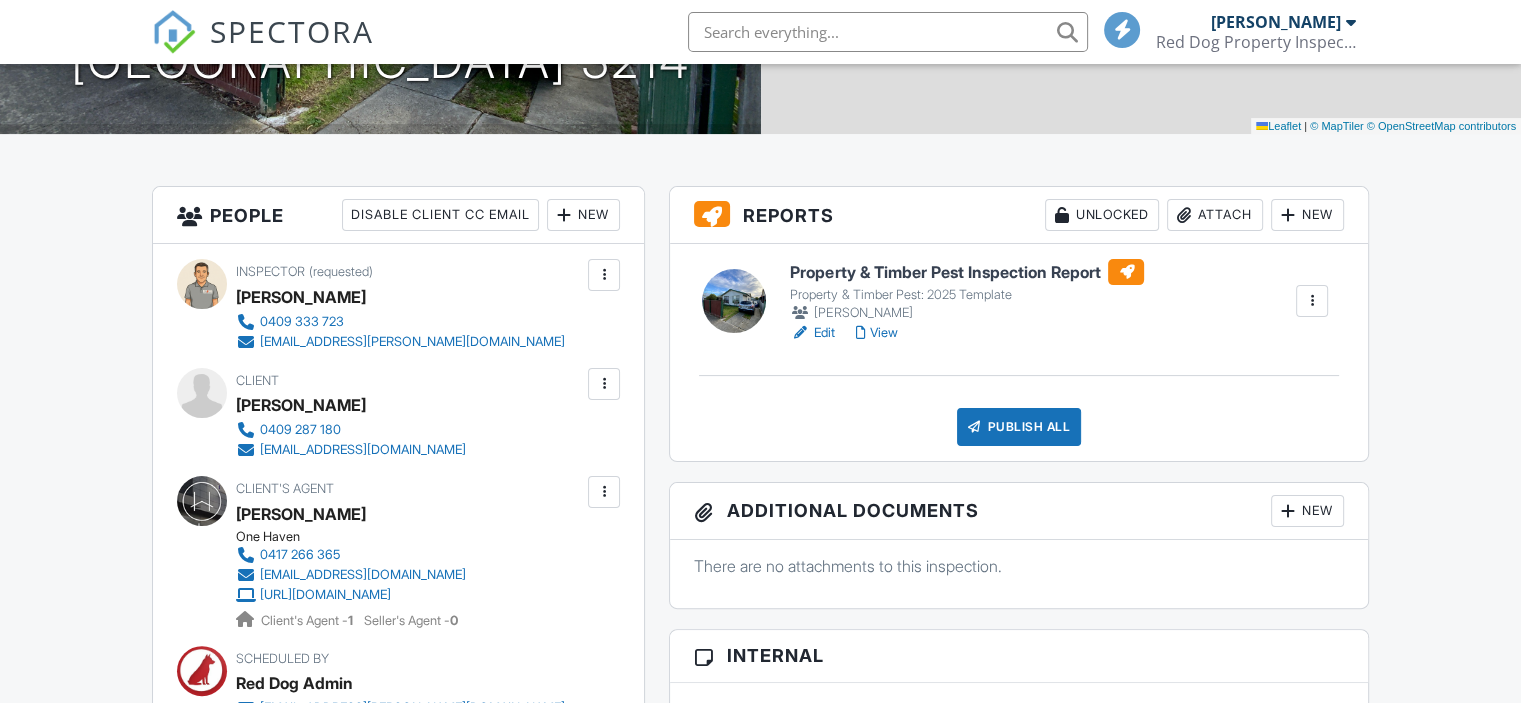 scroll, scrollTop: 400, scrollLeft: 0, axis: vertical 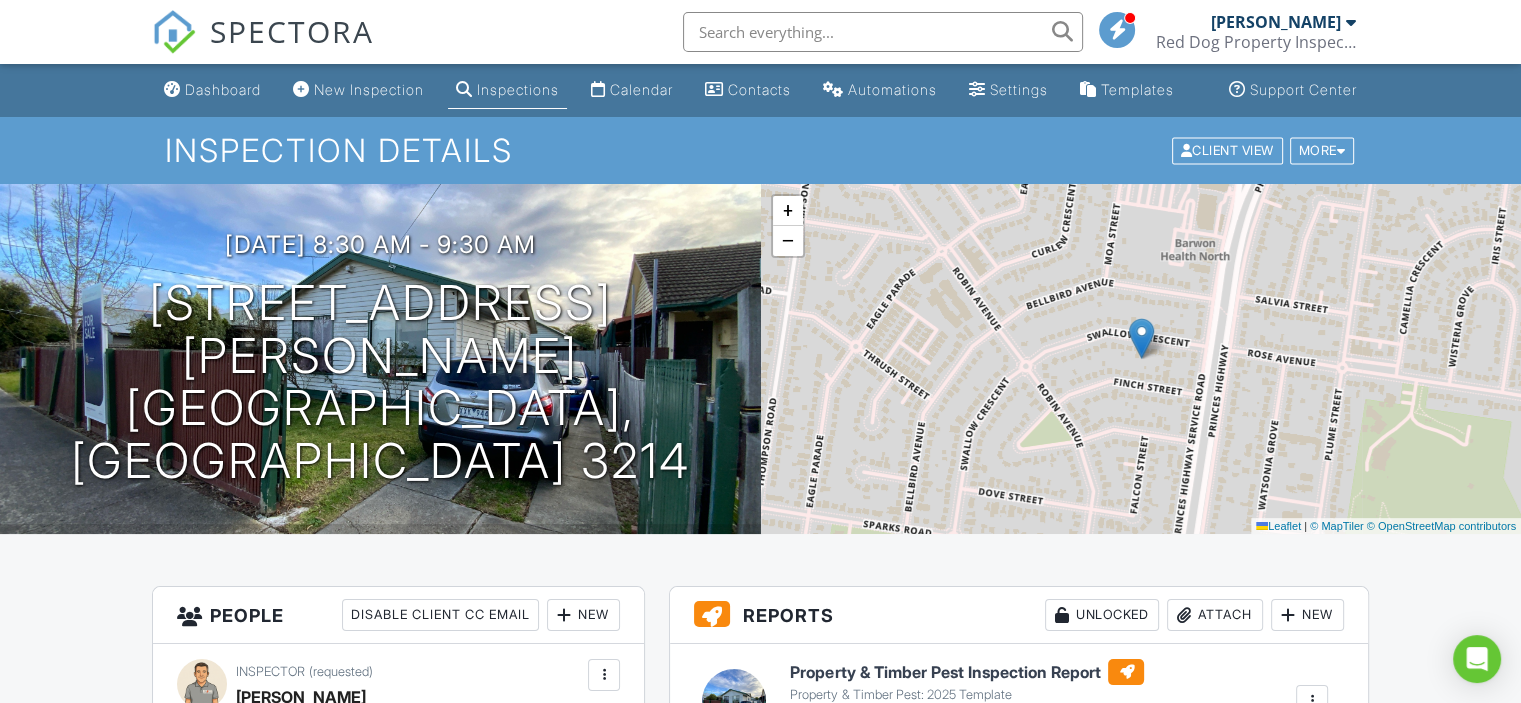 click on "Inspections" at bounding box center (507, 90) 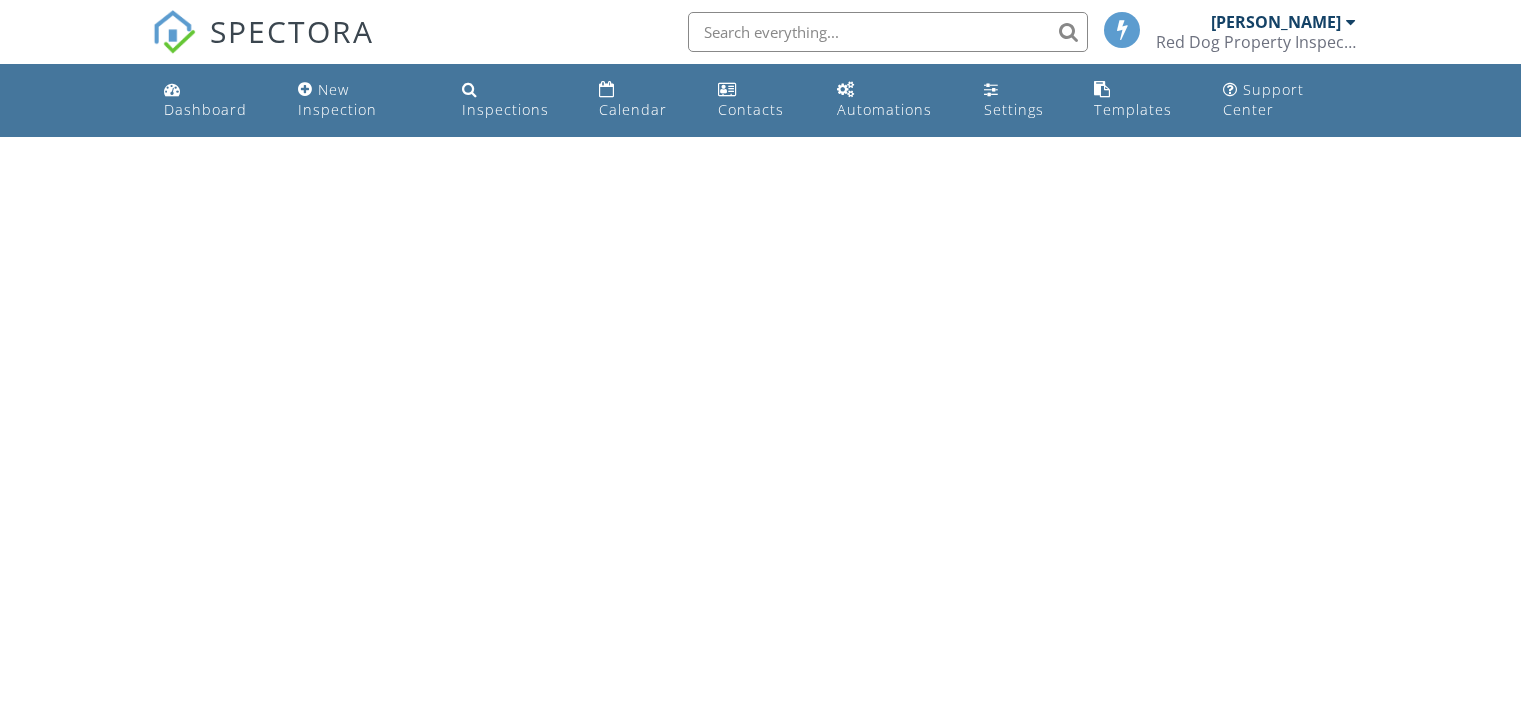 scroll, scrollTop: 0, scrollLeft: 0, axis: both 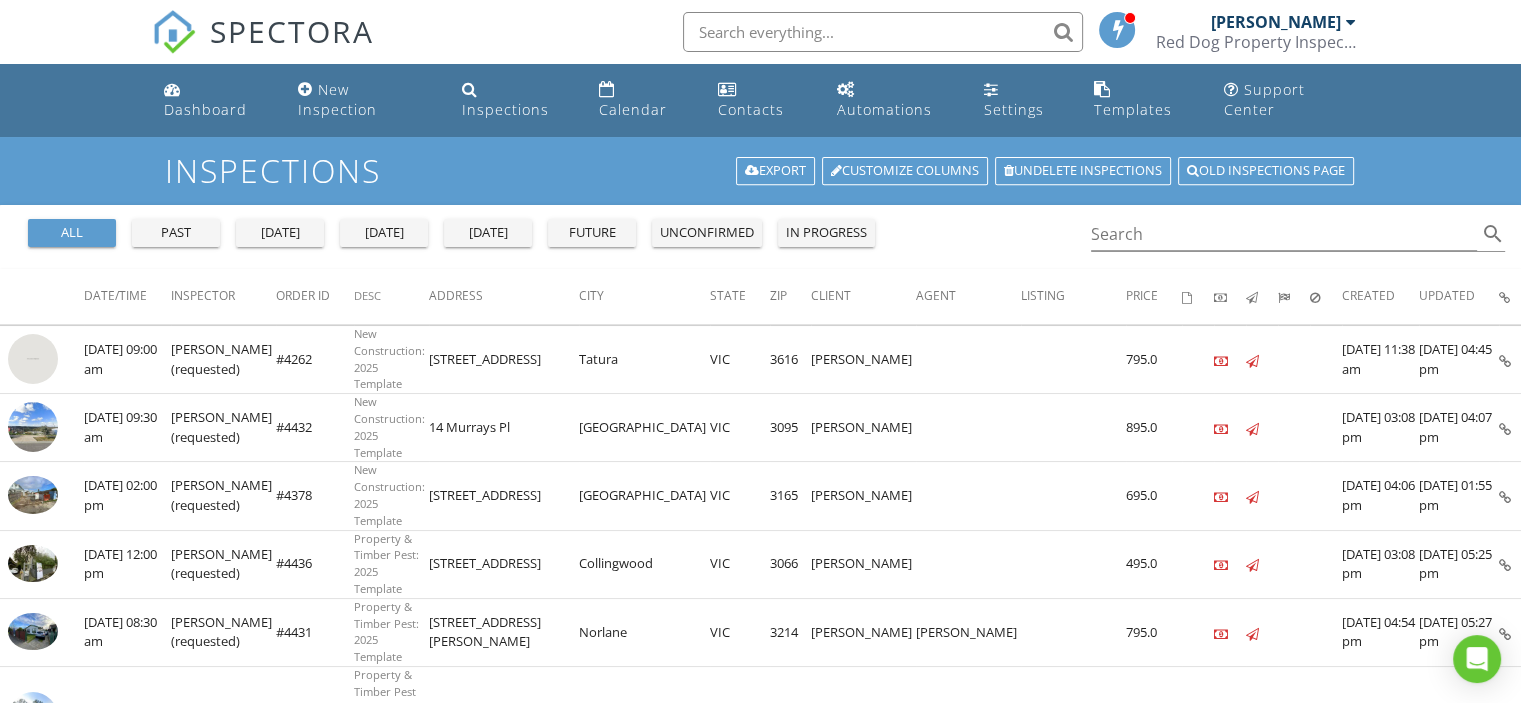 click on "today" at bounding box center (384, 233) 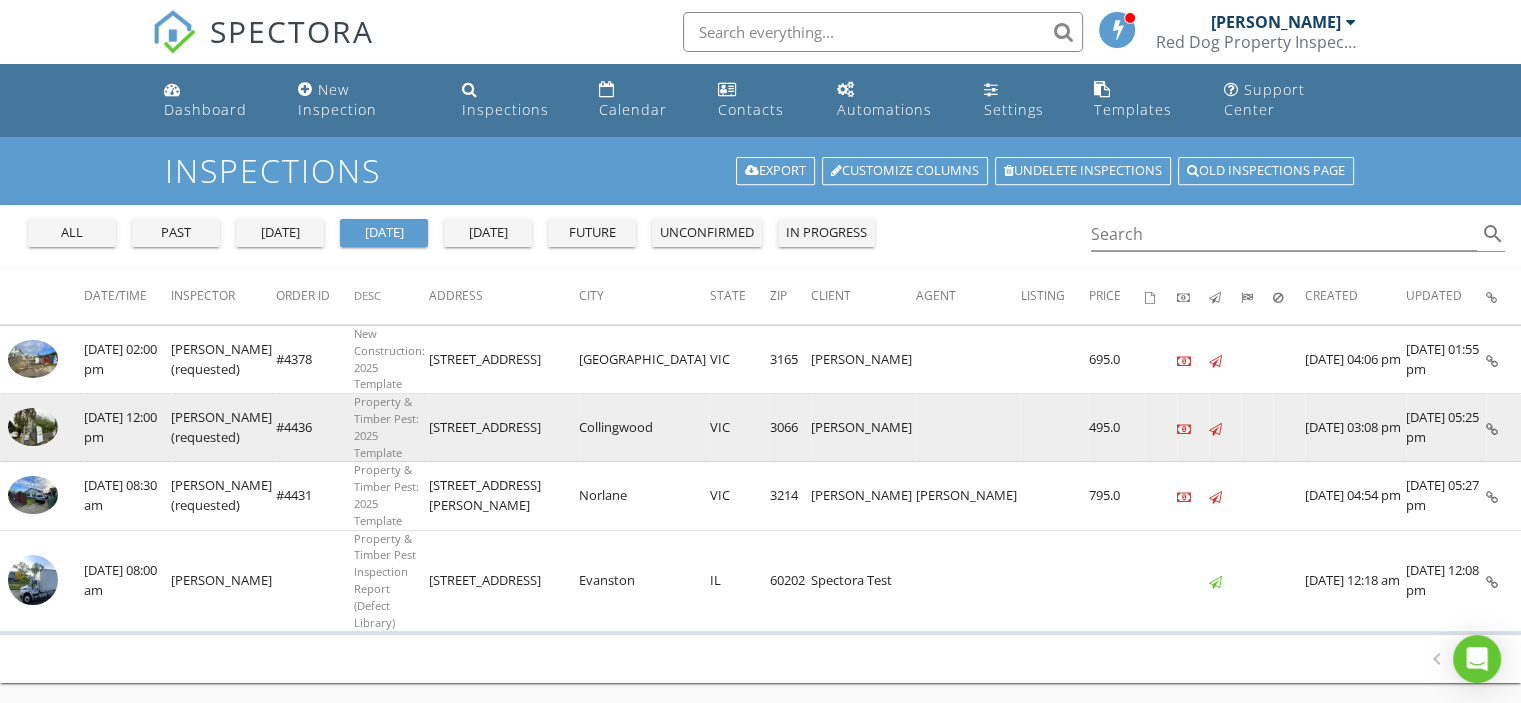click at bounding box center (1492, 429) 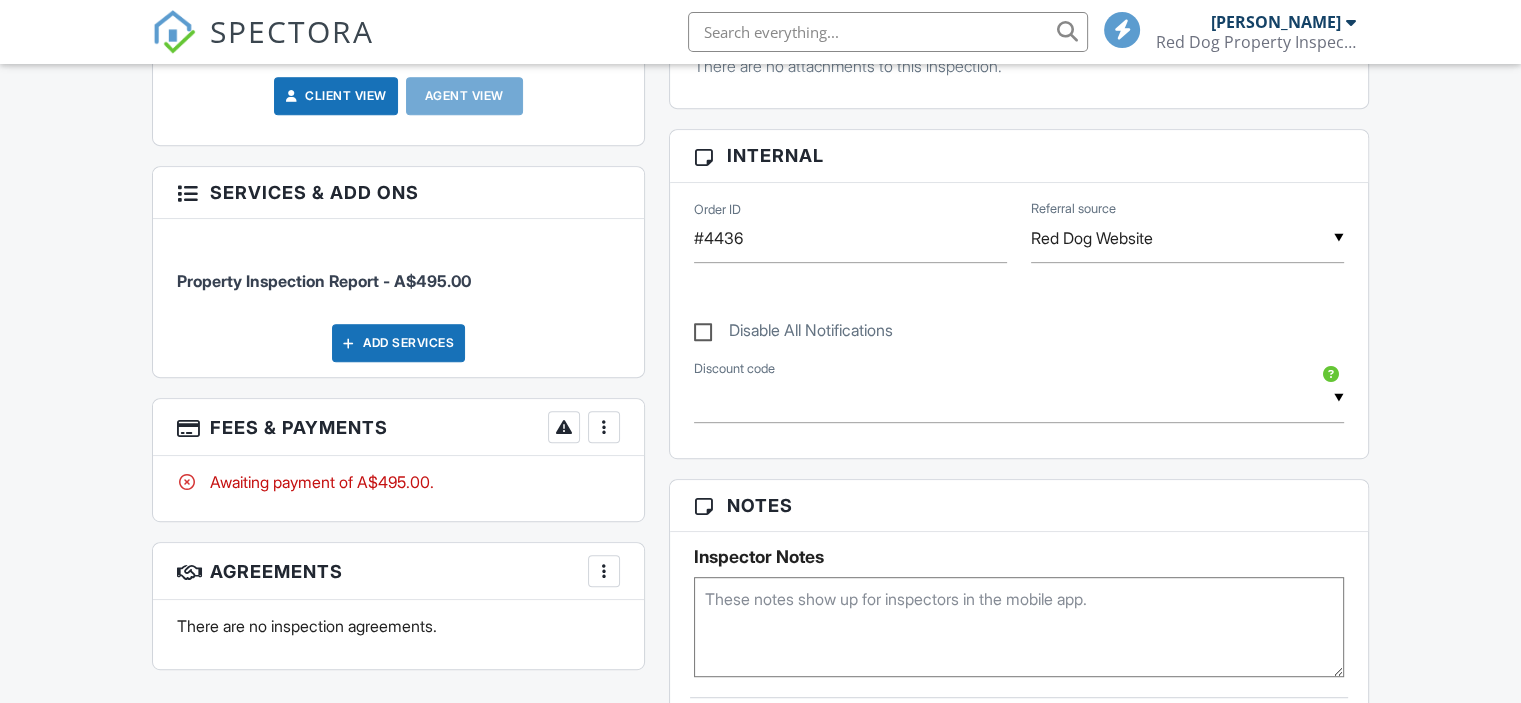 scroll, scrollTop: 900, scrollLeft: 0, axis: vertical 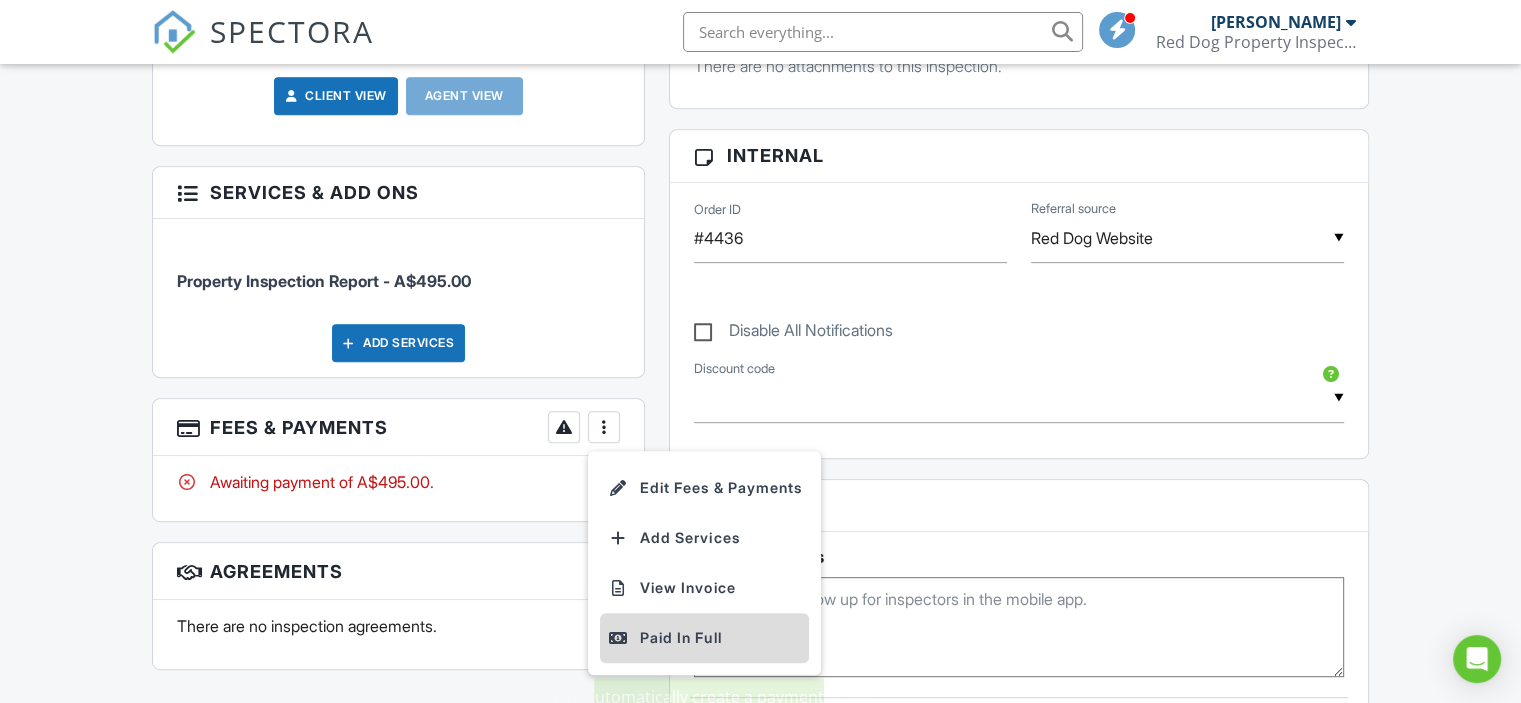 click on "Paid In Full" at bounding box center (704, 638) 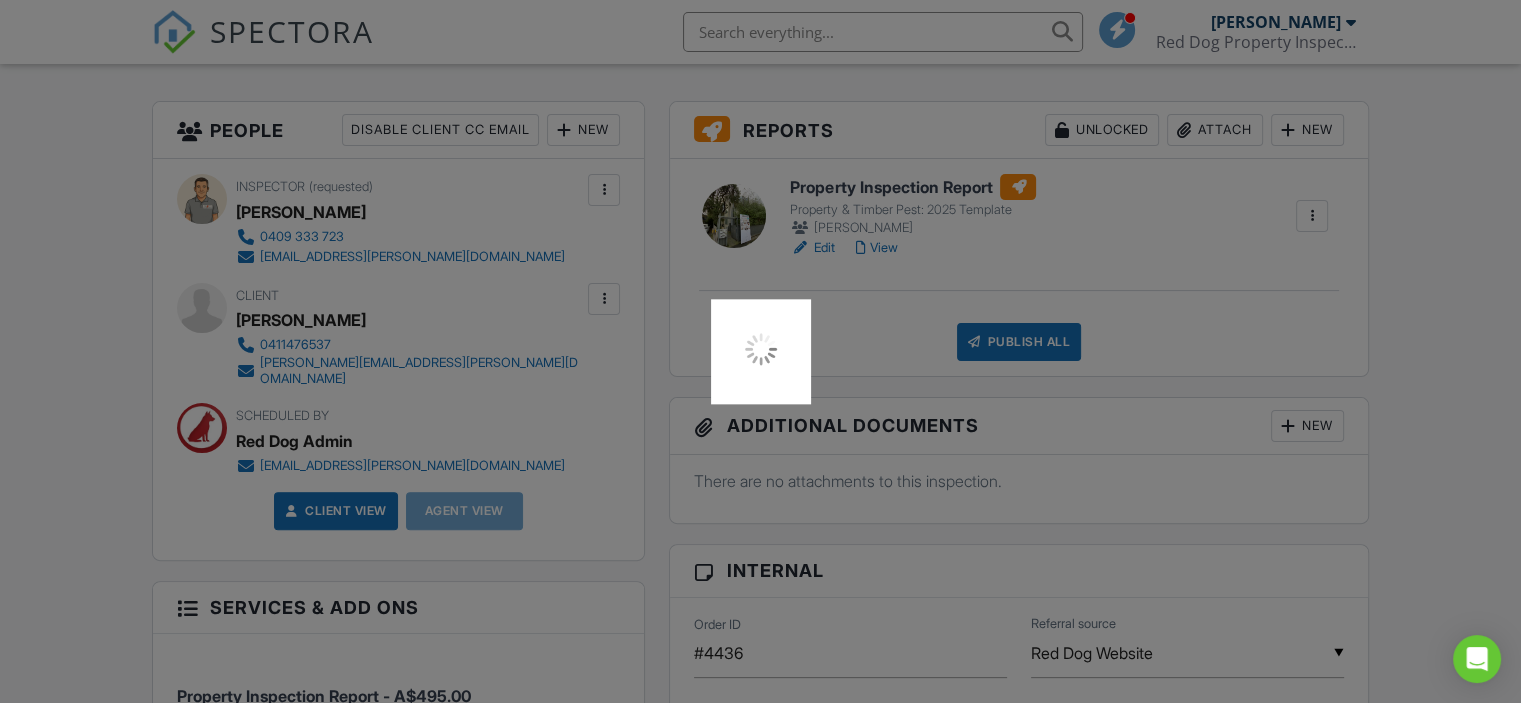 scroll, scrollTop: 400, scrollLeft: 0, axis: vertical 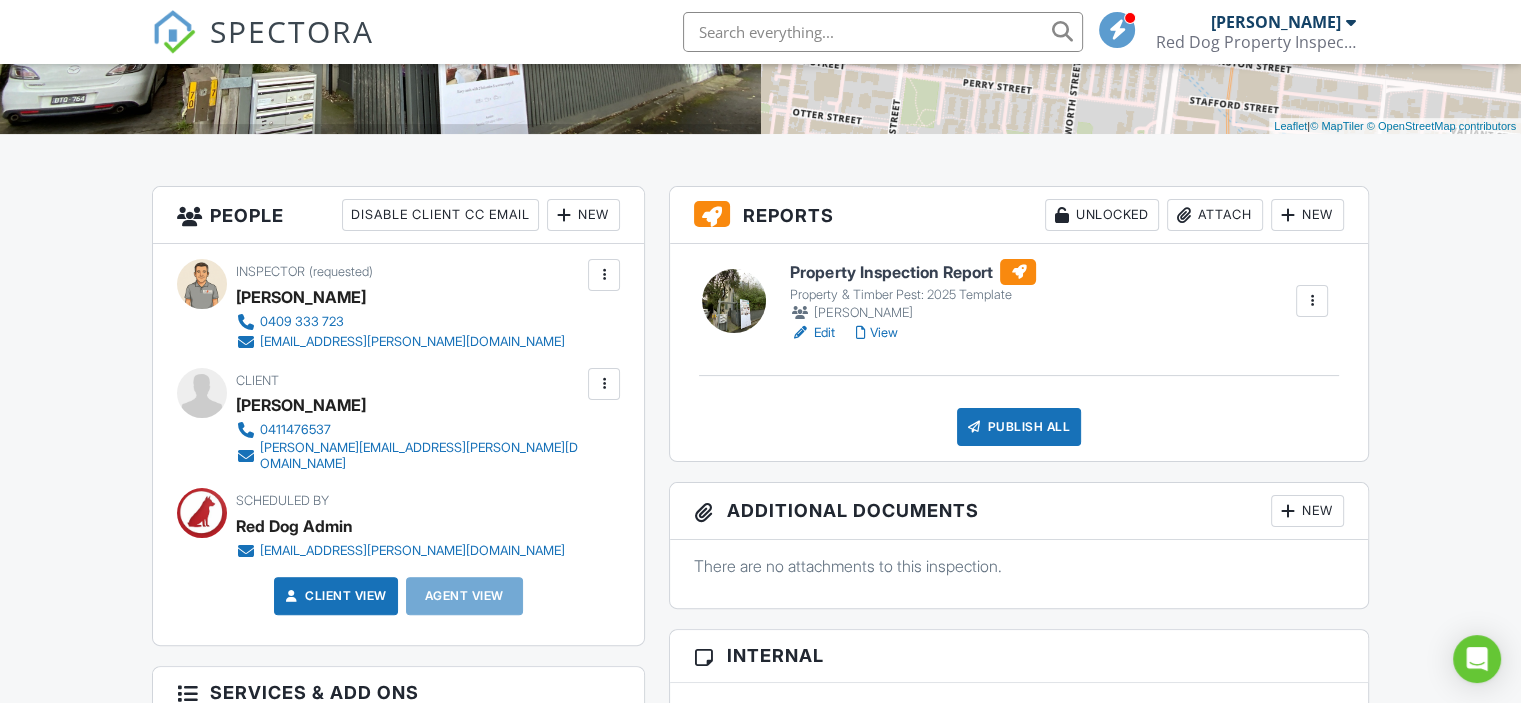 click on "New" at bounding box center [583, 215] 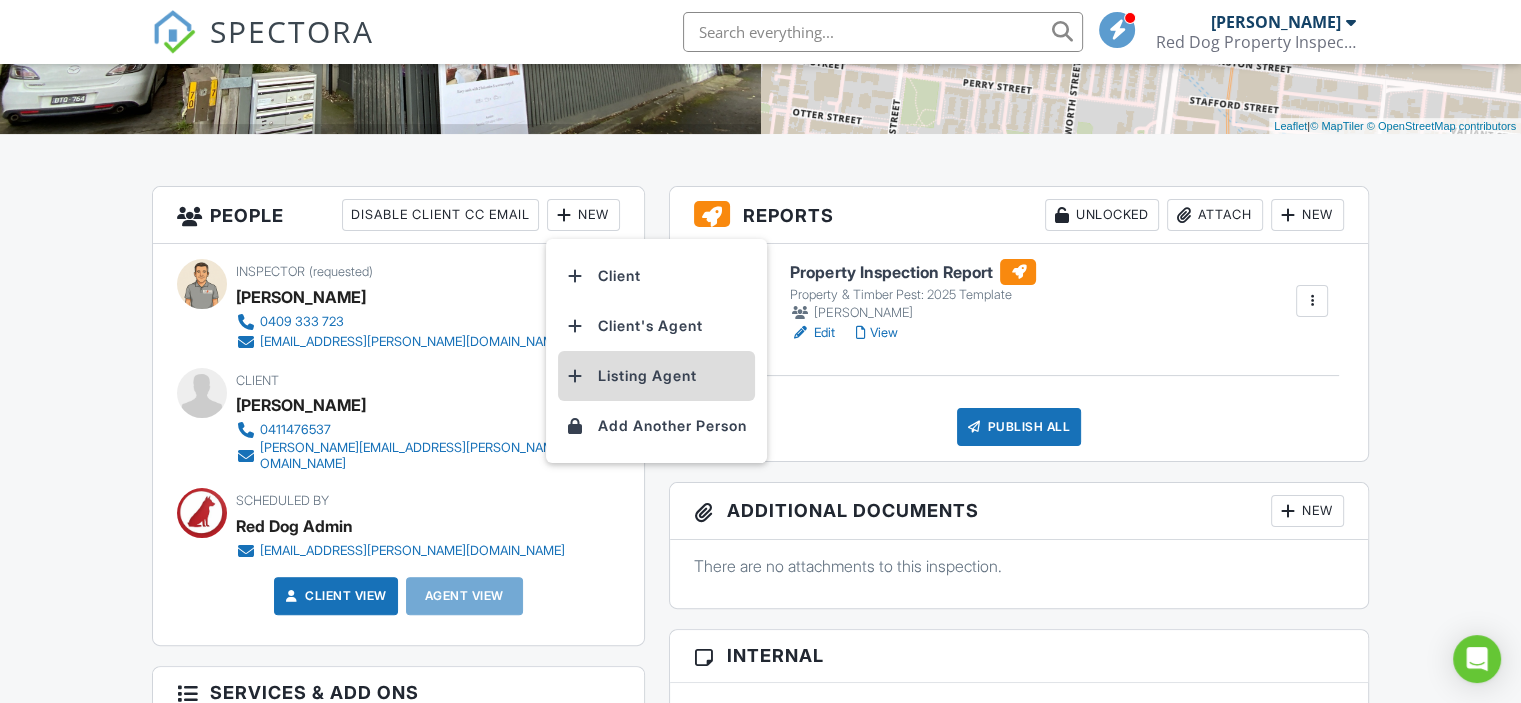 click on "Listing Agent" at bounding box center [656, 376] 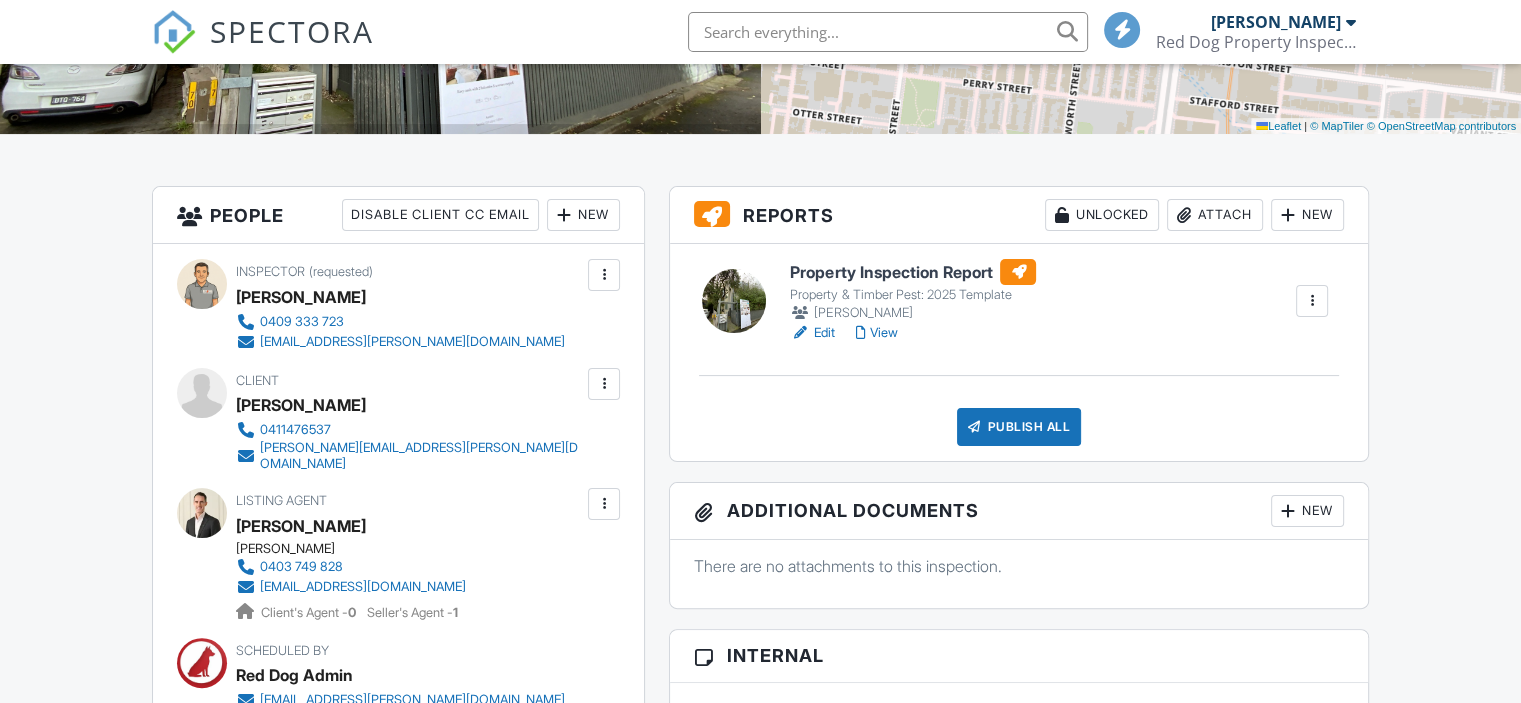 scroll, scrollTop: 400, scrollLeft: 0, axis: vertical 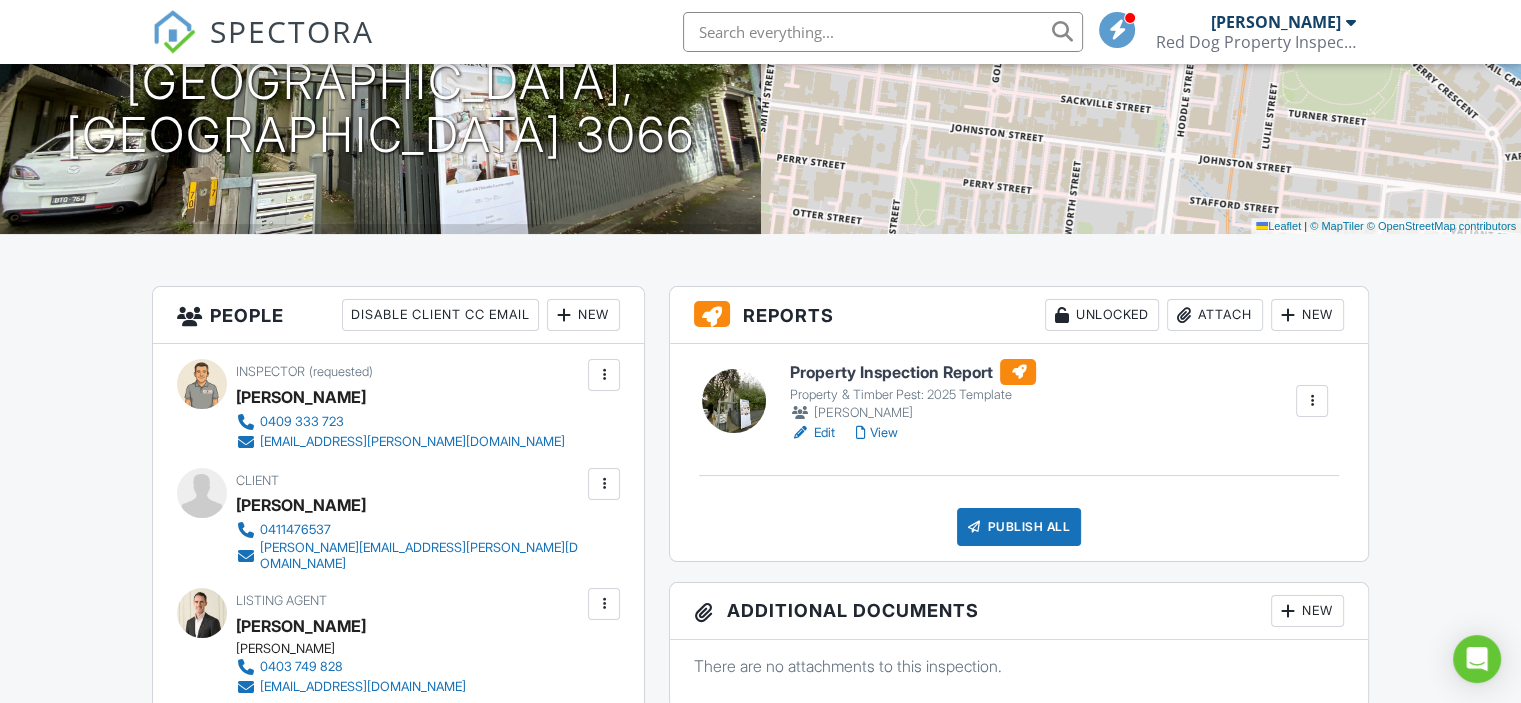 click on "Edit" at bounding box center [812, 433] 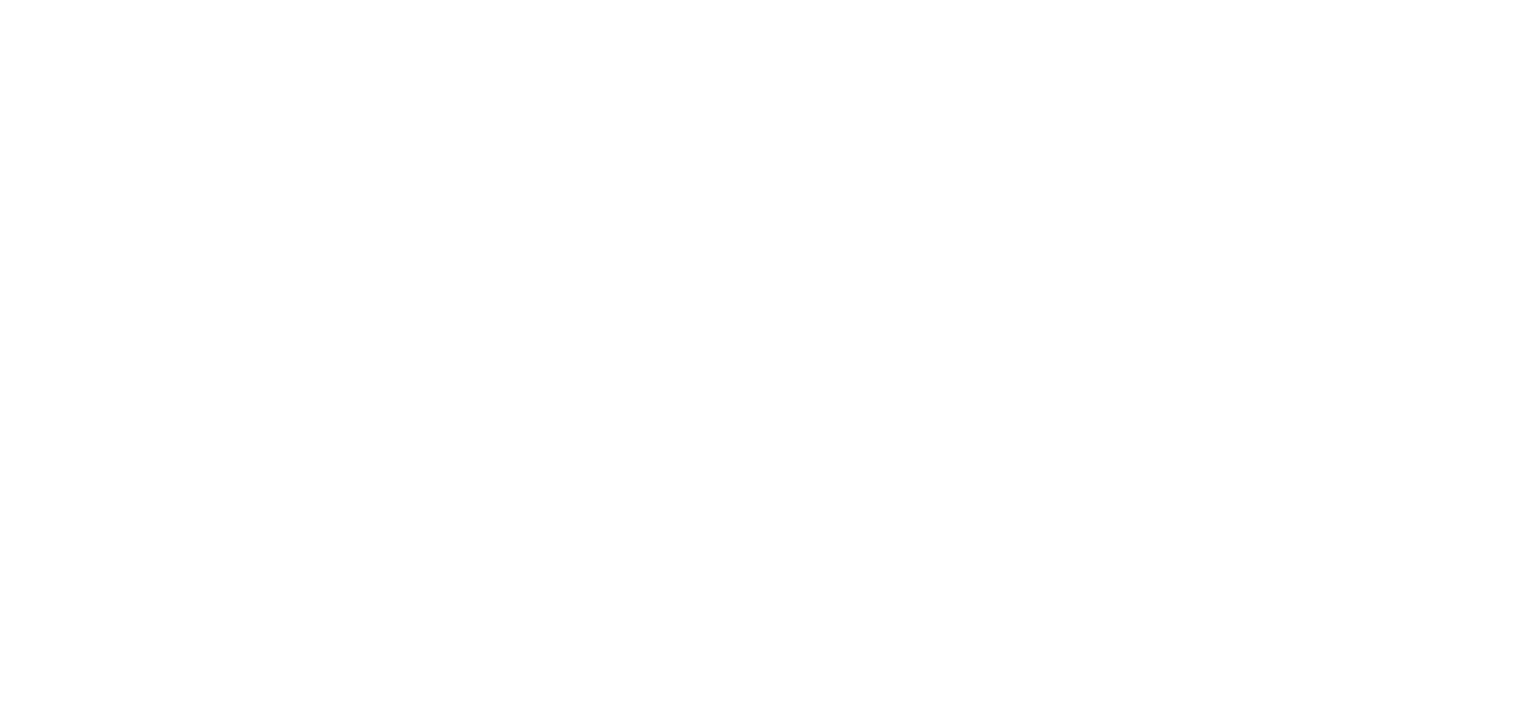 scroll, scrollTop: 0, scrollLeft: 0, axis: both 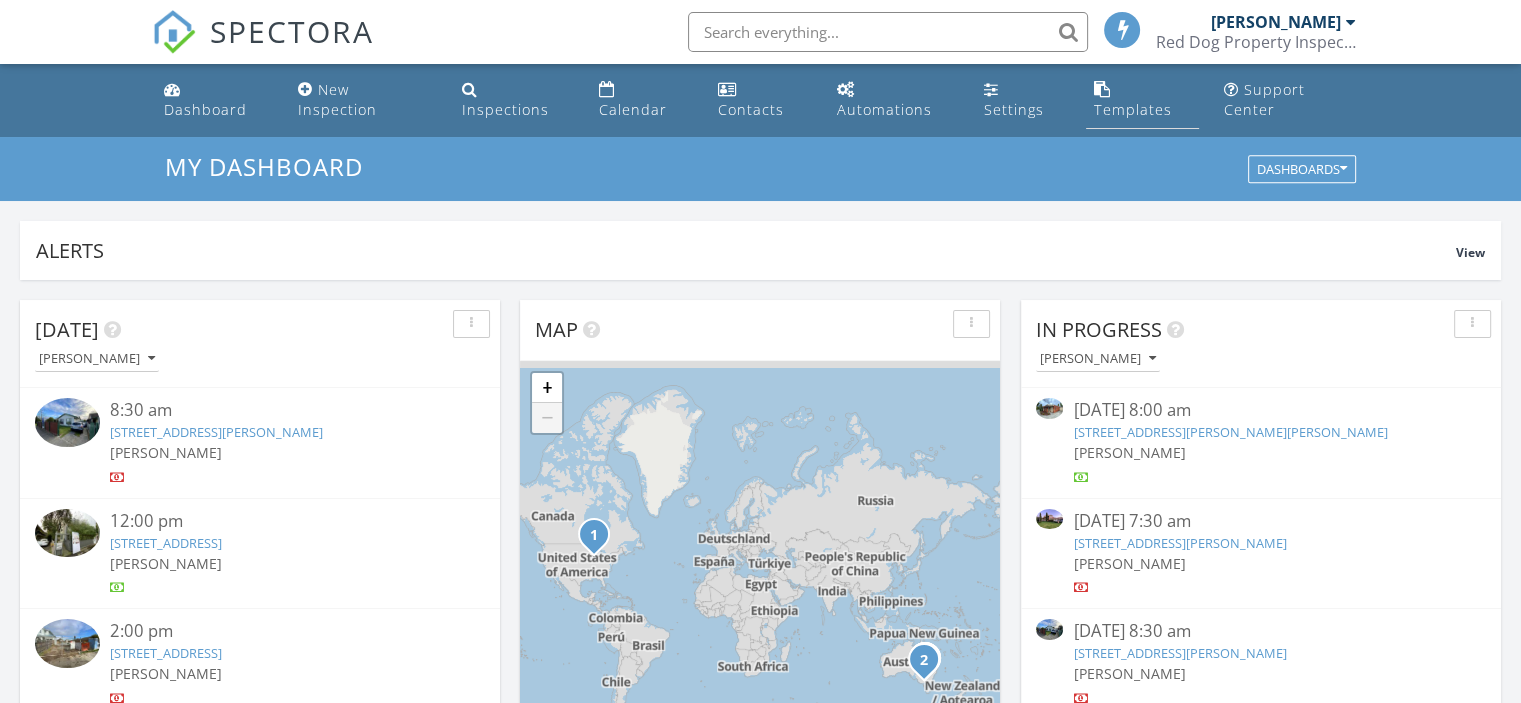 click at bounding box center (1102, 89) 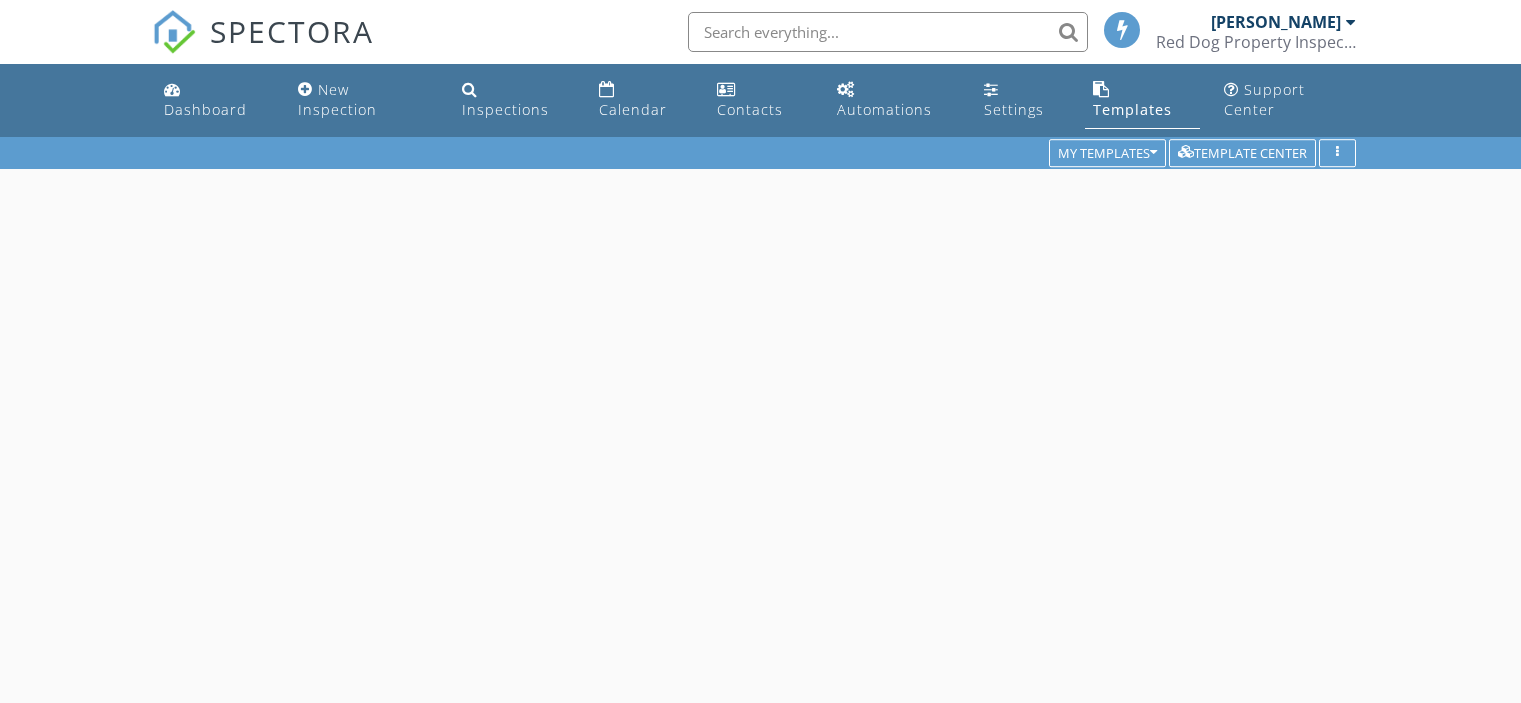 scroll, scrollTop: 0, scrollLeft: 0, axis: both 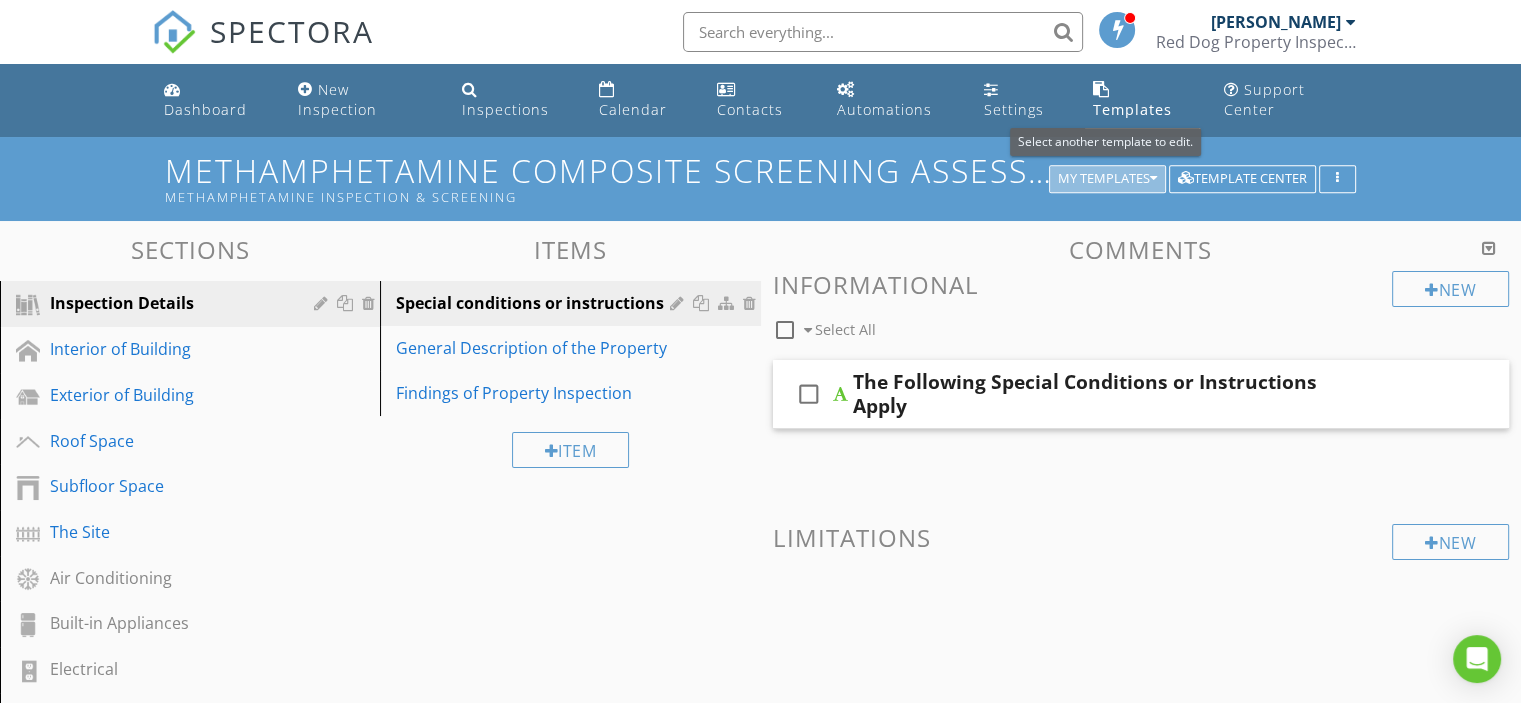 click on "My Templates" at bounding box center (1107, 179) 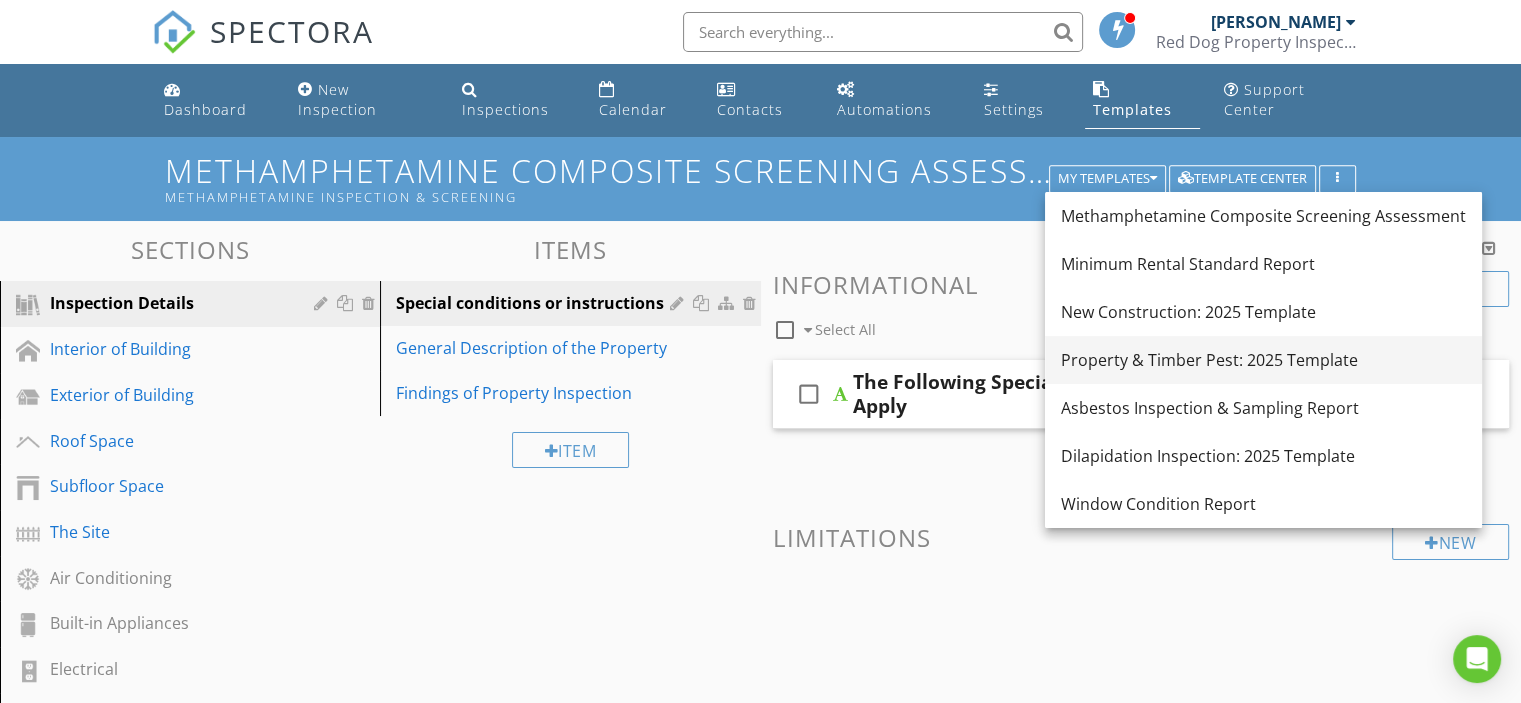 click on "Property & Timber Pest: 2025 Template" at bounding box center [1263, 360] 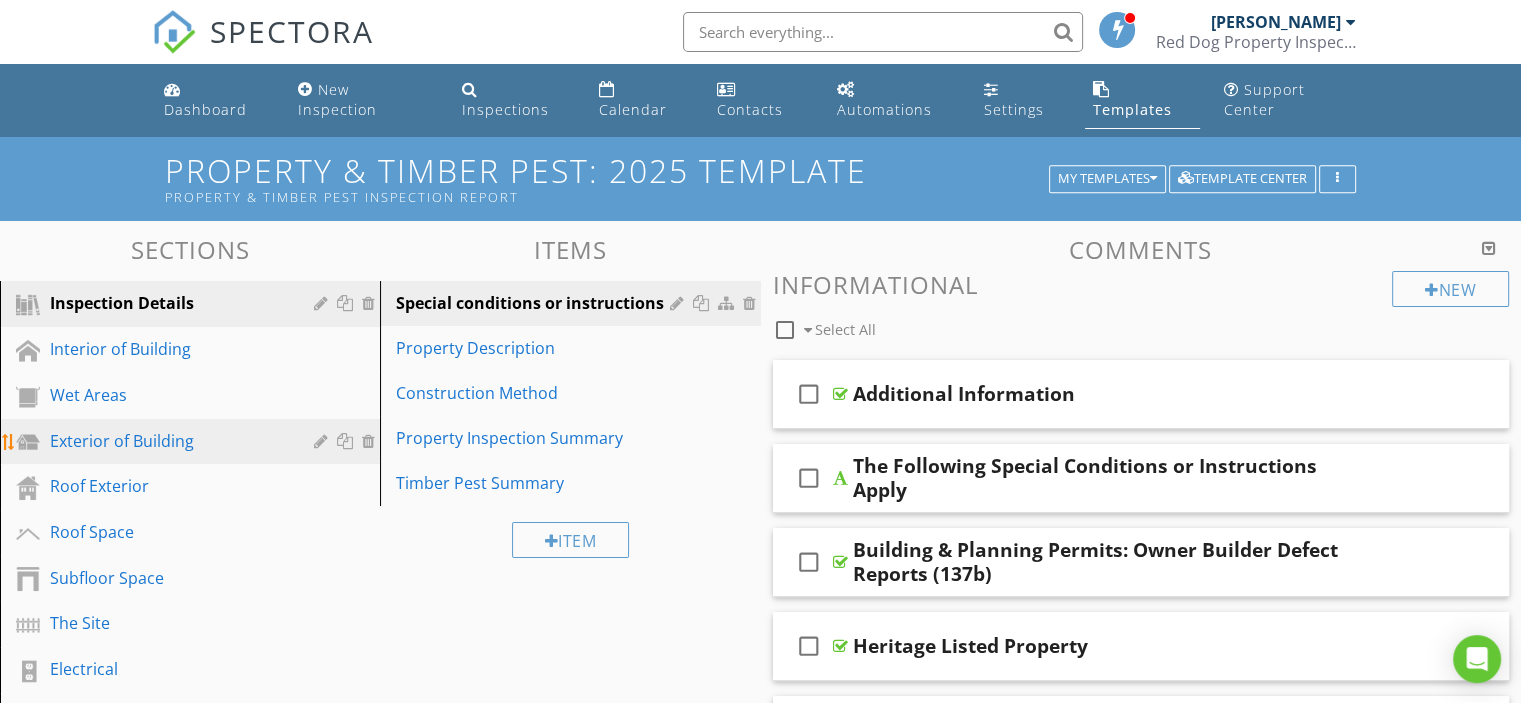 click on "Exterior of Building" at bounding box center (193, 442) 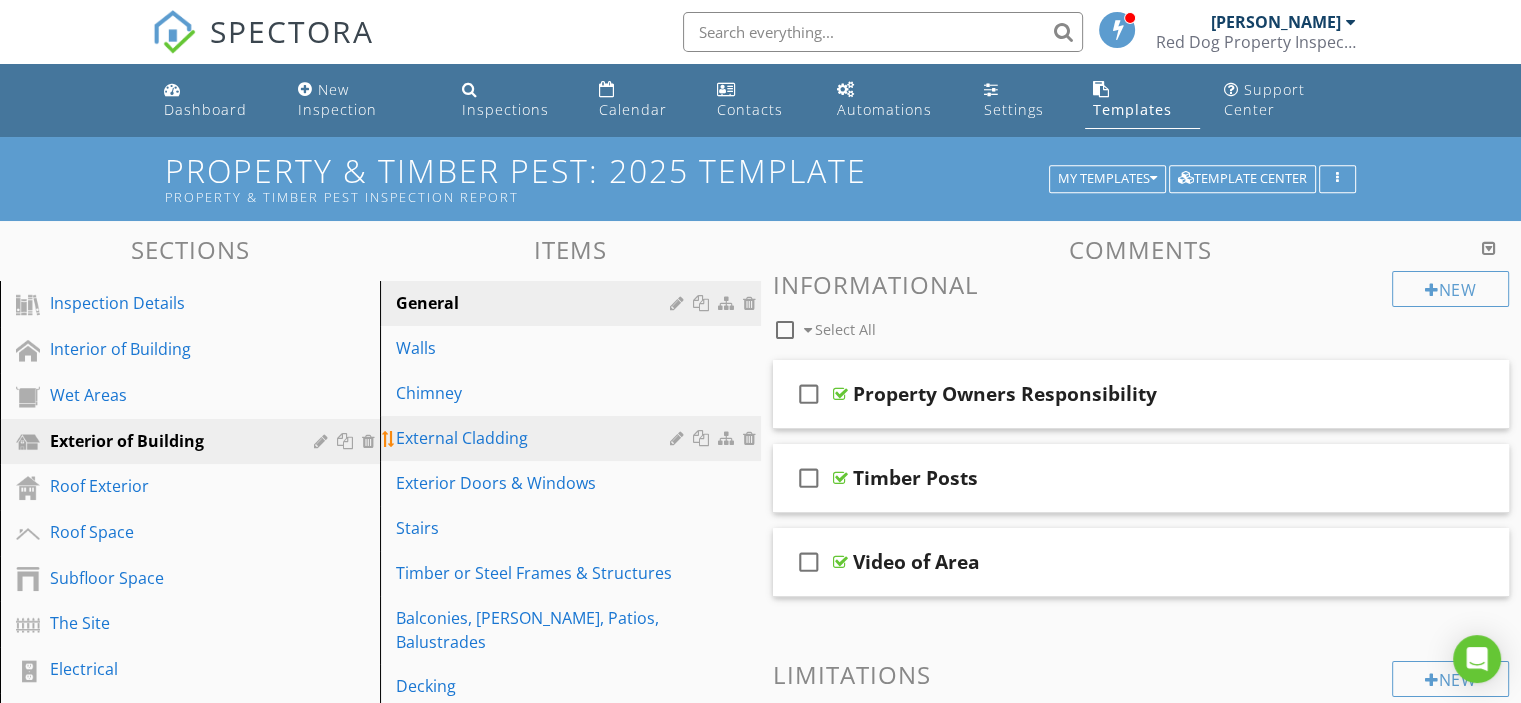 click on "External Cladding" at bounding box center [535, 438] 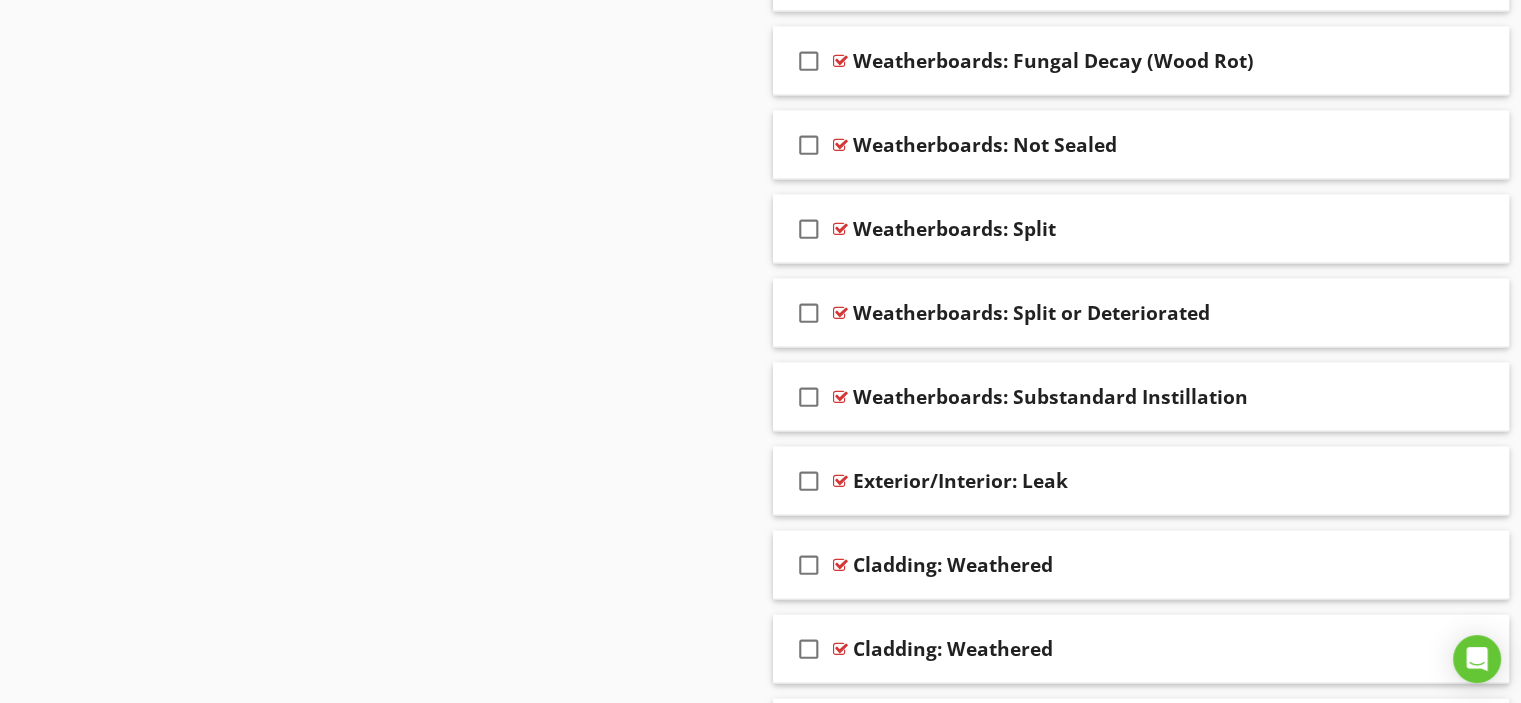 scroll, scrollTop: 4689, scrollLeft: 0, axis: vertical 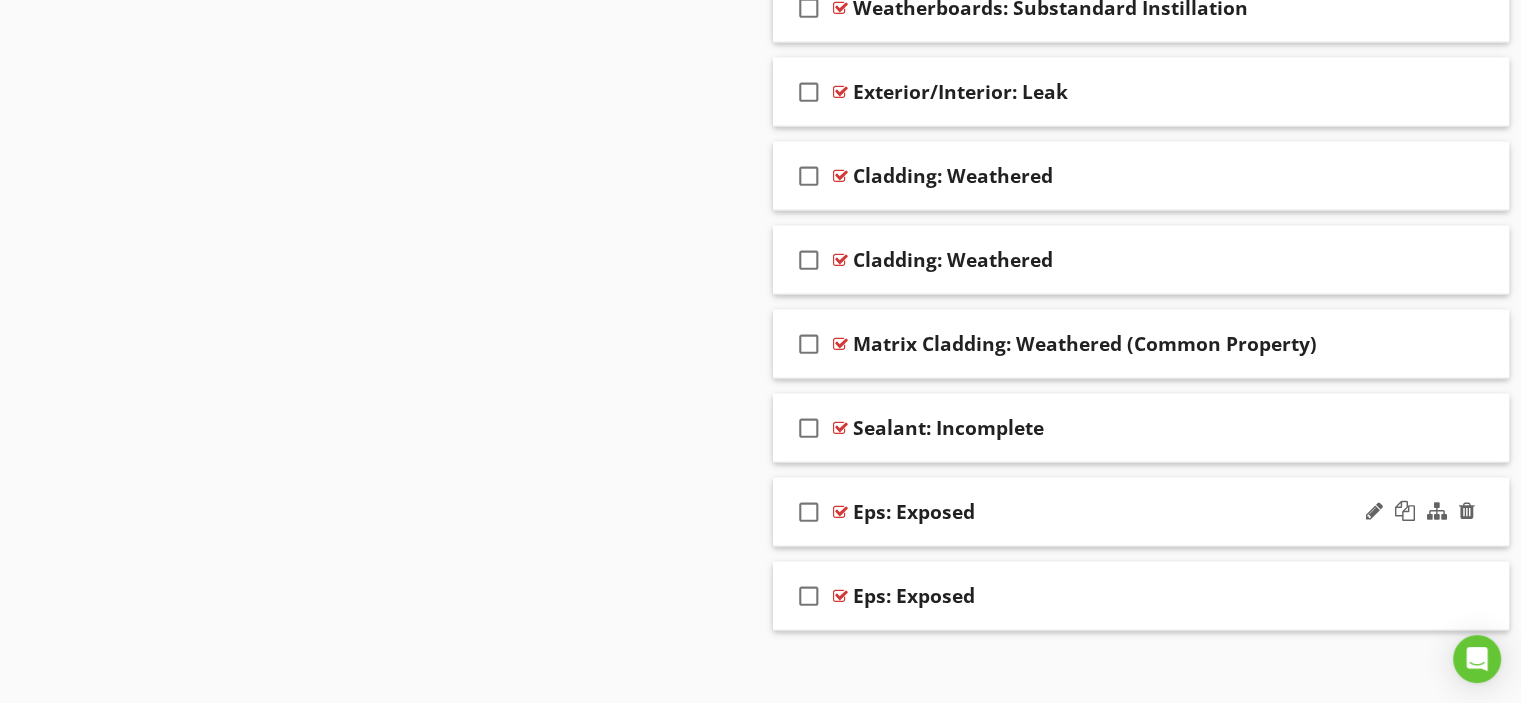 click on "Eps: Exposed" at bounding box center [1114, 512] 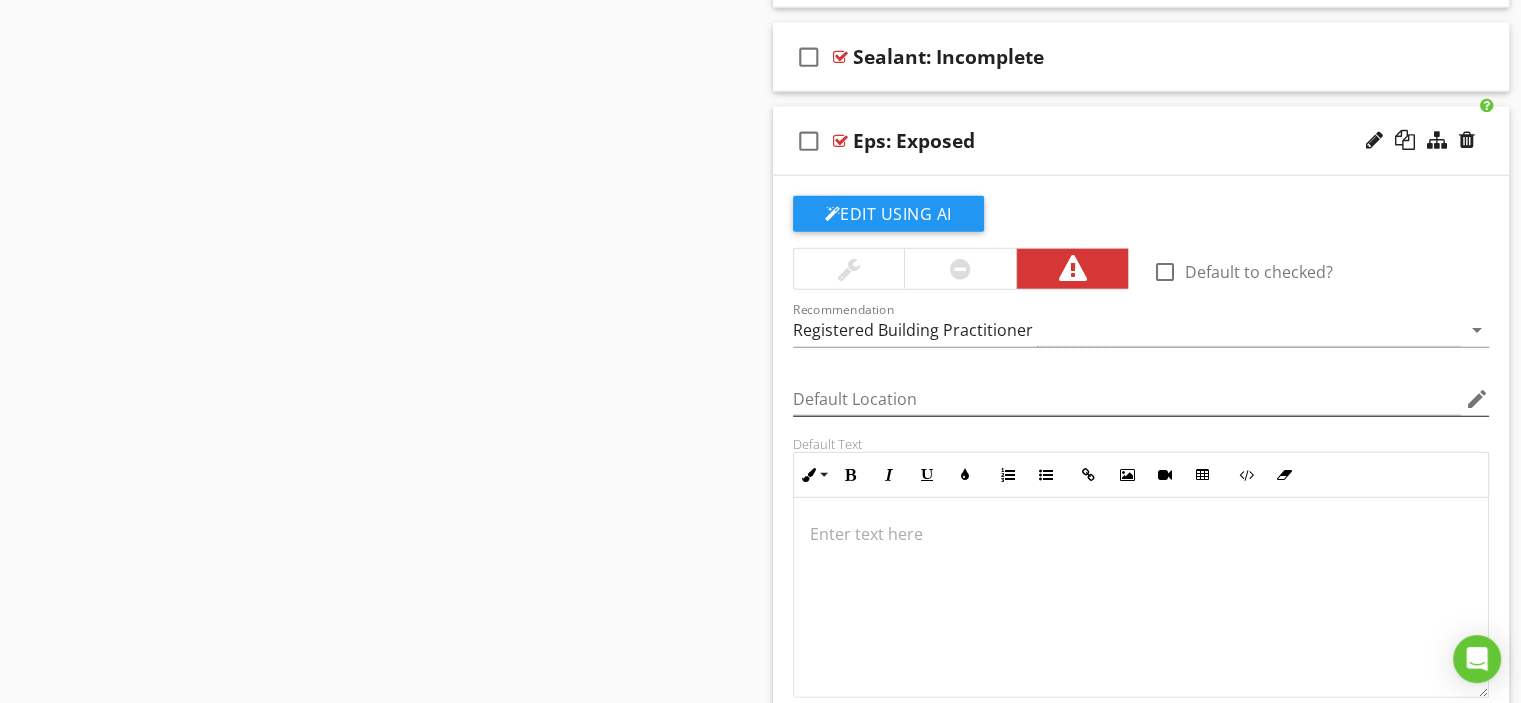 scroll, scrollTop: 4889, scrollLeft: 0, axis: vertical 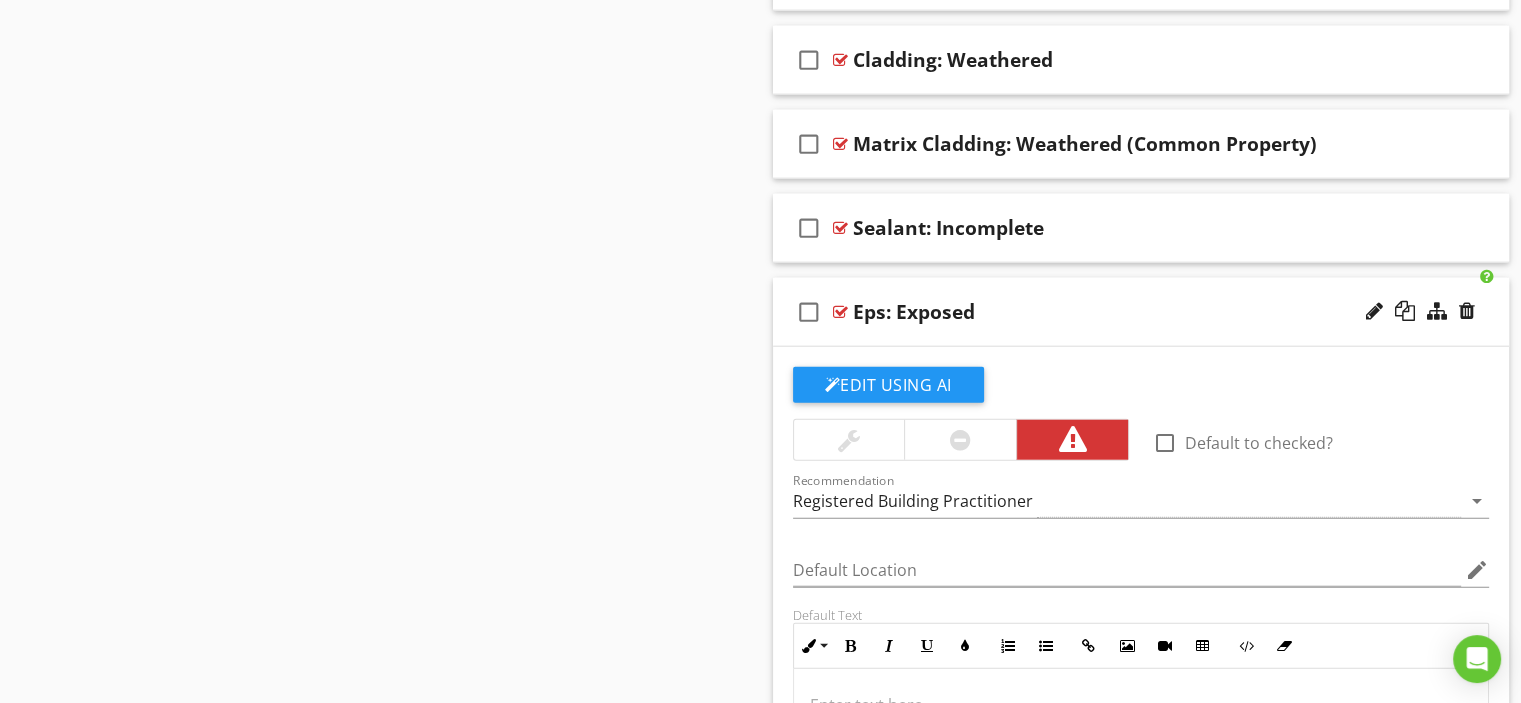 click at bounding box center (1420, 312) 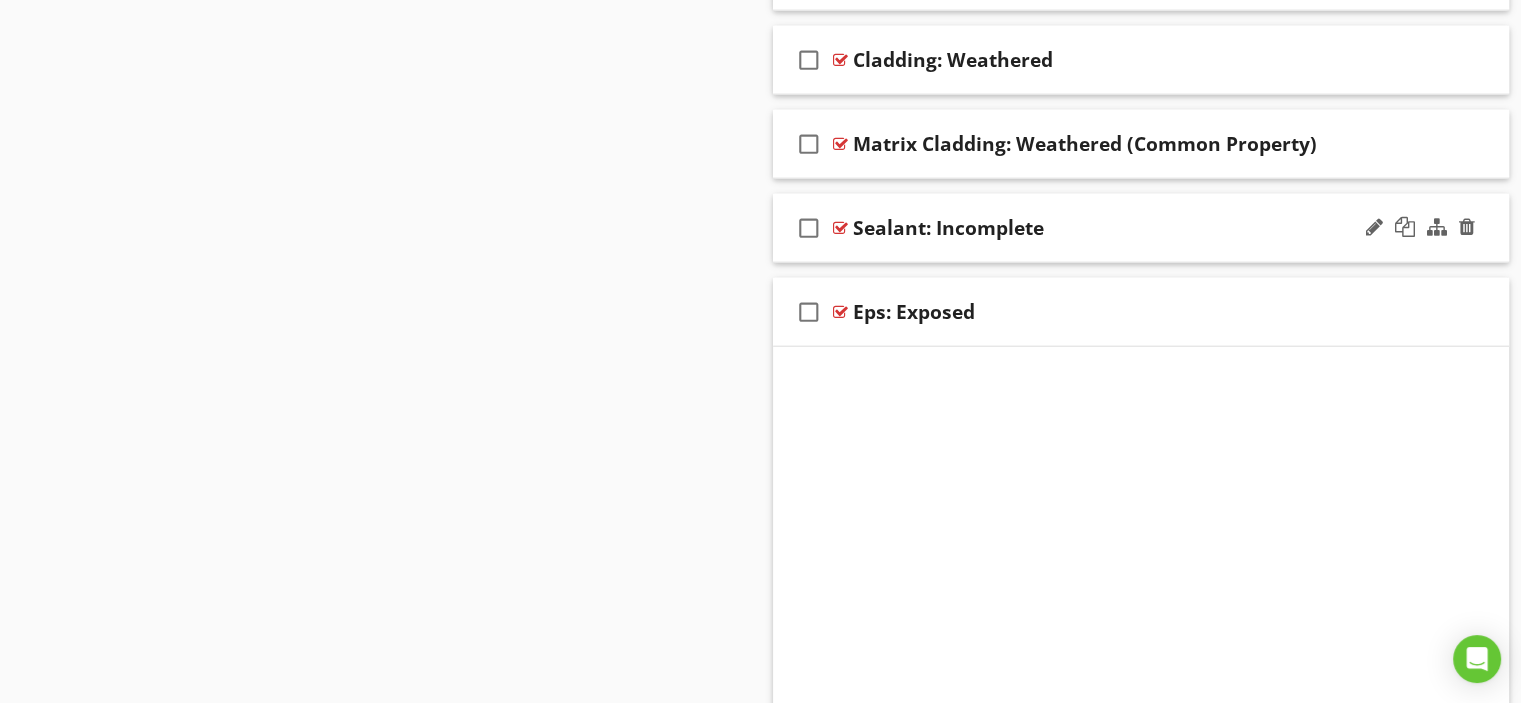 scroll, scrollTop: 4689, scrollLeft: 0, axis: vertical 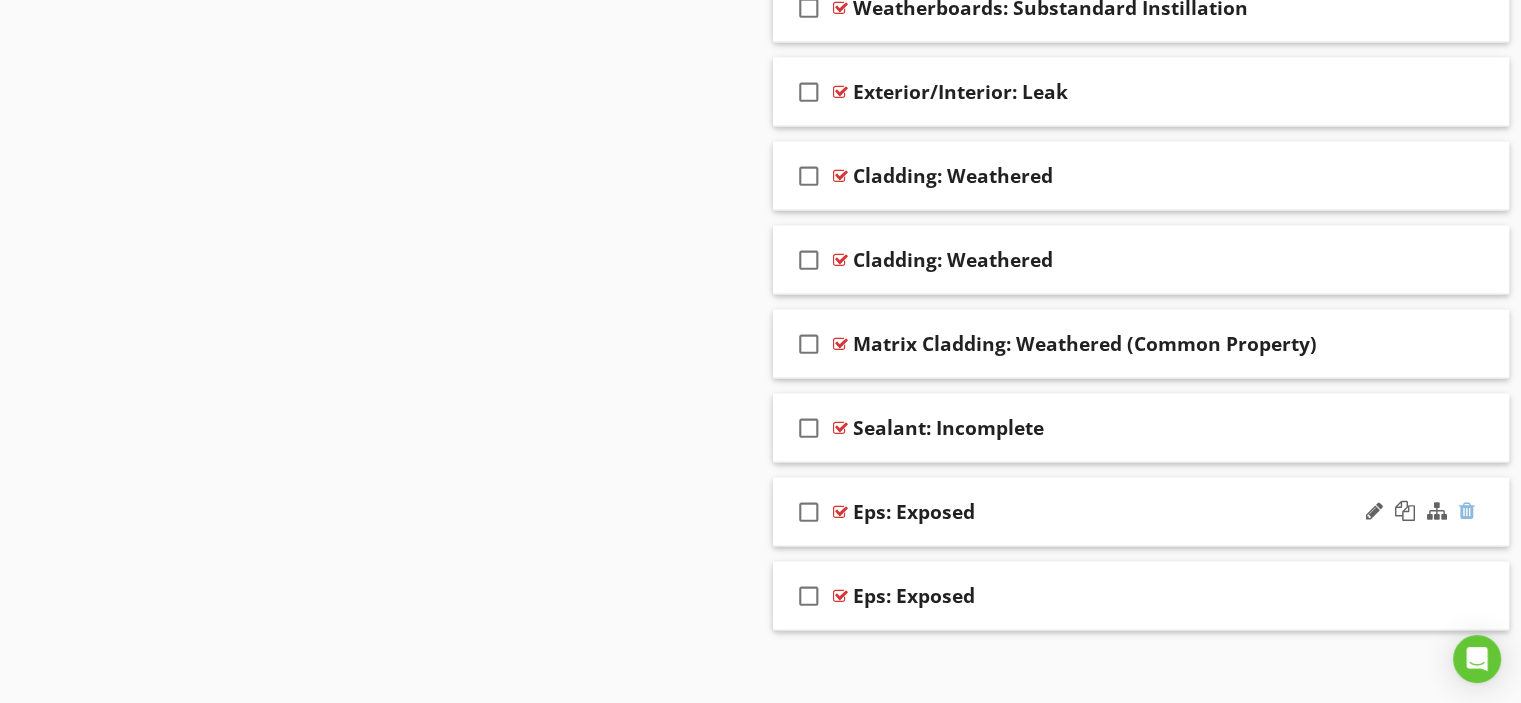 click at bounding box center [1467, 511] 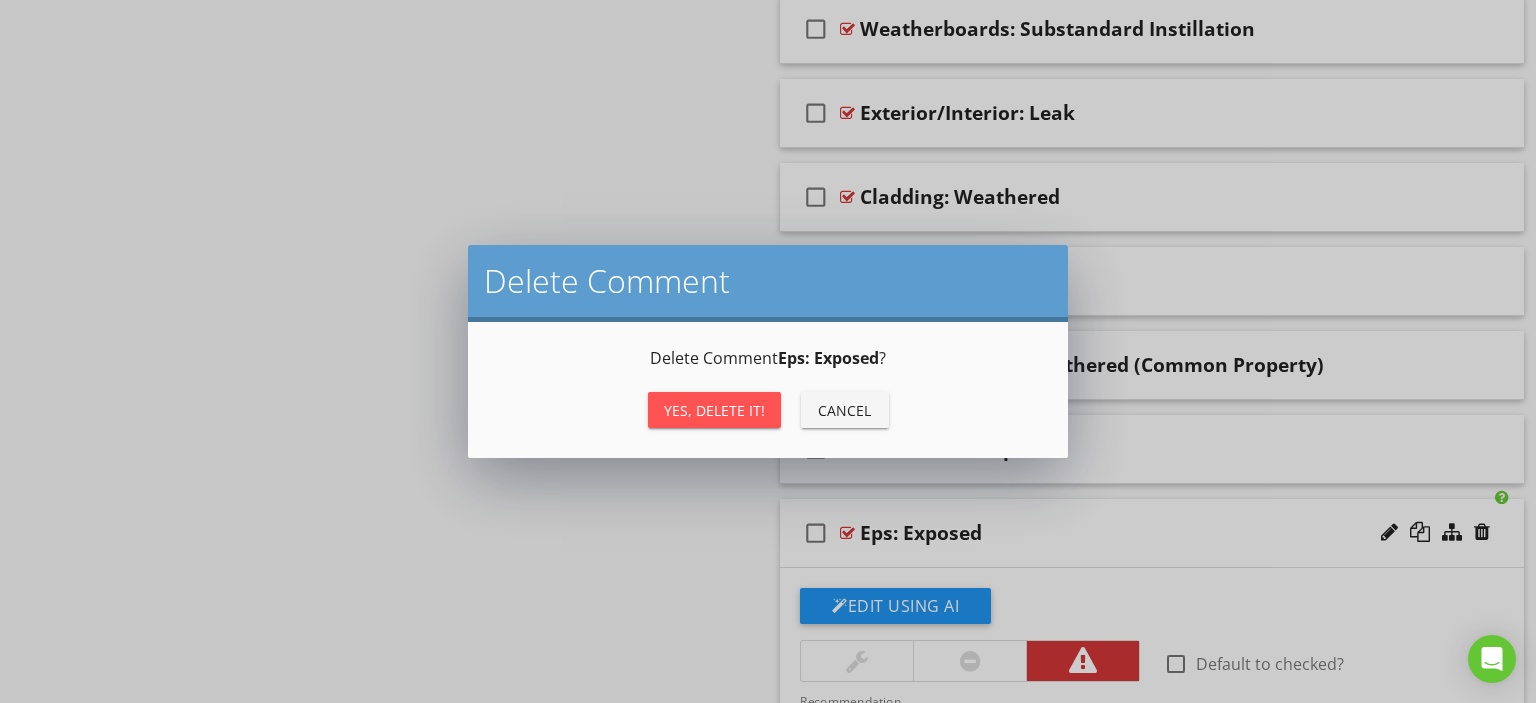 click on "Yes, Delete it!" at bounding box center [714, 410] 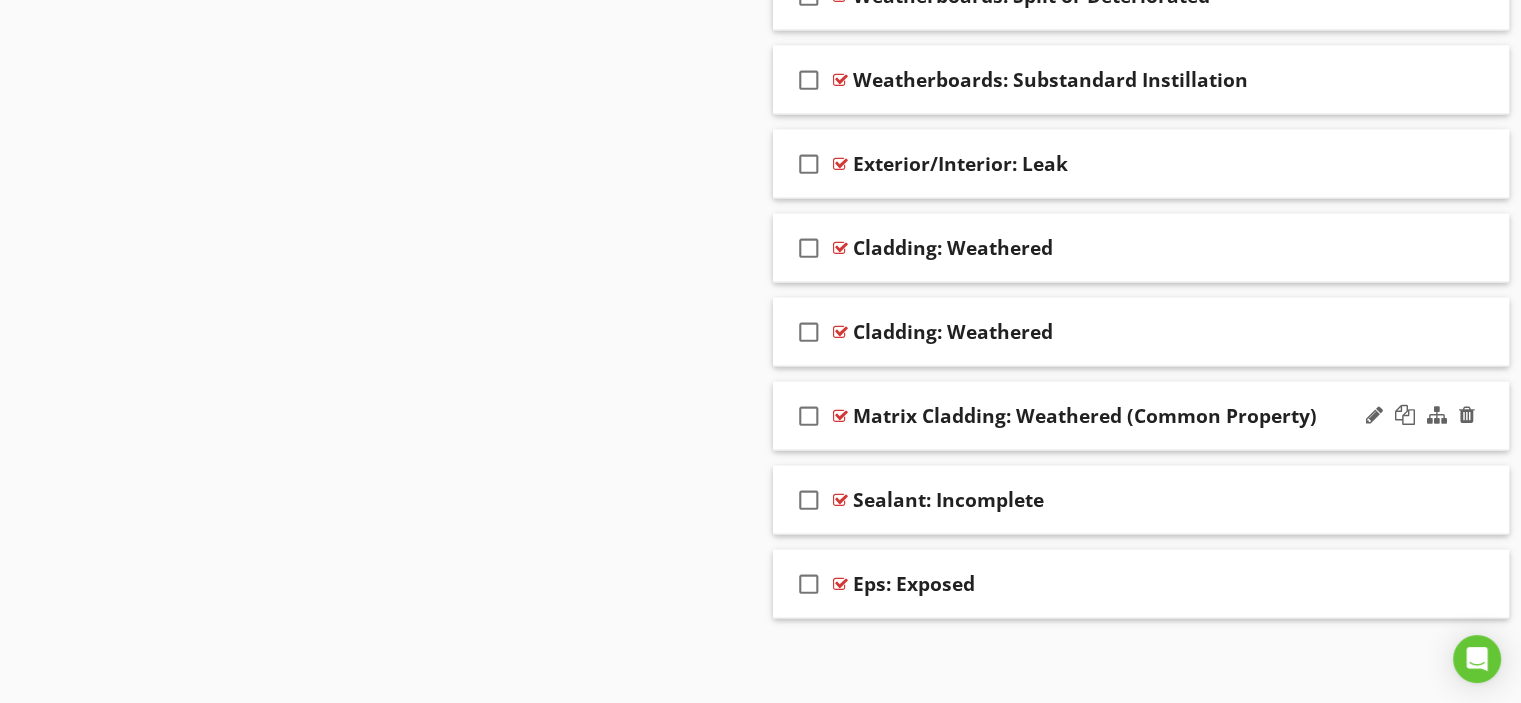 scroll, scrollTop: 4605, scrollLeft: 0, axis: vertical 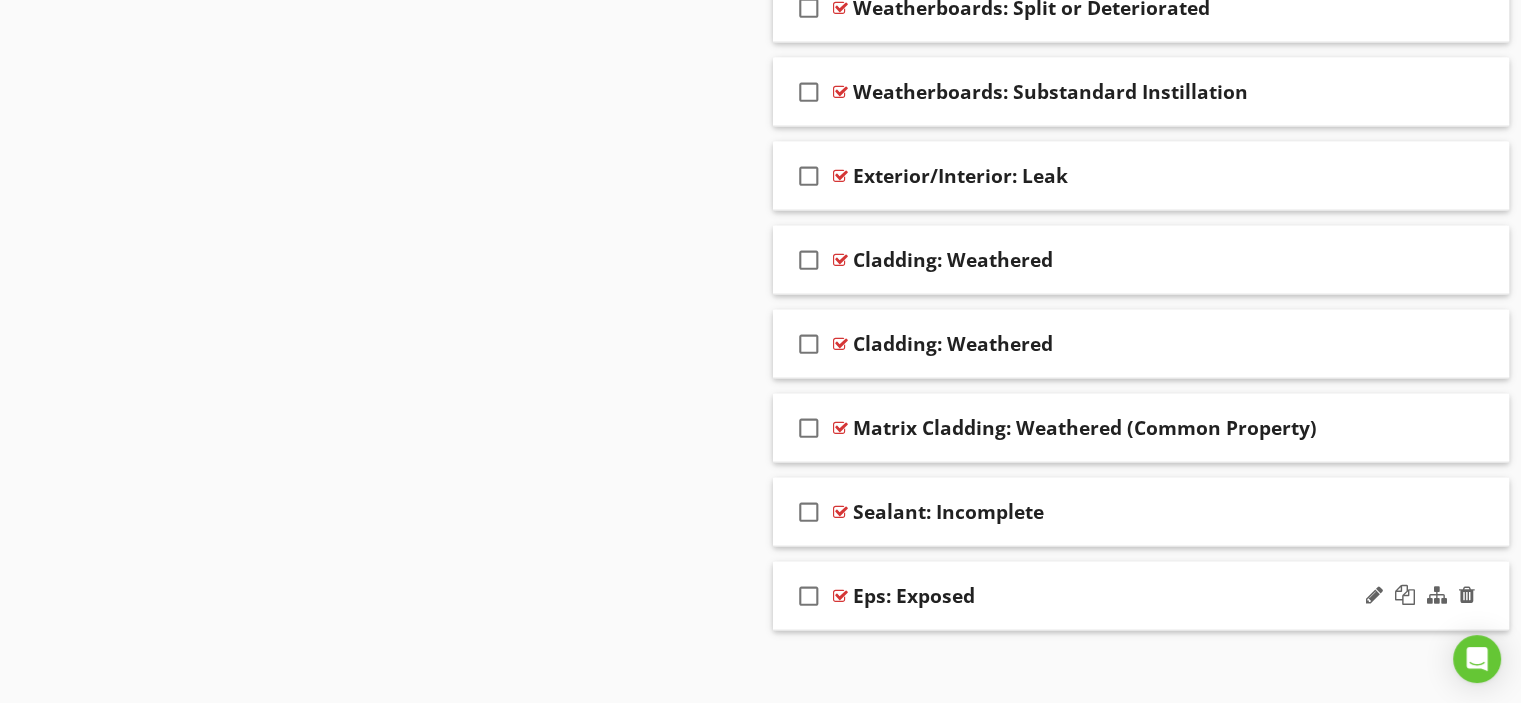 click on "check_box_outline_blank
Eps: Exposed" at bounding box center [1141, 596] 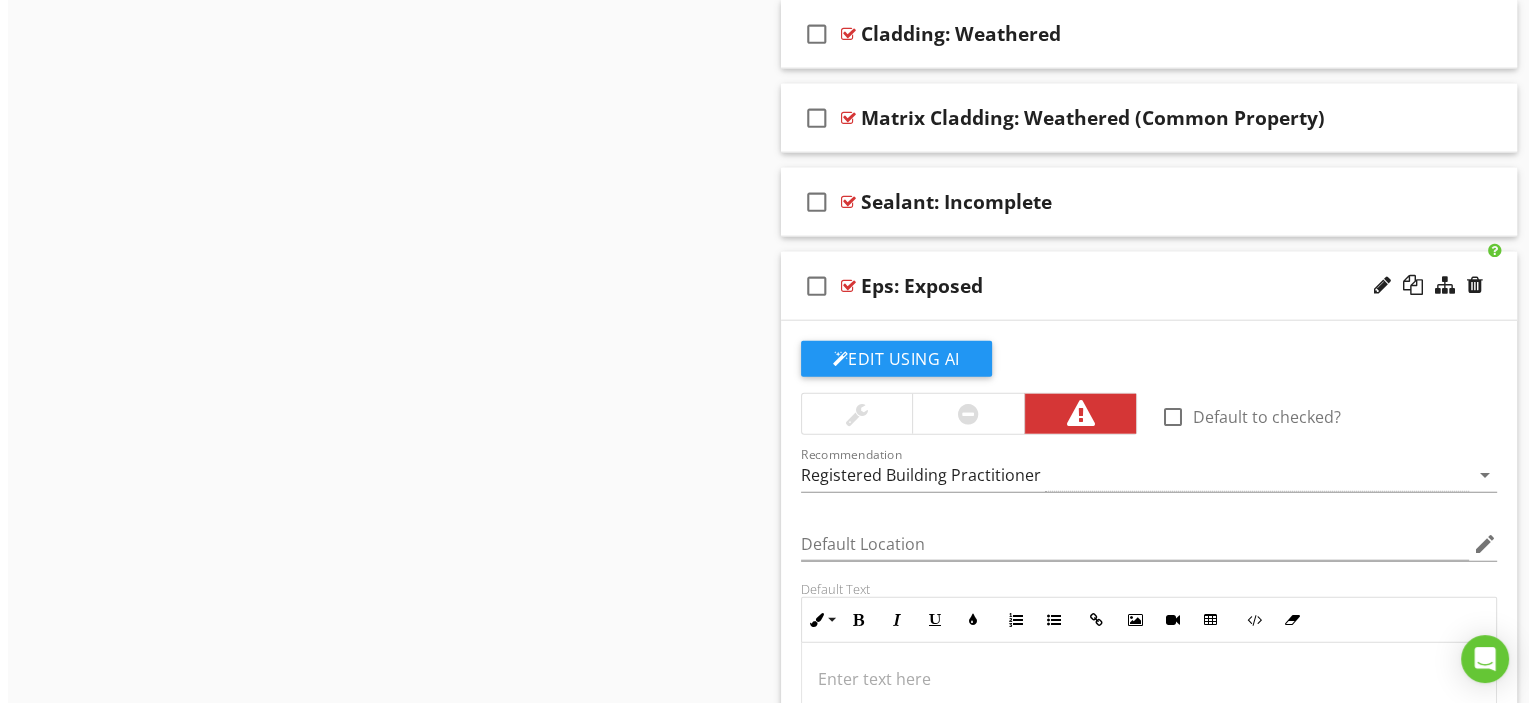 scroll, scrollTop: 4768, scrollLeft: 0, axis: vertical 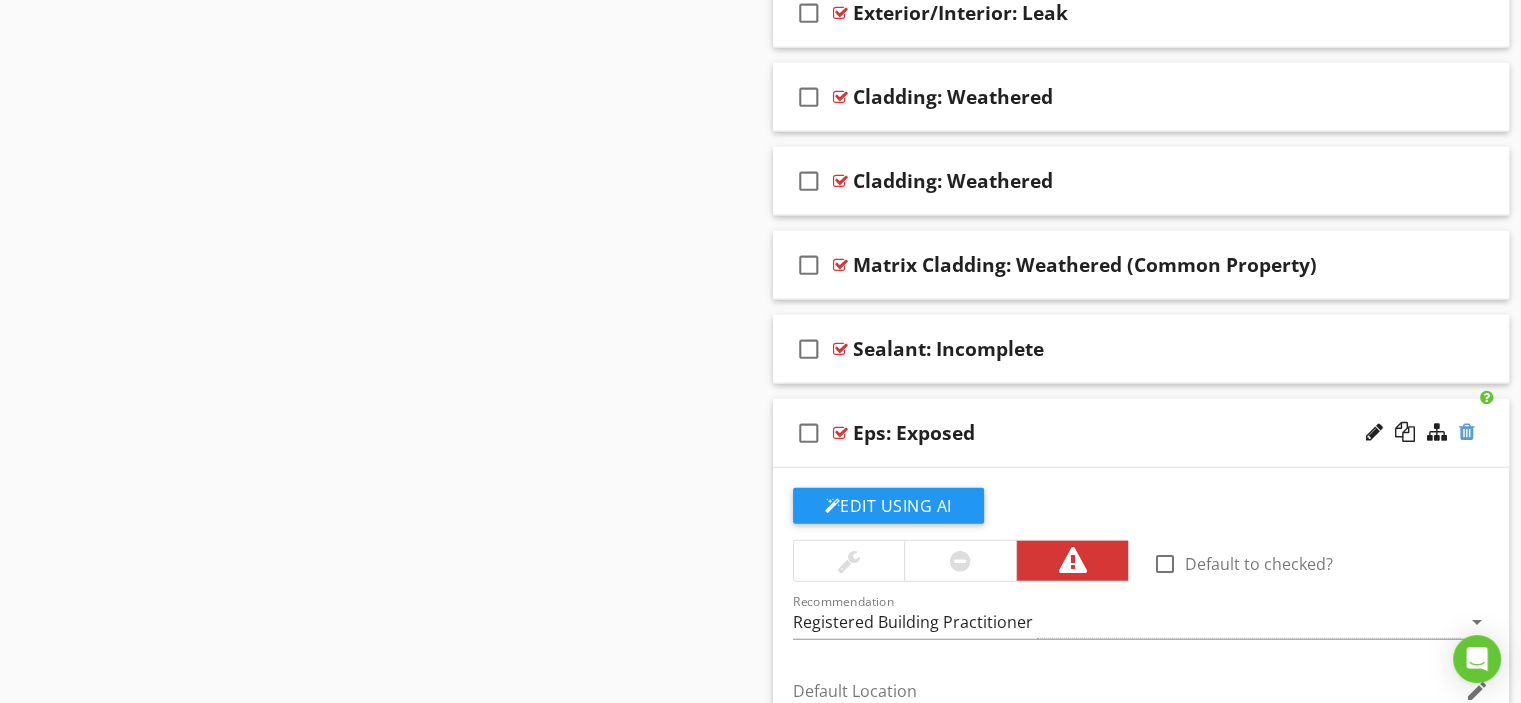 click at bounding box center [1467, 432] 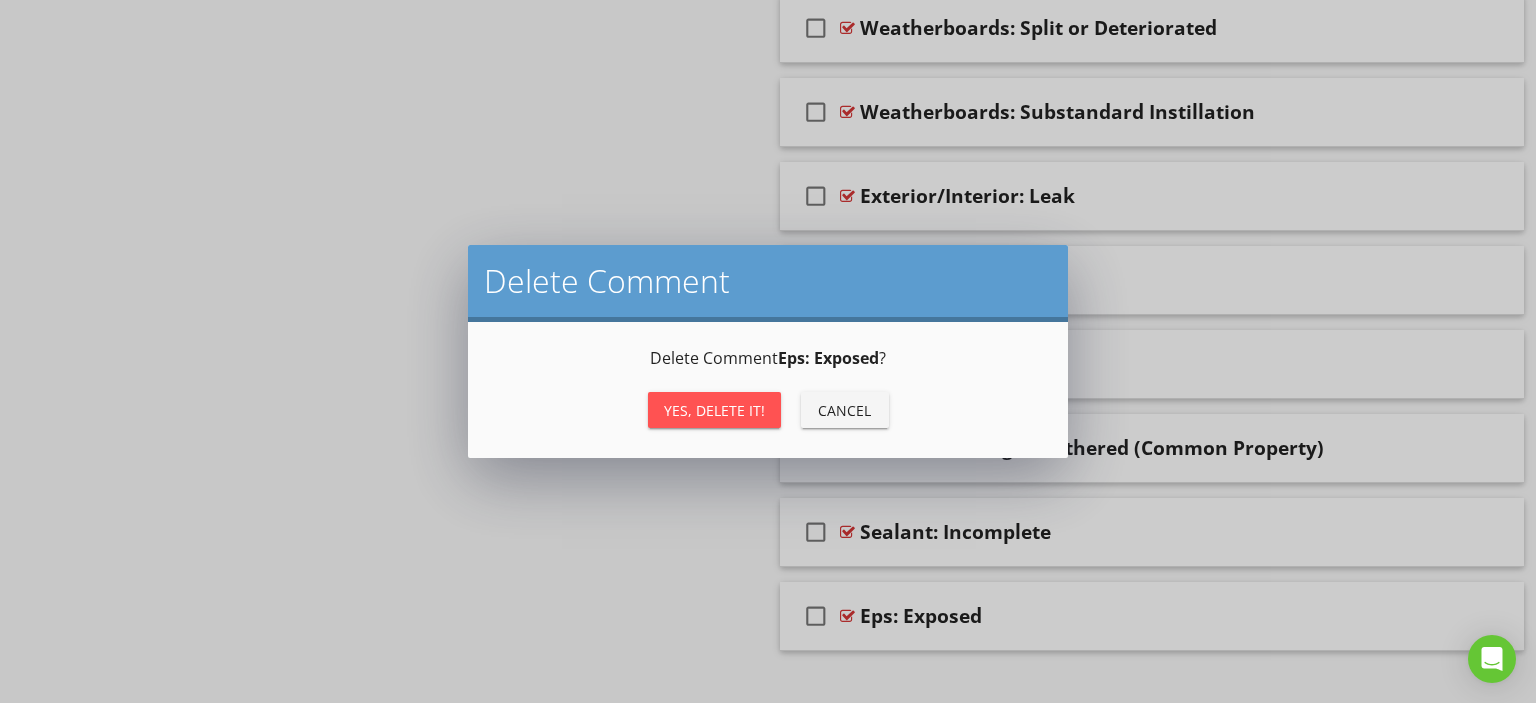 click on "Yes, Delete it!" at bounding box center (714, 410) 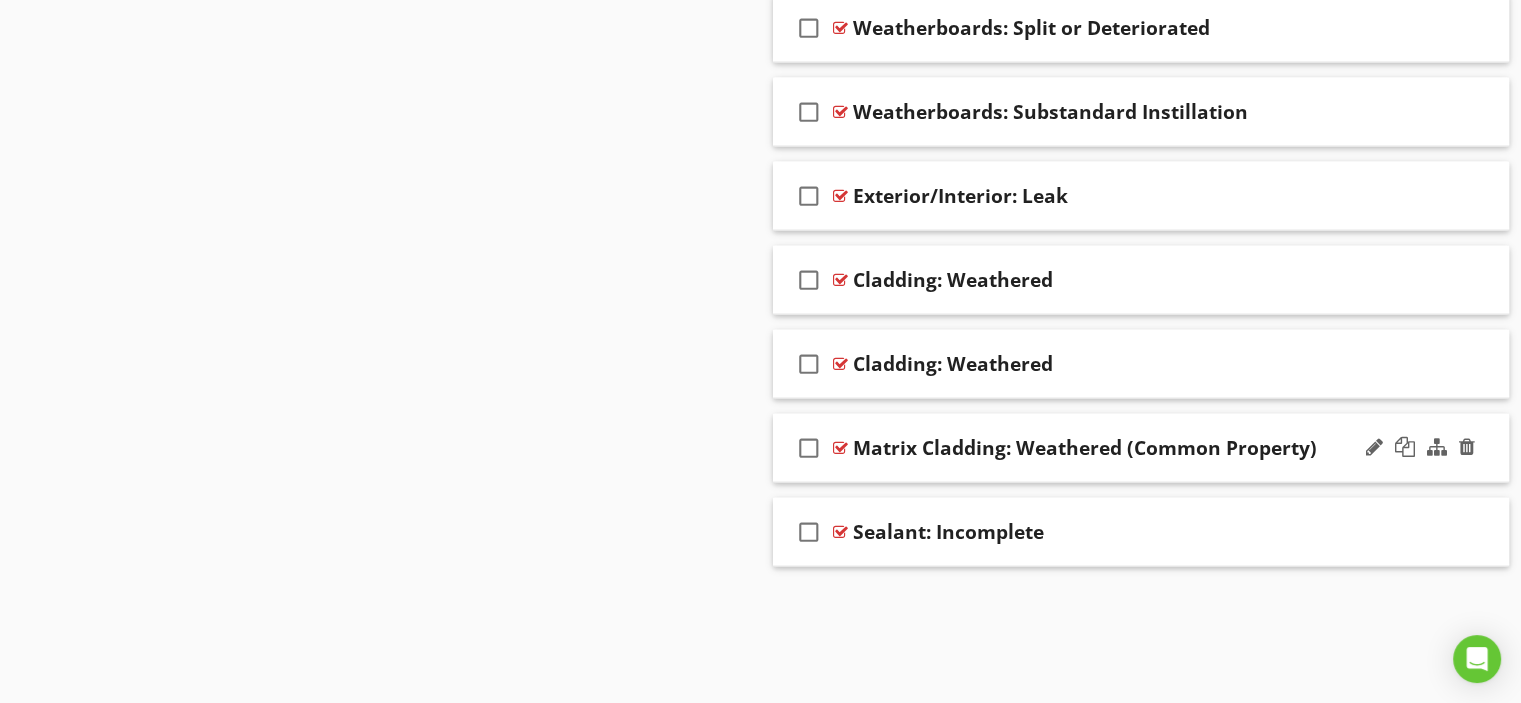 scroll, scrollTop: 4521, scrollLeft: 0, axis: vertical 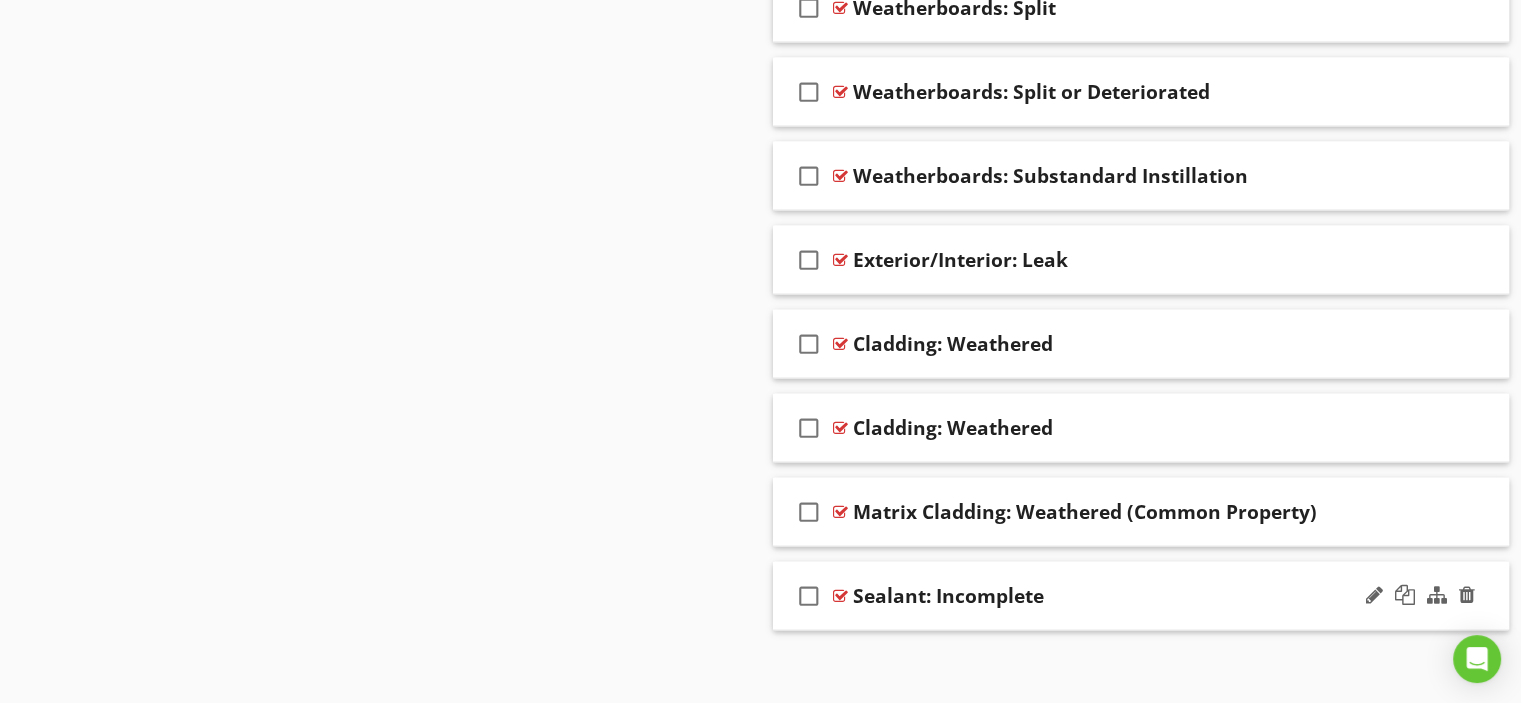click on "check_box_outline_blank
Sealant: Incomplete" at bounding box center [1141, 596] 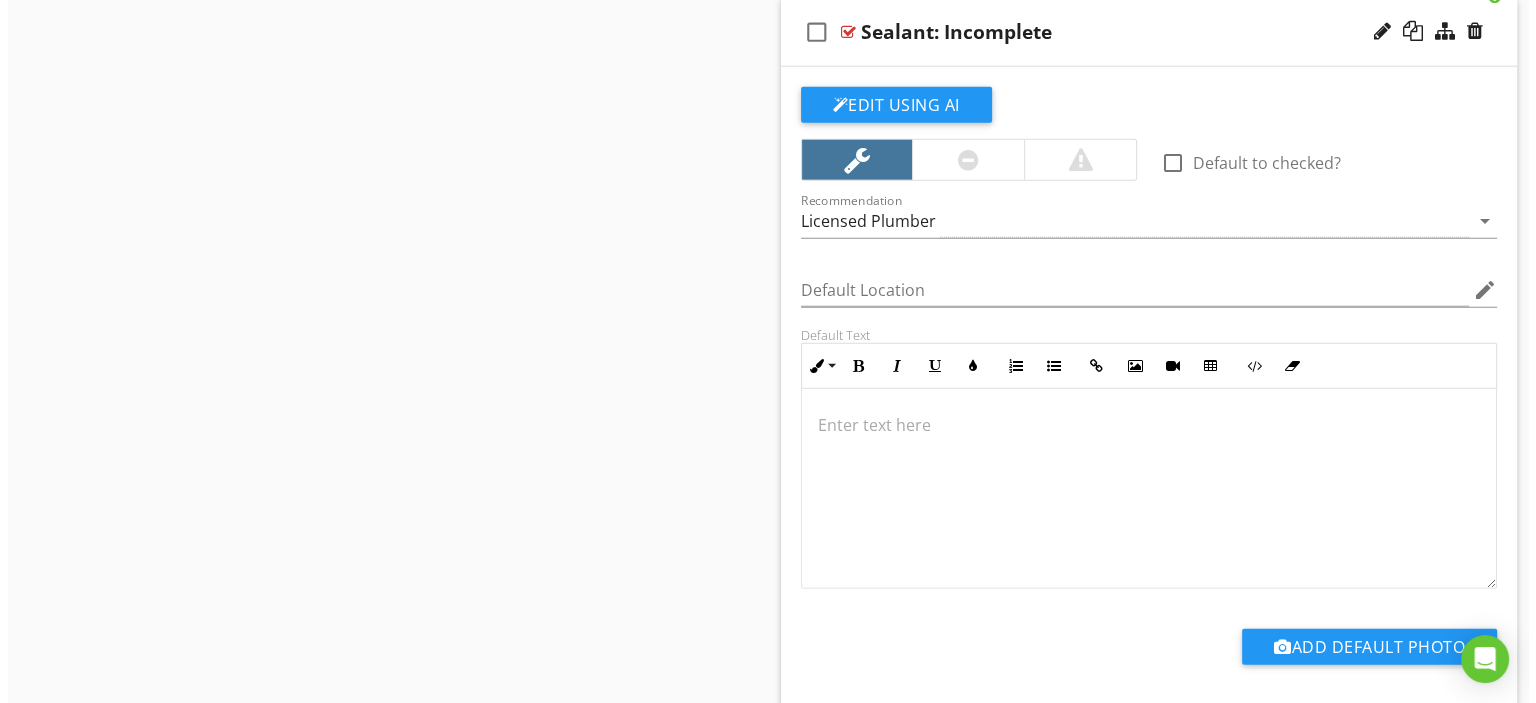 scroll, scrollTop: 4785, scrollLeft: 0, axis: vertical 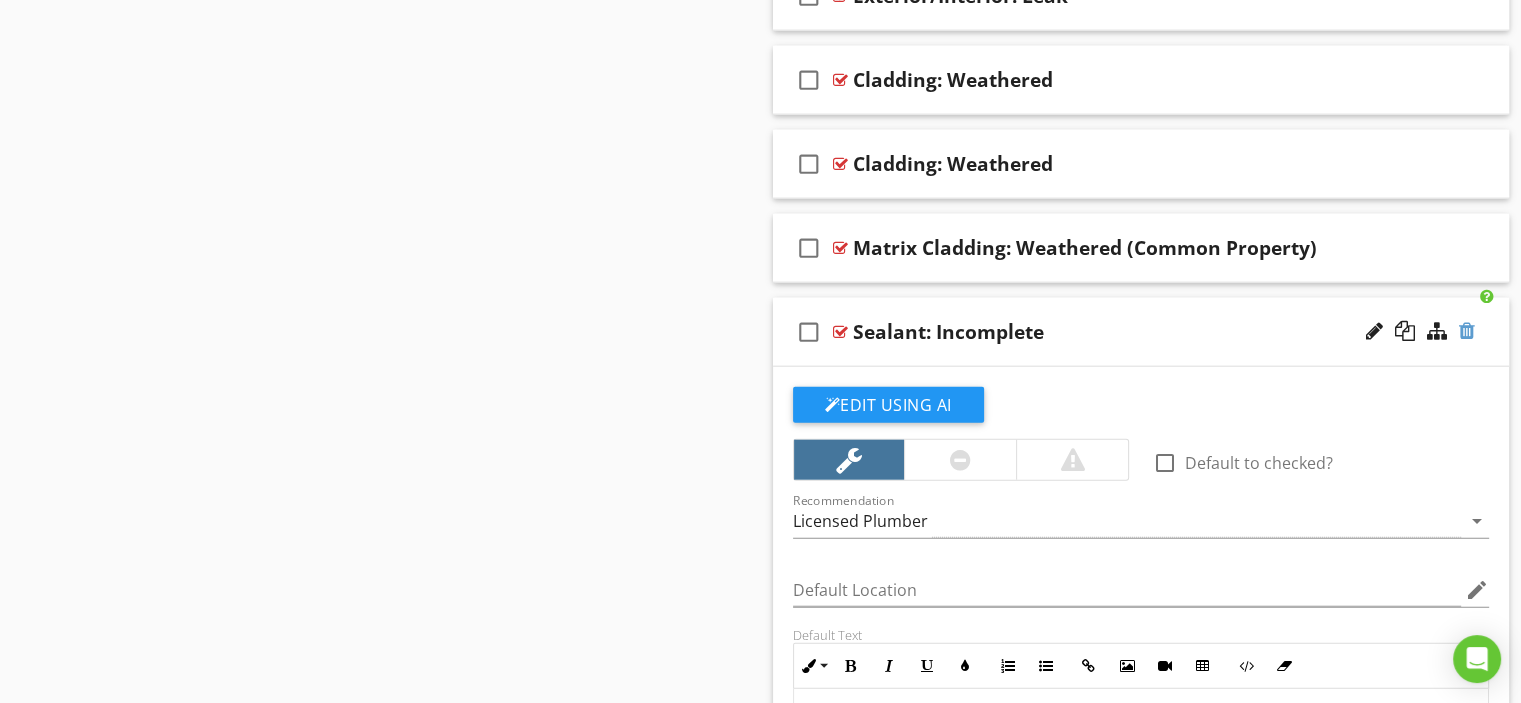 click at bounding box center (1467, 331) 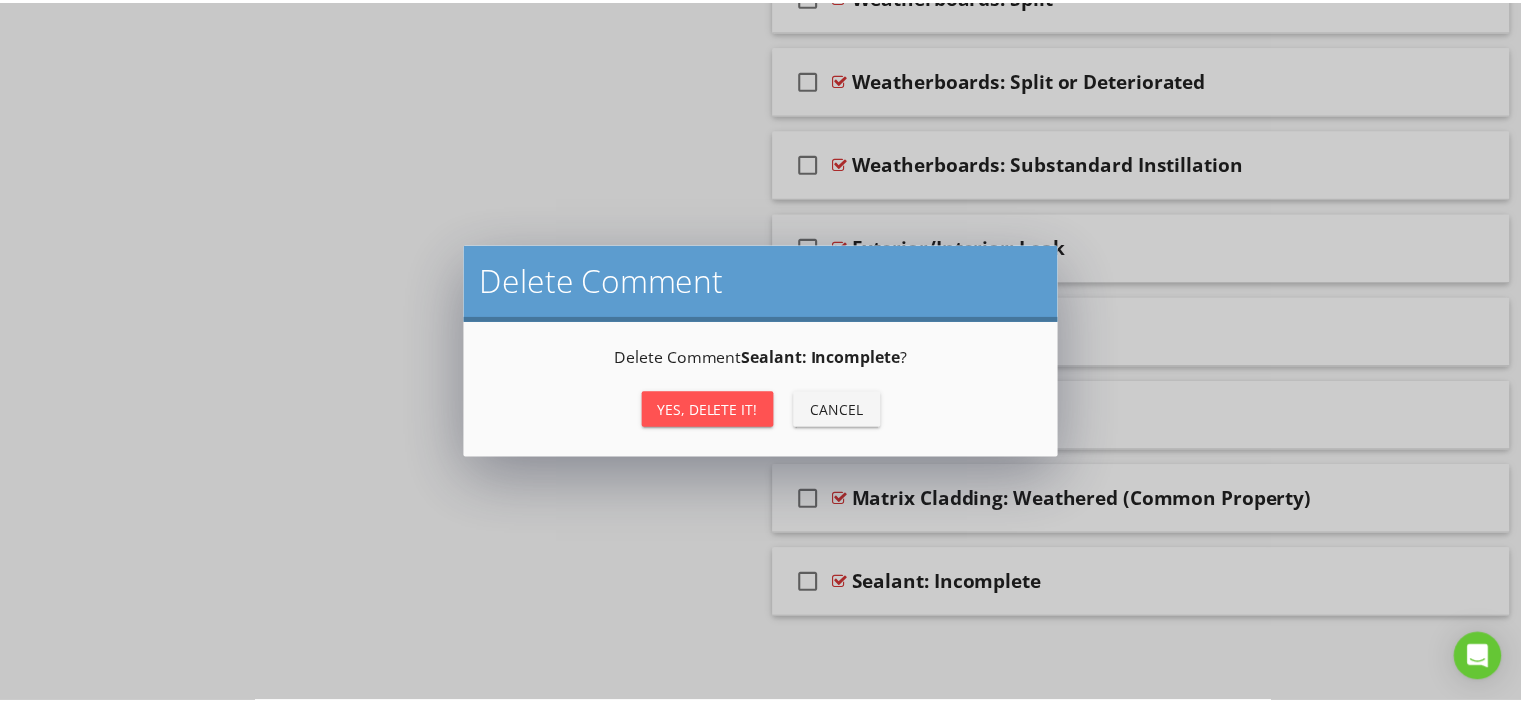 scroll, scrollTop: 4501, scrollLeft: 0, axis: vertical 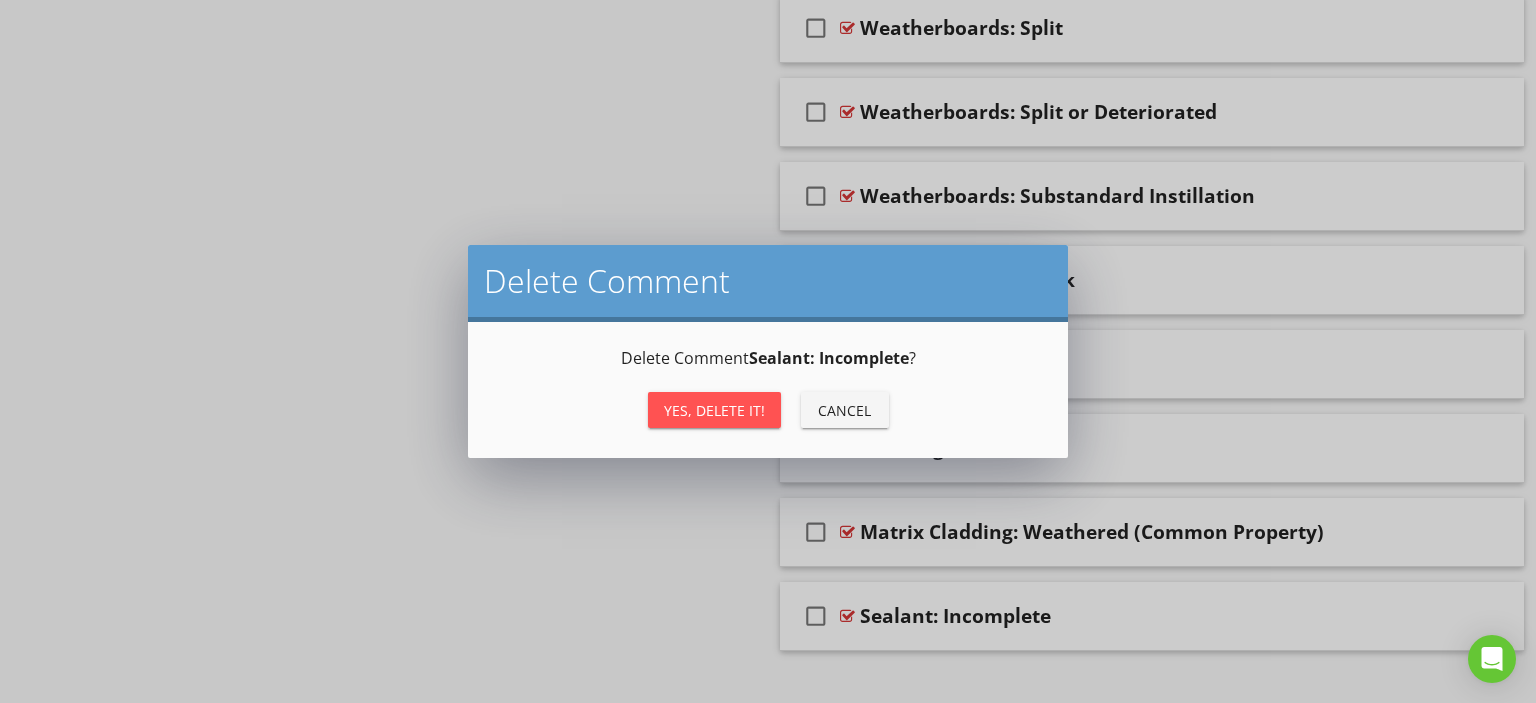 click on "Yes, Delete it!" at bounding box center (714, 410) 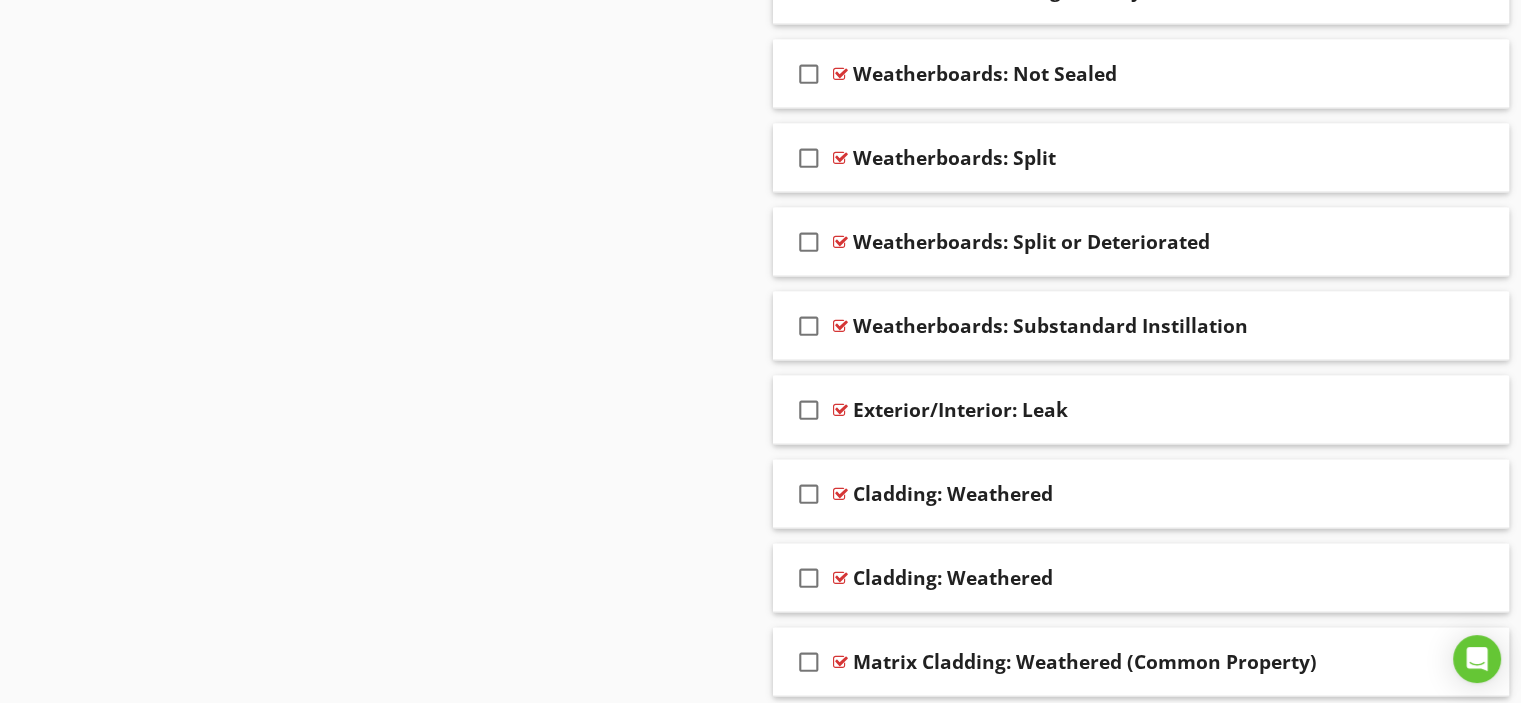 scroll, scrollTop: 4337, scrollLeft: 0, axis: vertical 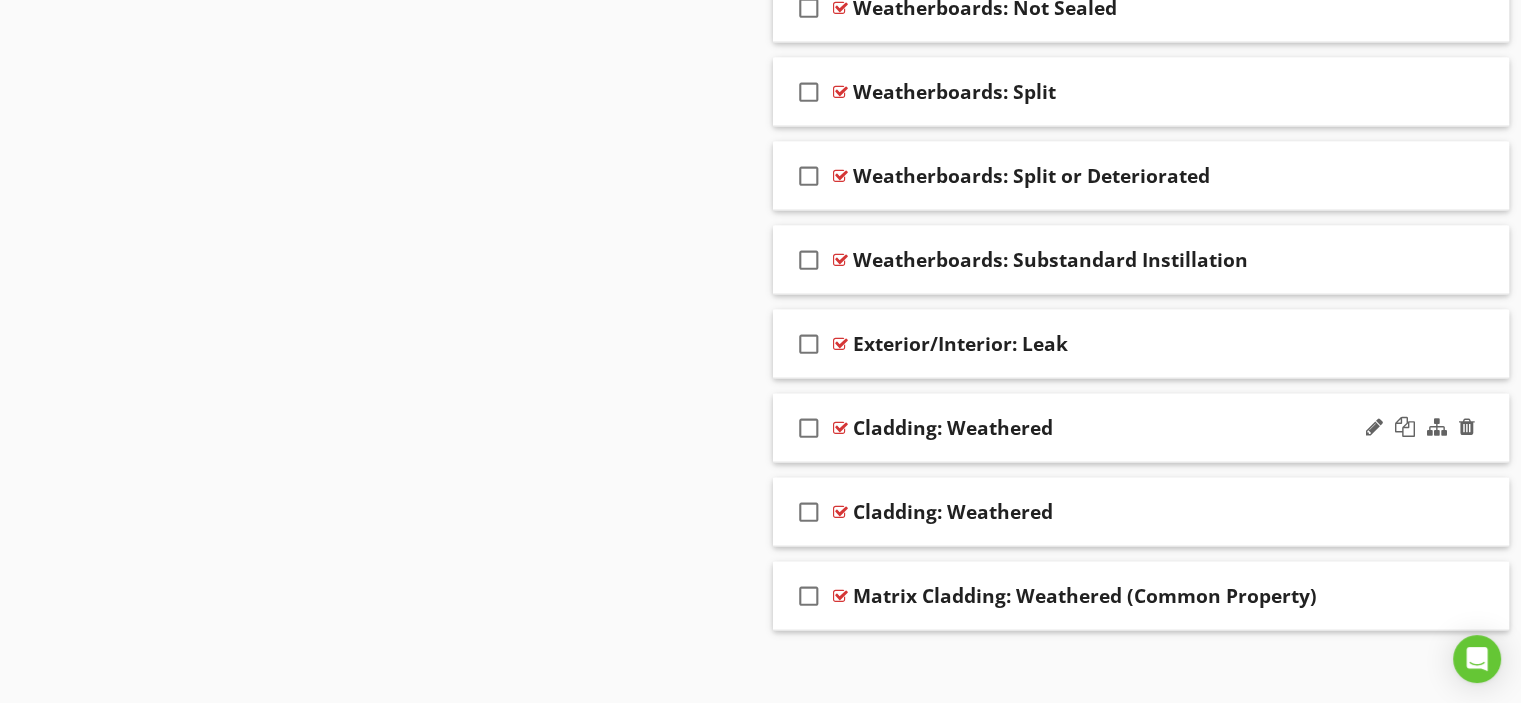 click on "check_box_outline_blank
Cladding: Weathered" at bounding box center [1141, 428] 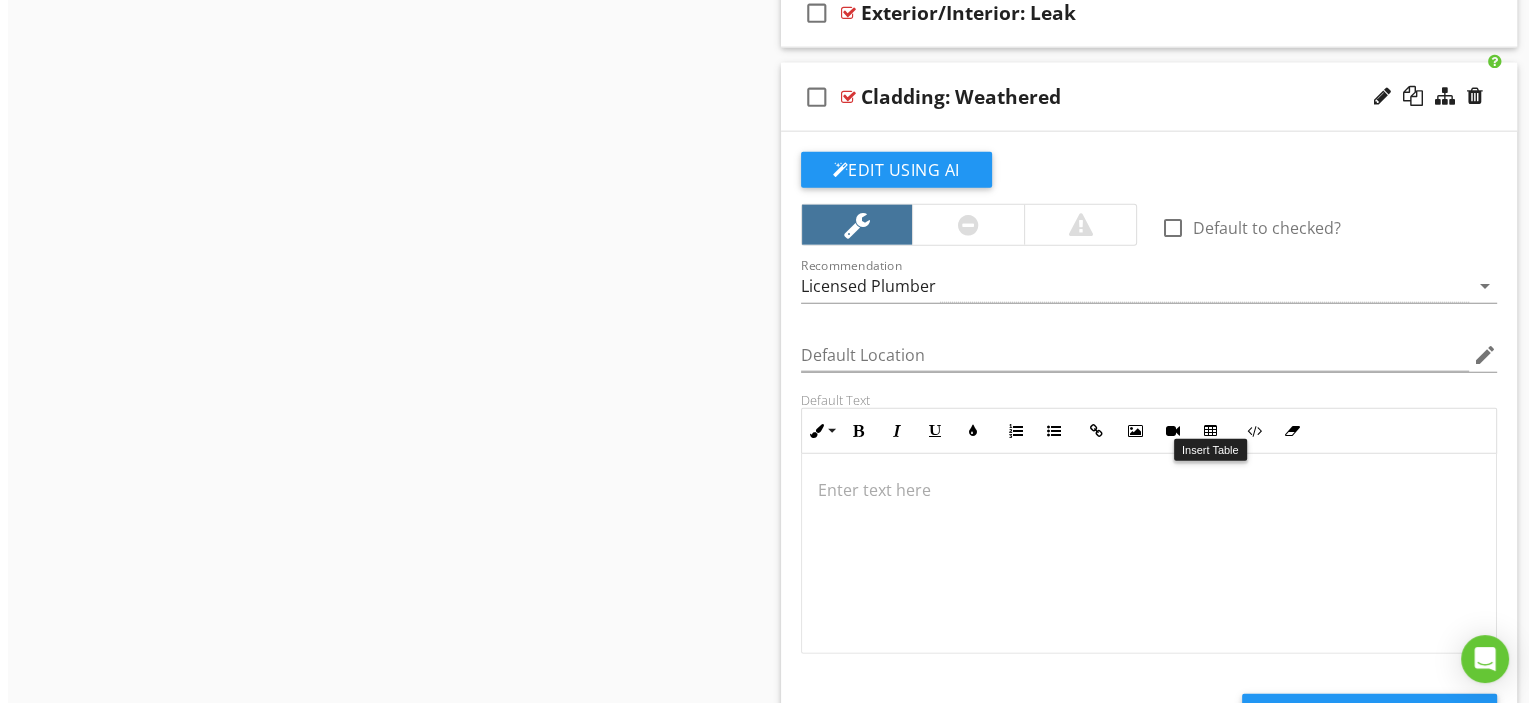 scroll, scrollTop: 4637, scrollLeft: 0, axis: vertical 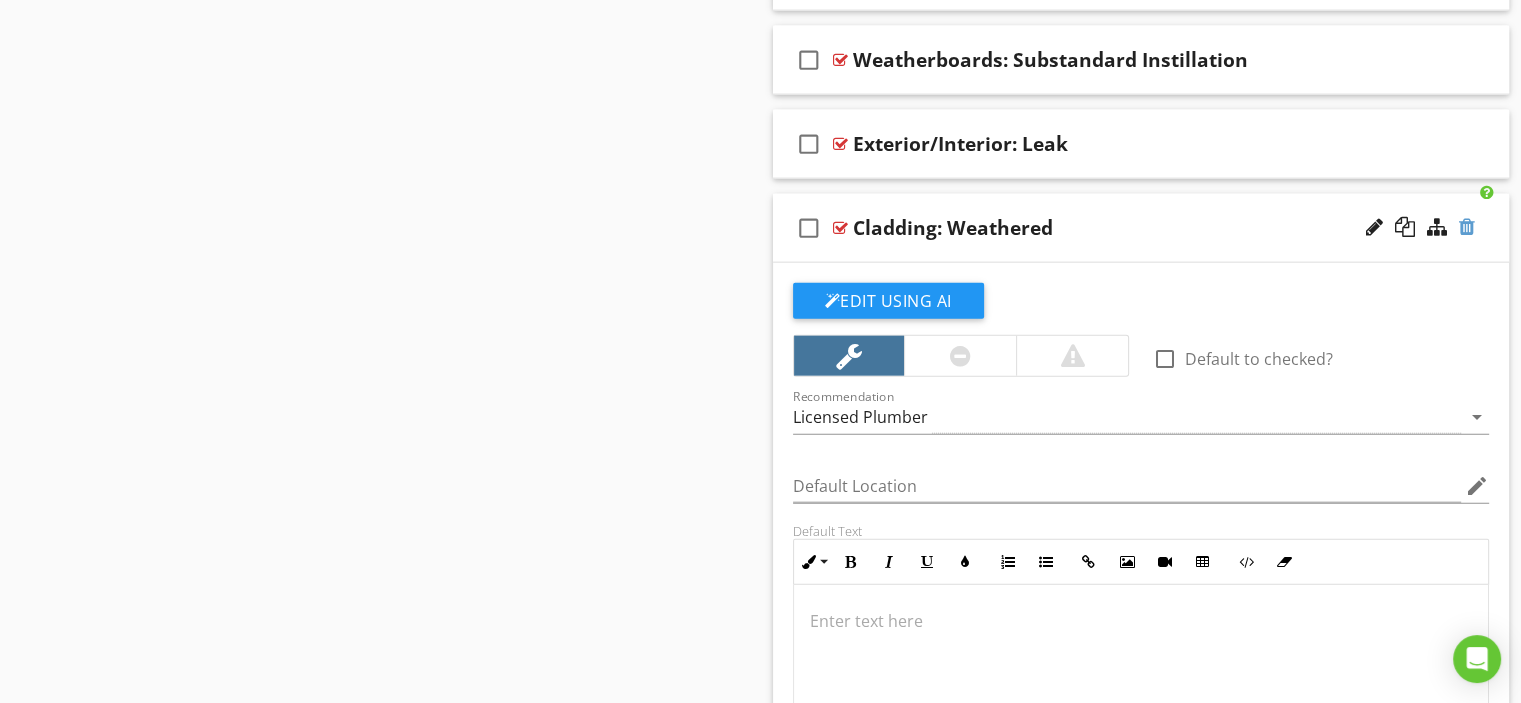click at bounding box center [1467, 227] 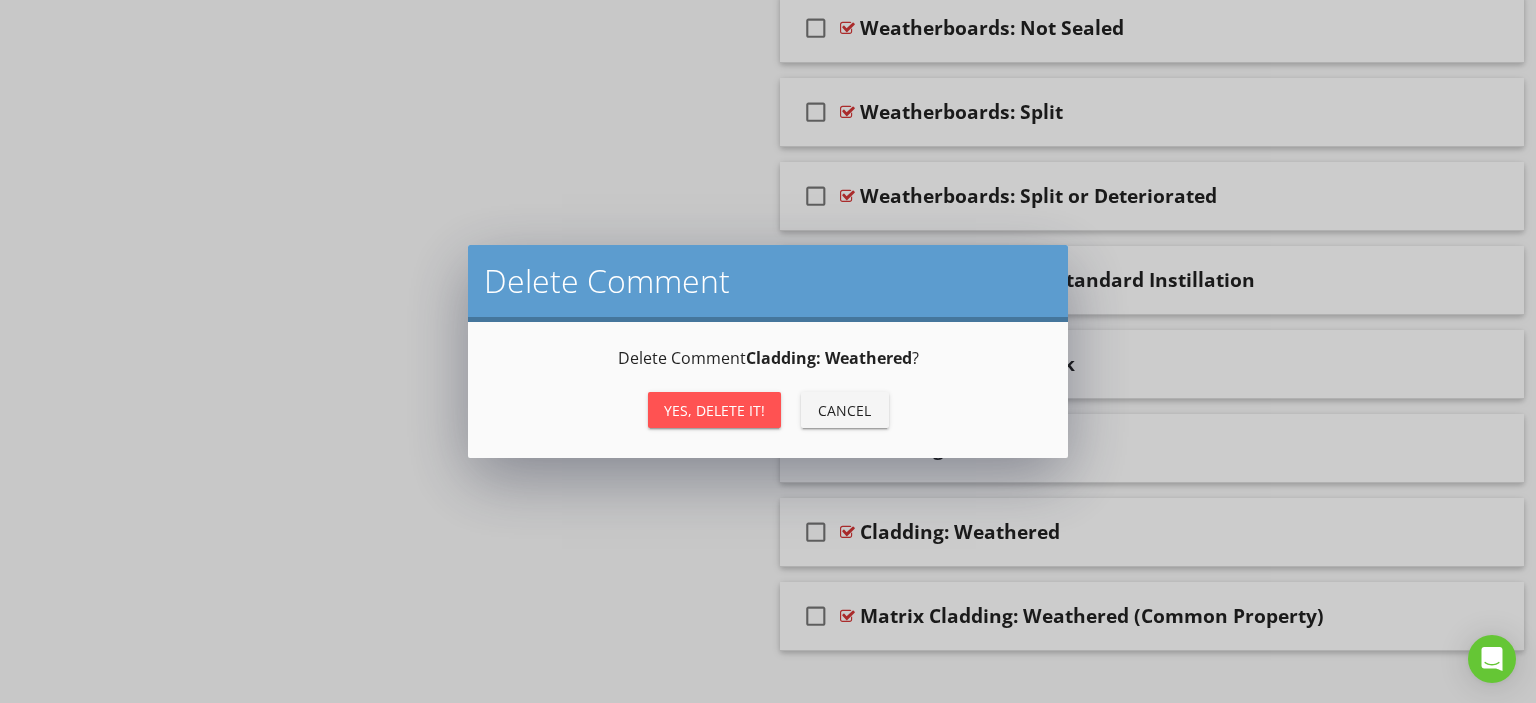 click on "Yes, Delete it!" at bounding box center (714, 410) 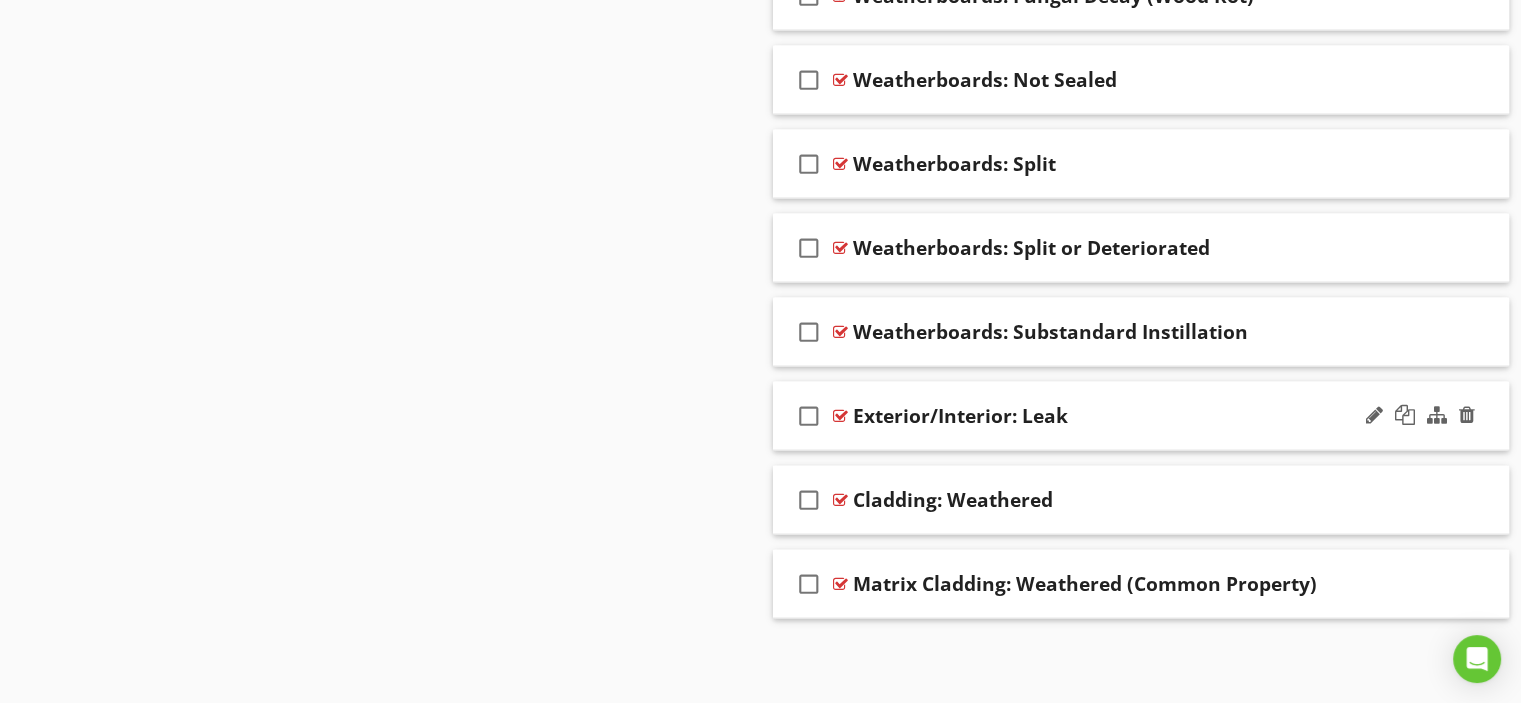 scroll, scrollTop: 4354, scrollLeft: 0, axis: vertical 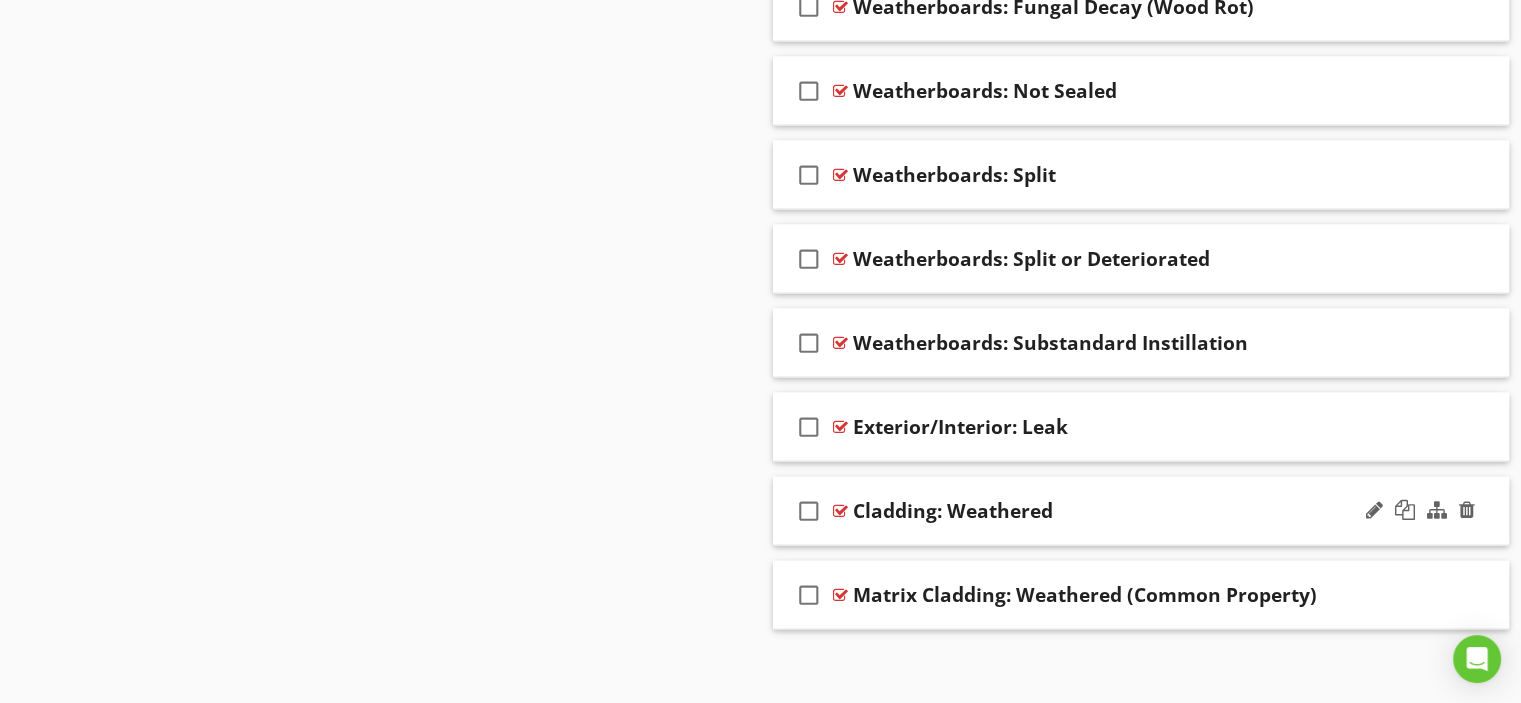 click on "check_box_outline_blank
Cladding: Weathered" at bounding box center (1141, 511) 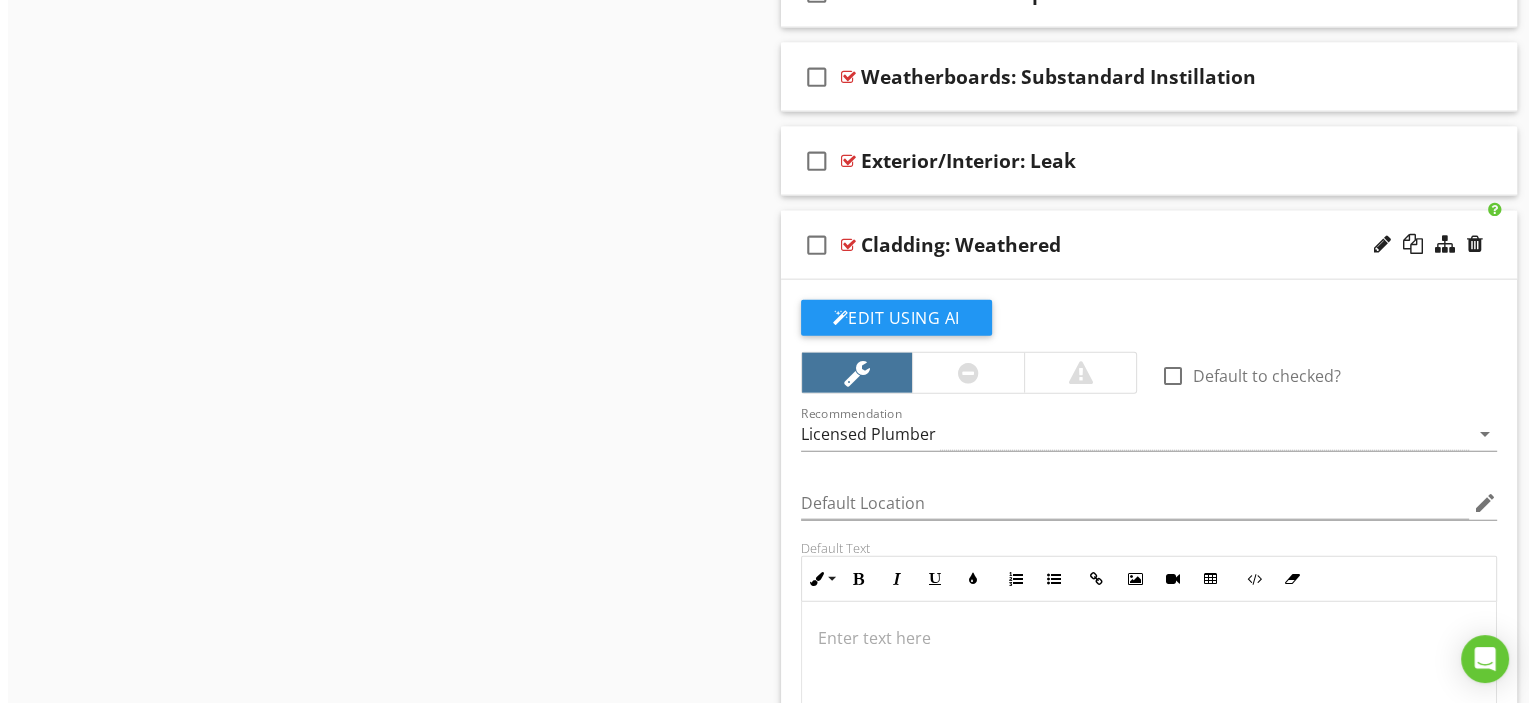 scroll, scrollTop: 4517, scrollLeft: 0, axis: vertical 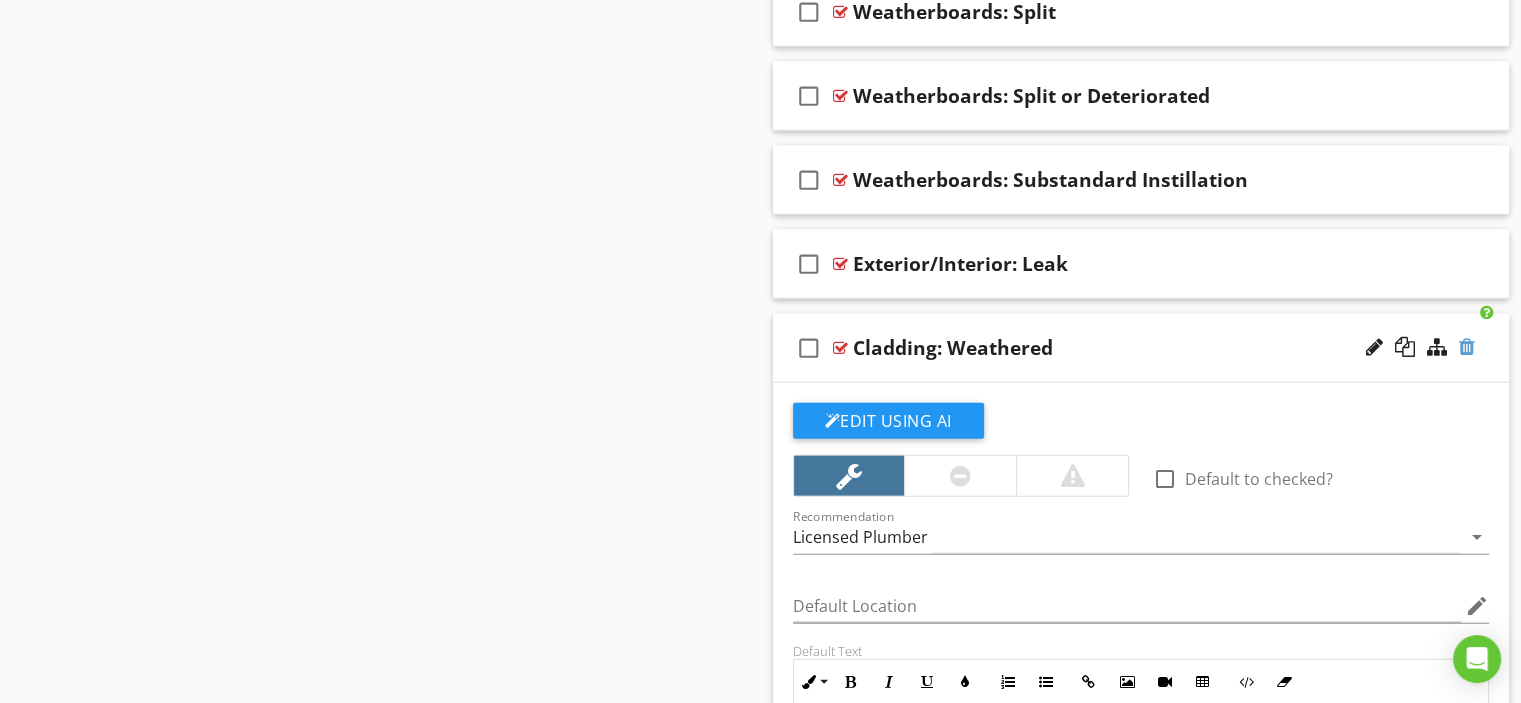 click at bounding box center [1467, 347] 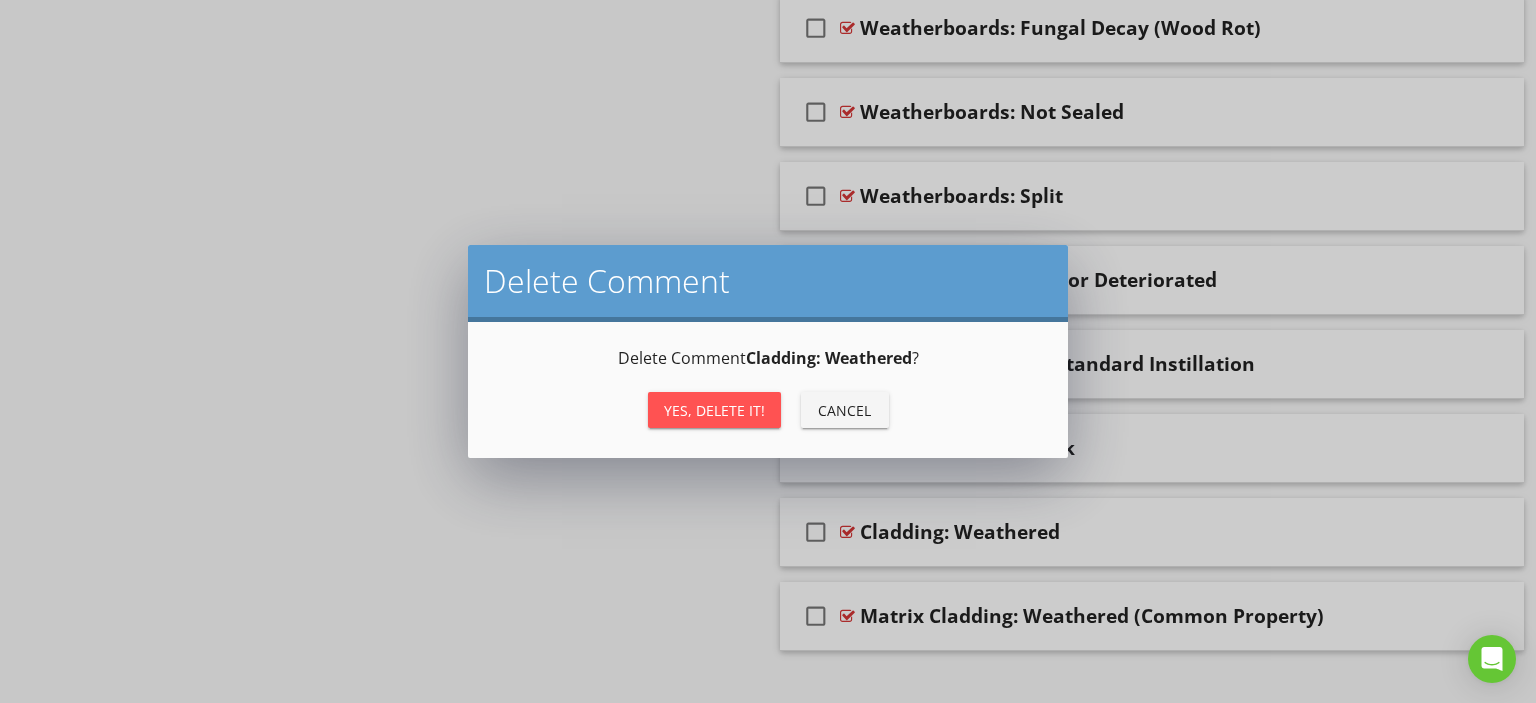 click on "Yes, Delete it!" at bounding box center (714, 410) 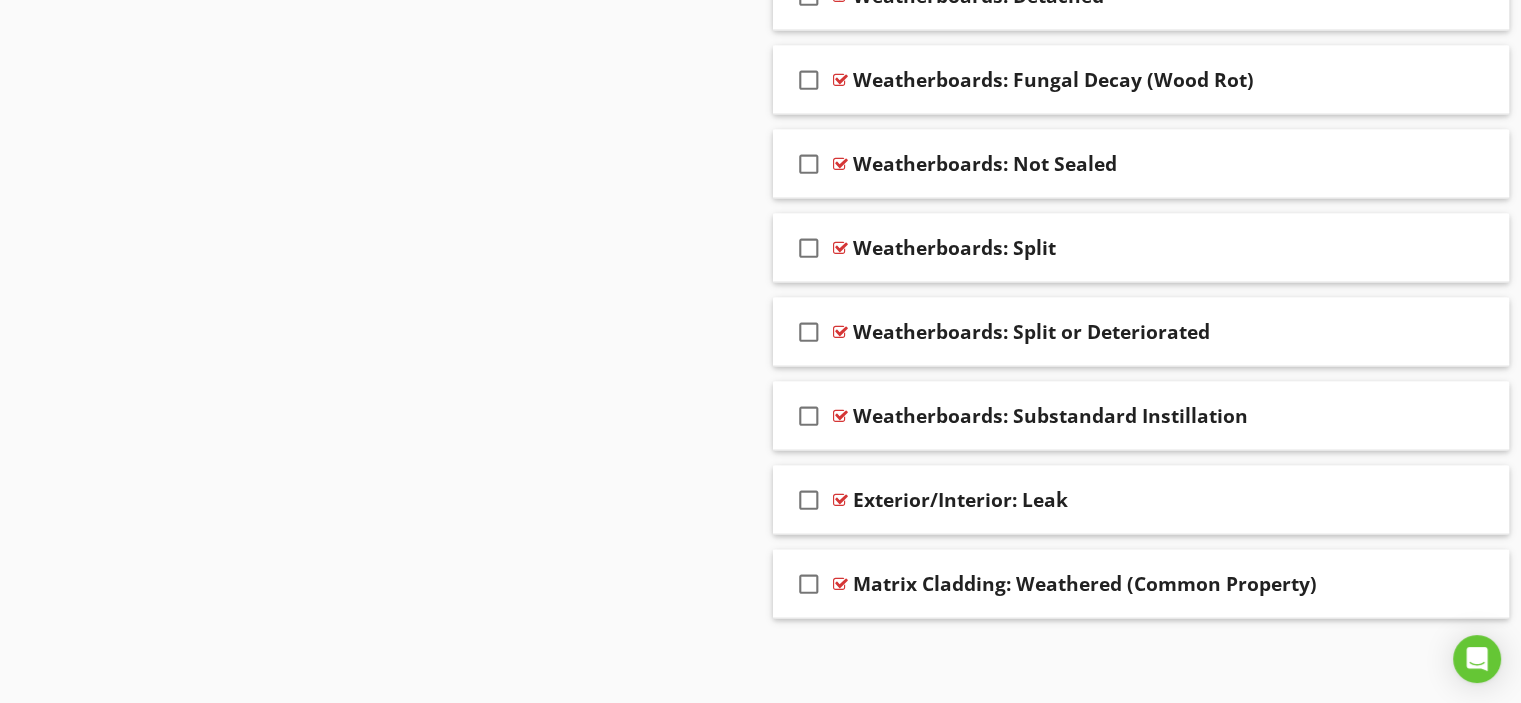 scroll, scrollTop: 4270, scrollLeft: 0, axis: vertical 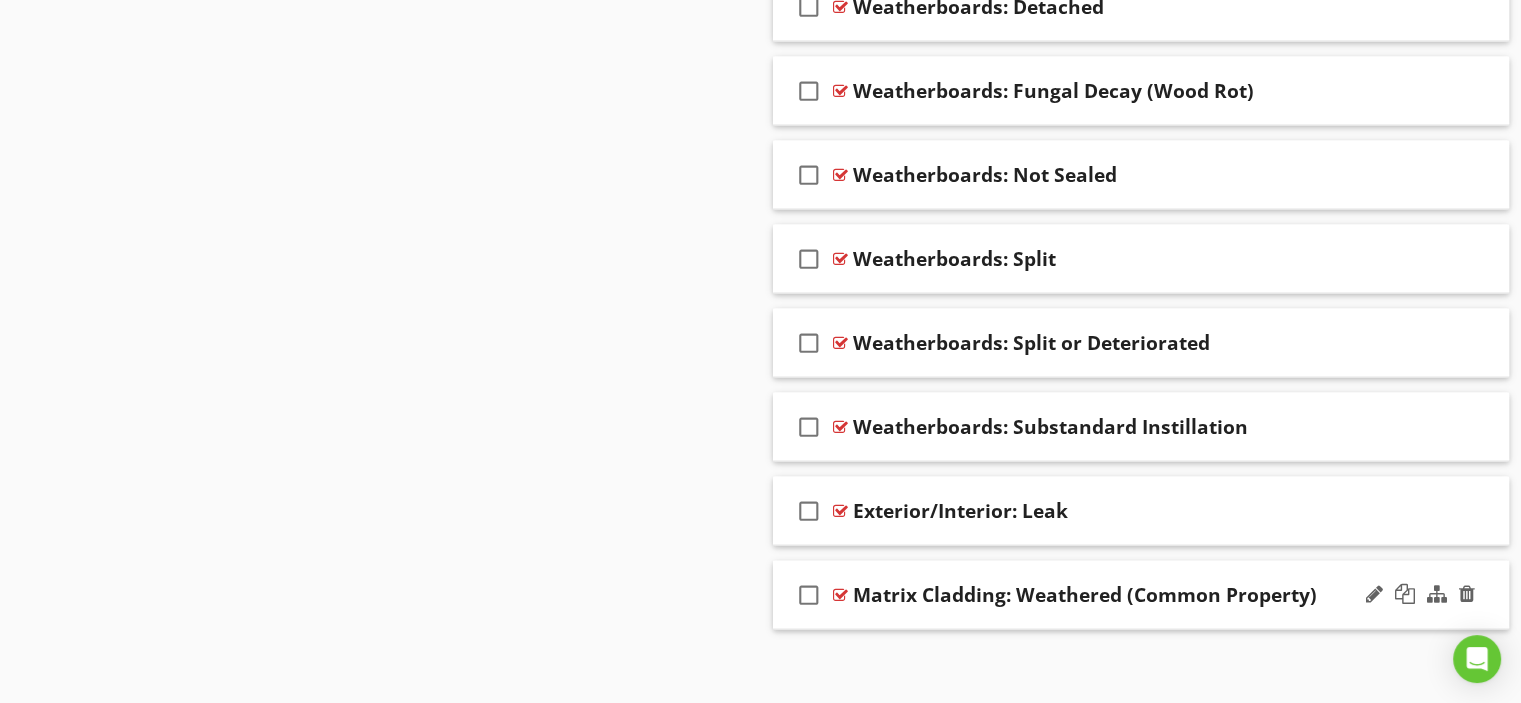 type 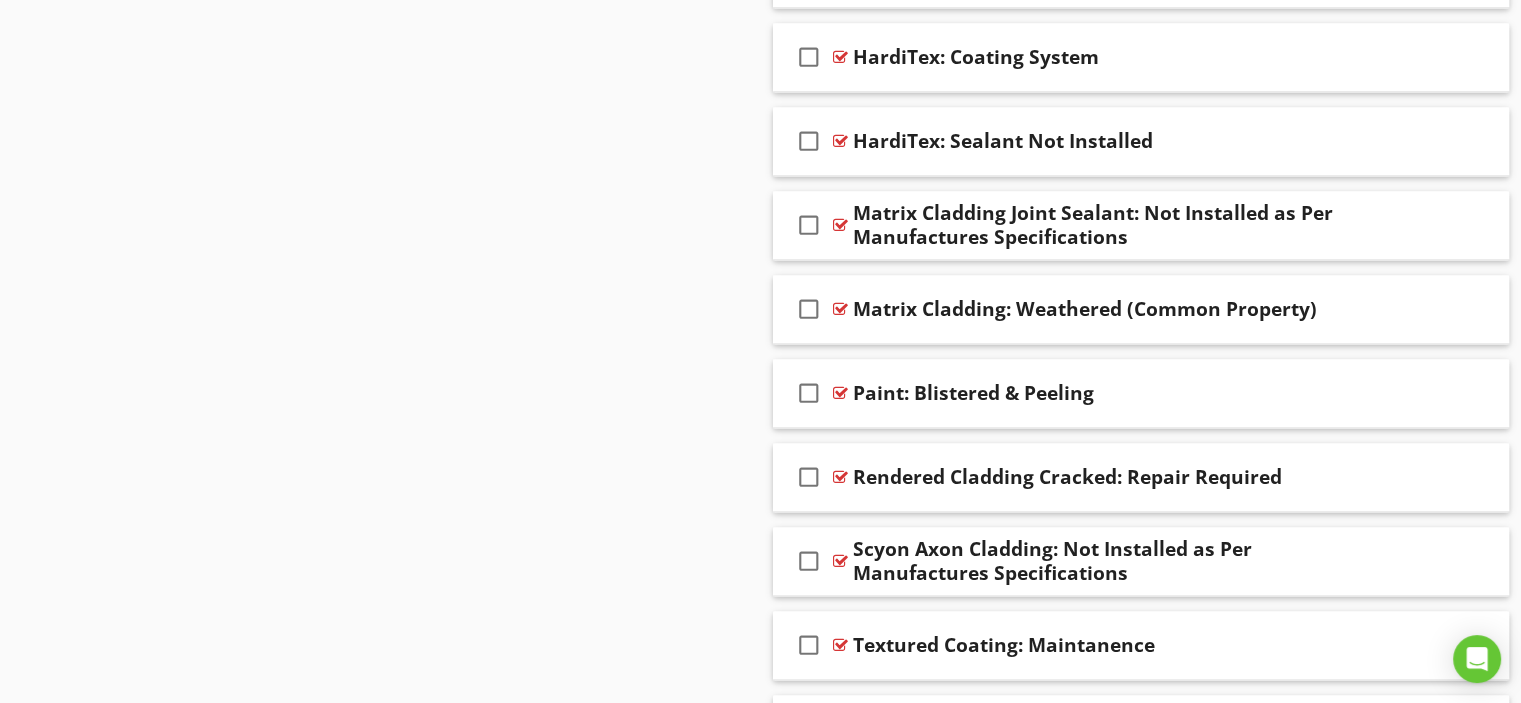 scroll, scrollTop: 2670, scrollLeft: 0, axis: vertical 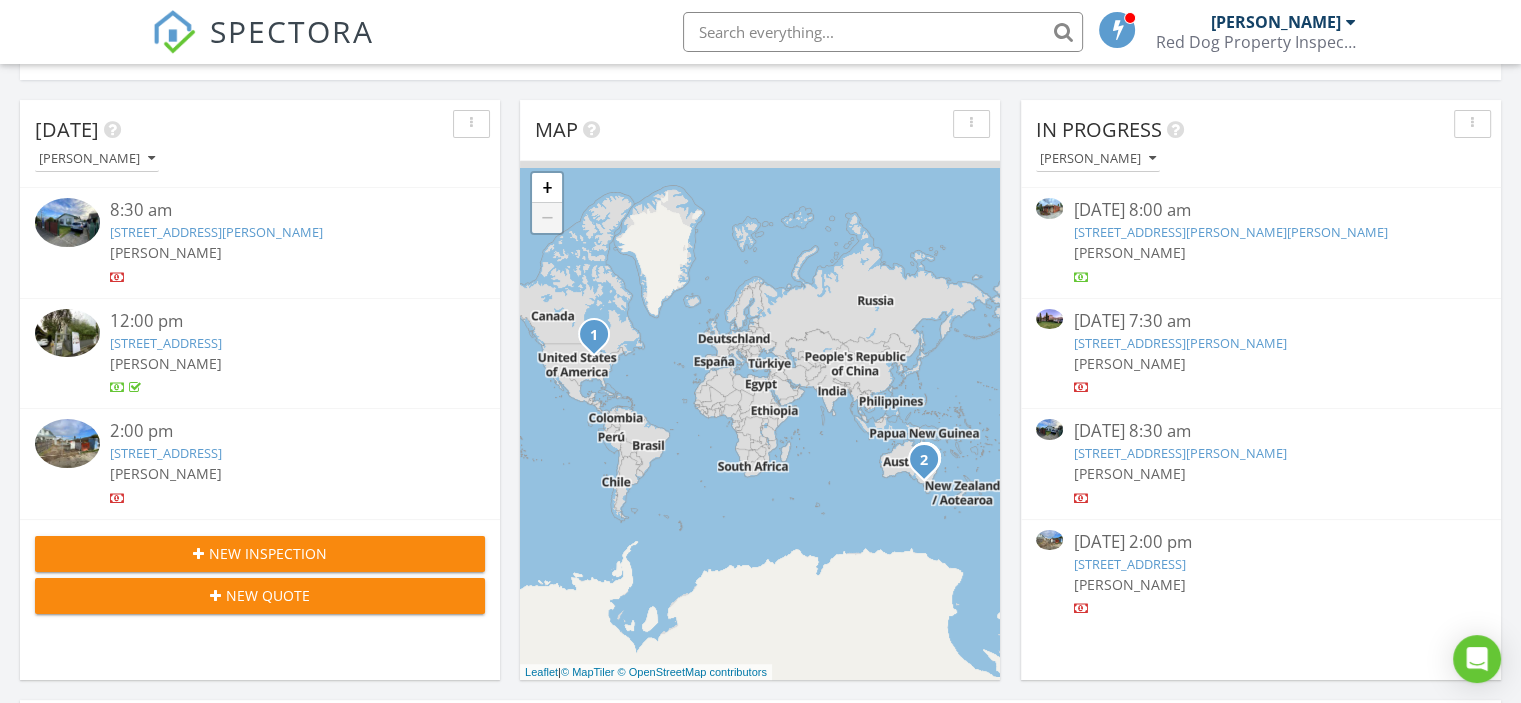click on "[STREET_ADDRESS]" at bounding box center [1129, 564] 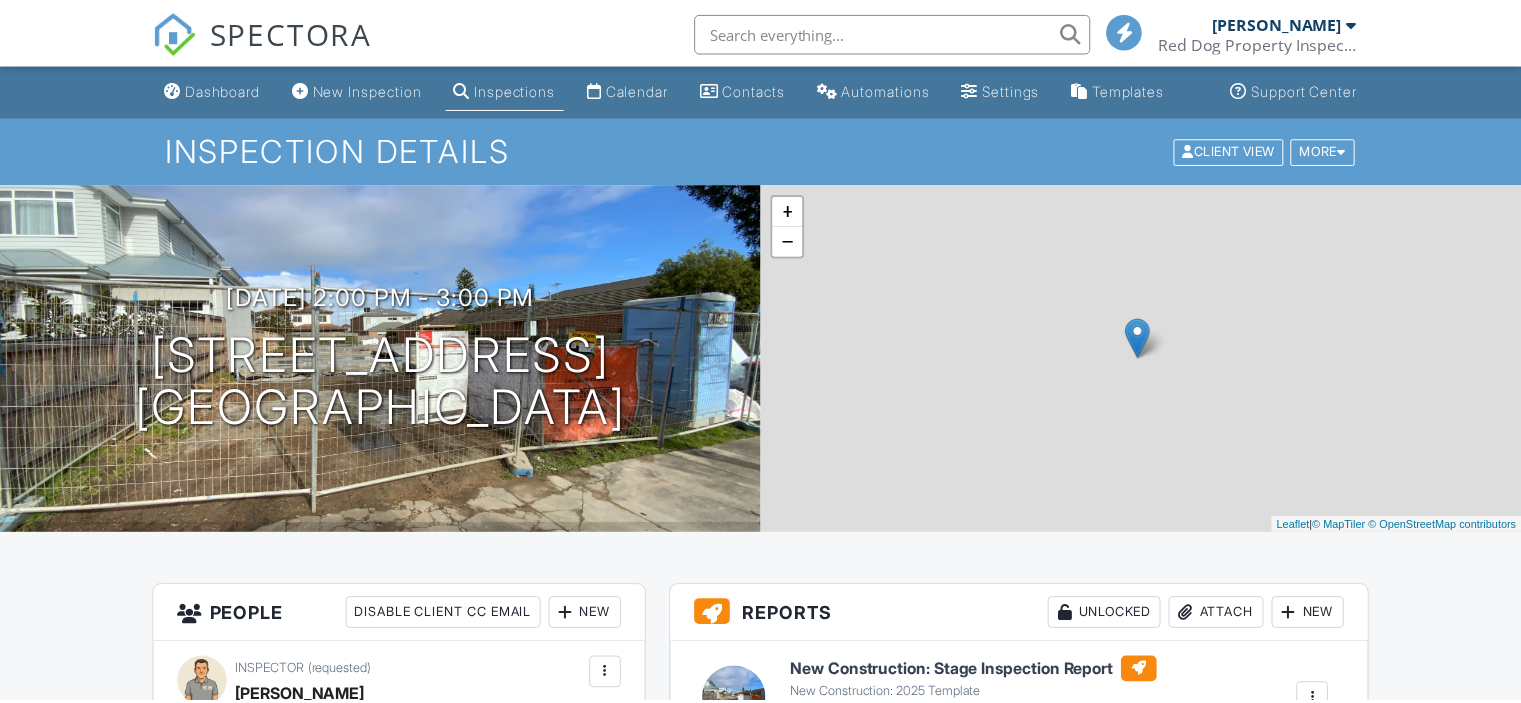 scroll, scrollTop: 0, scrollLeft: 0, axis: both 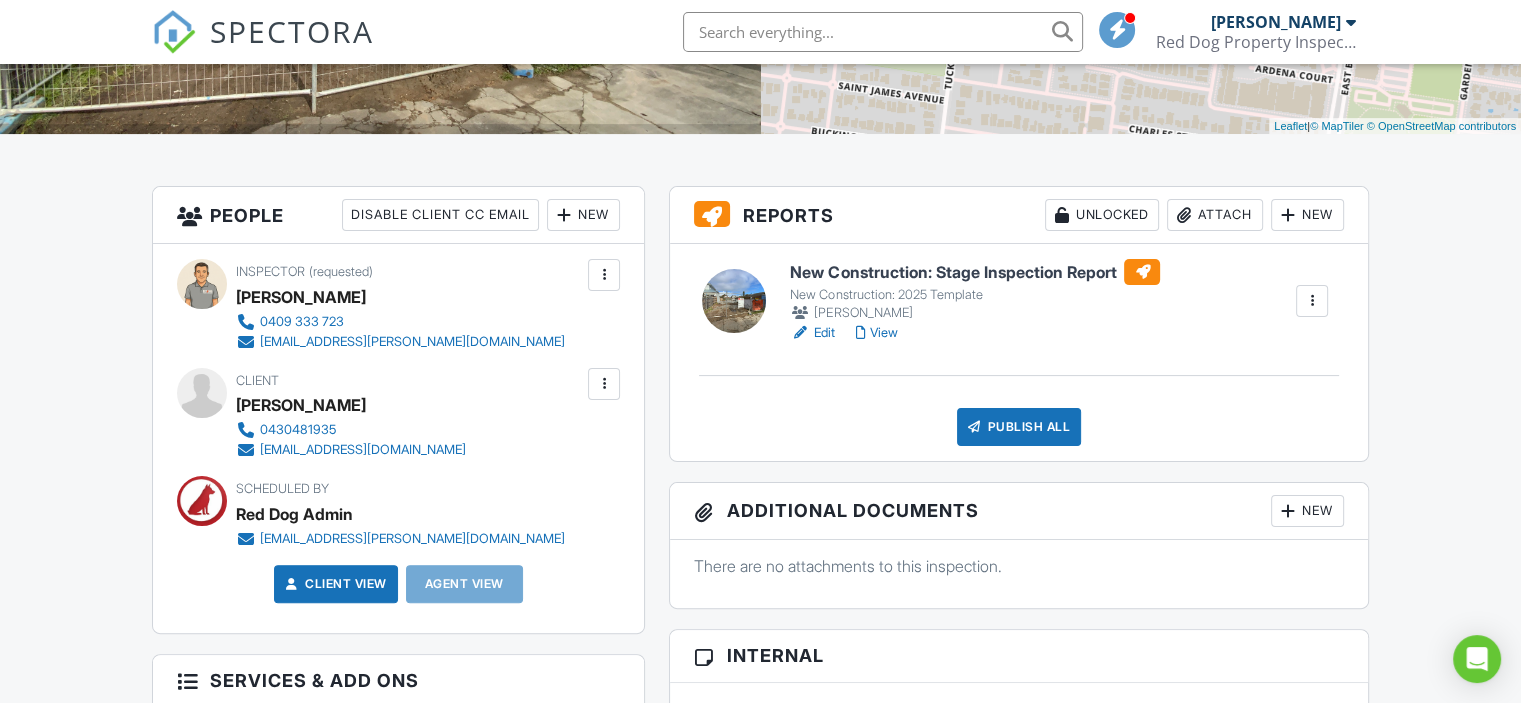 click on "New" at bounding box center (583, 215) 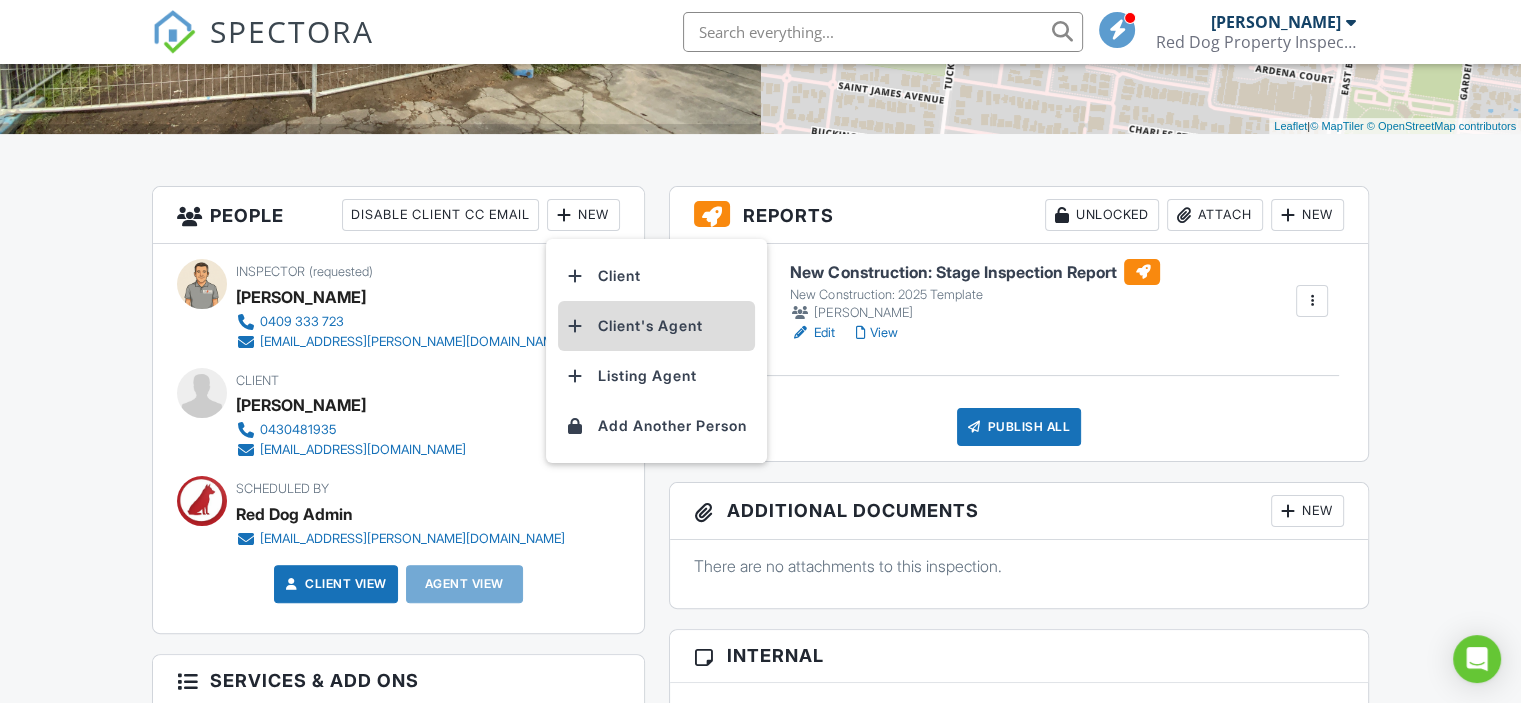 click on "Client's Agent" at bounding box center [656, 326] 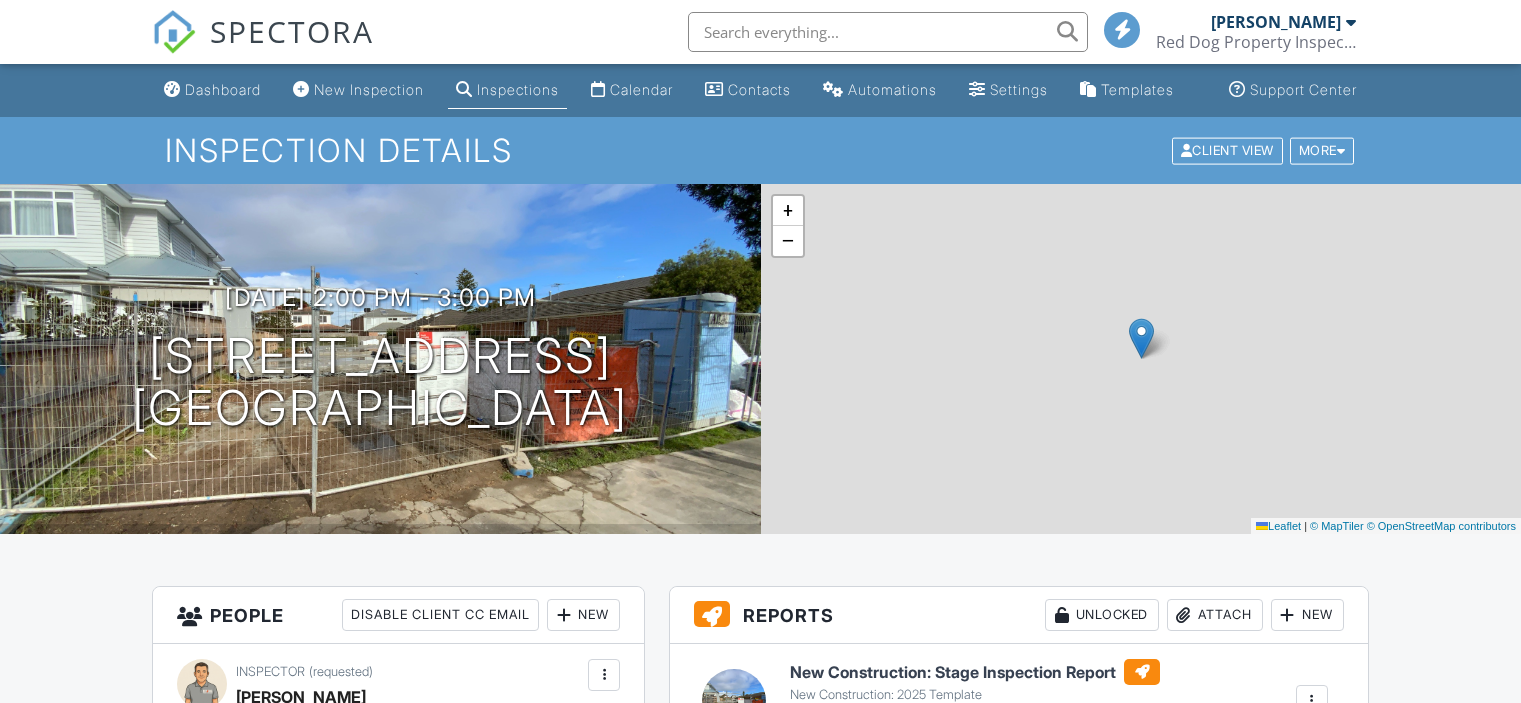 scroll, scrollTop: 400, scrollLeft: 0, axis: vertical 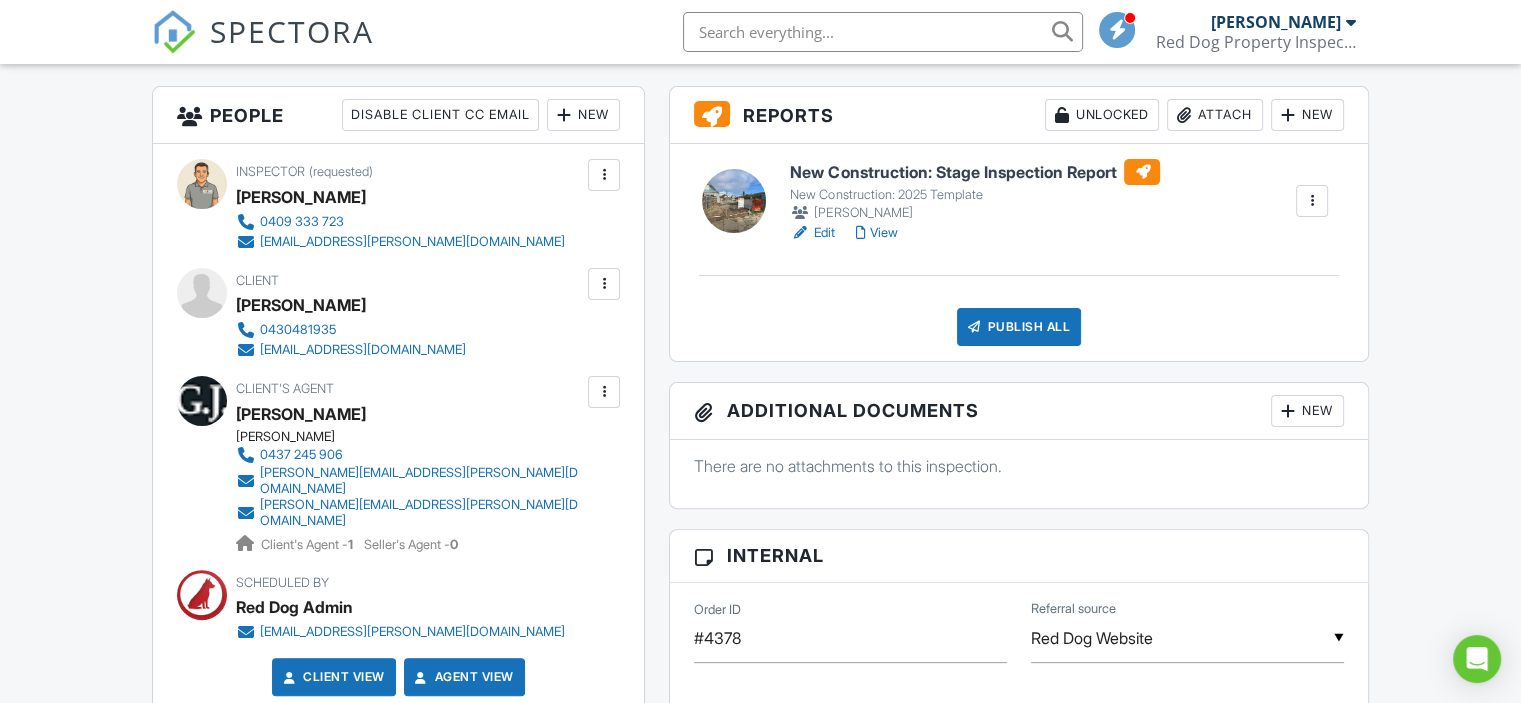 click on "Edit" at bounding box center (812, 233) 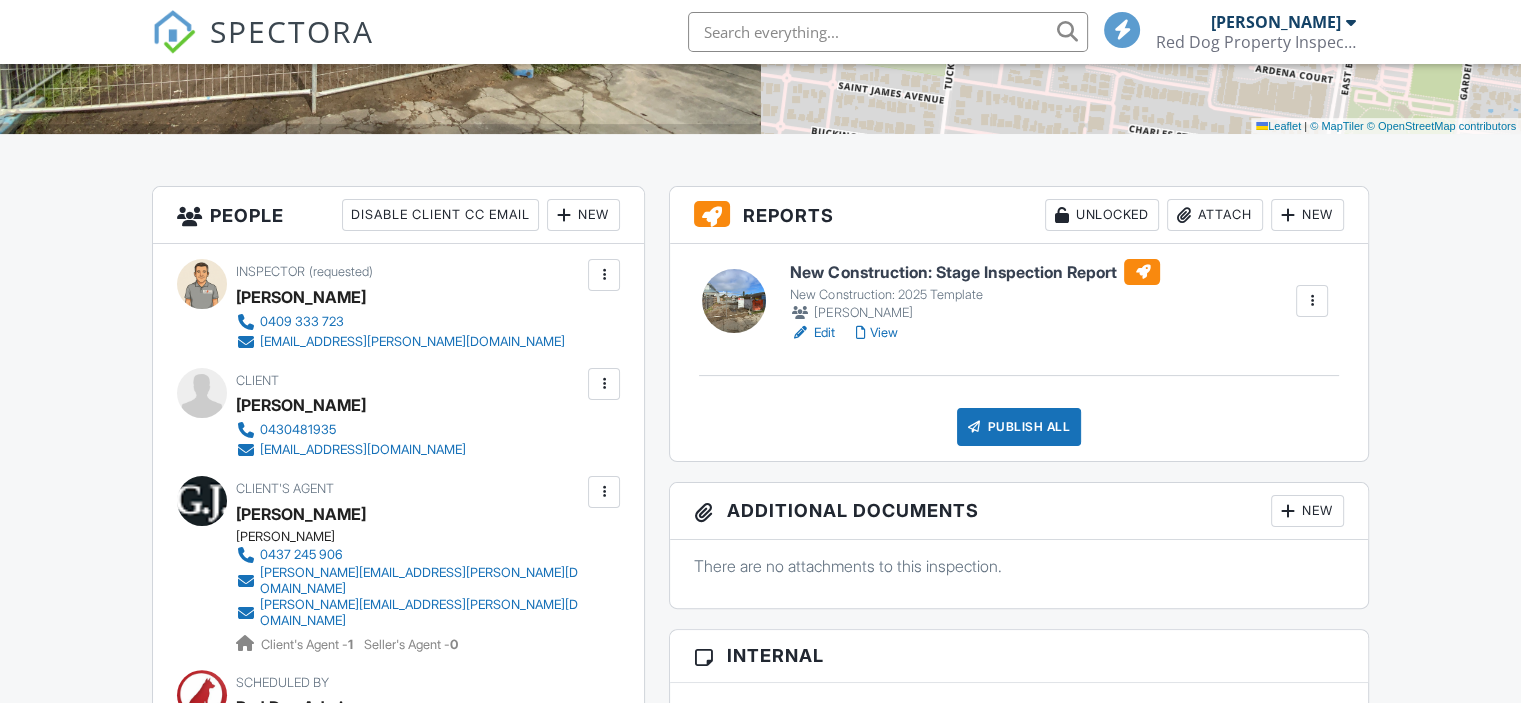 scroll, scrollTop: 400, scrollLeft: 0, axis: vertical 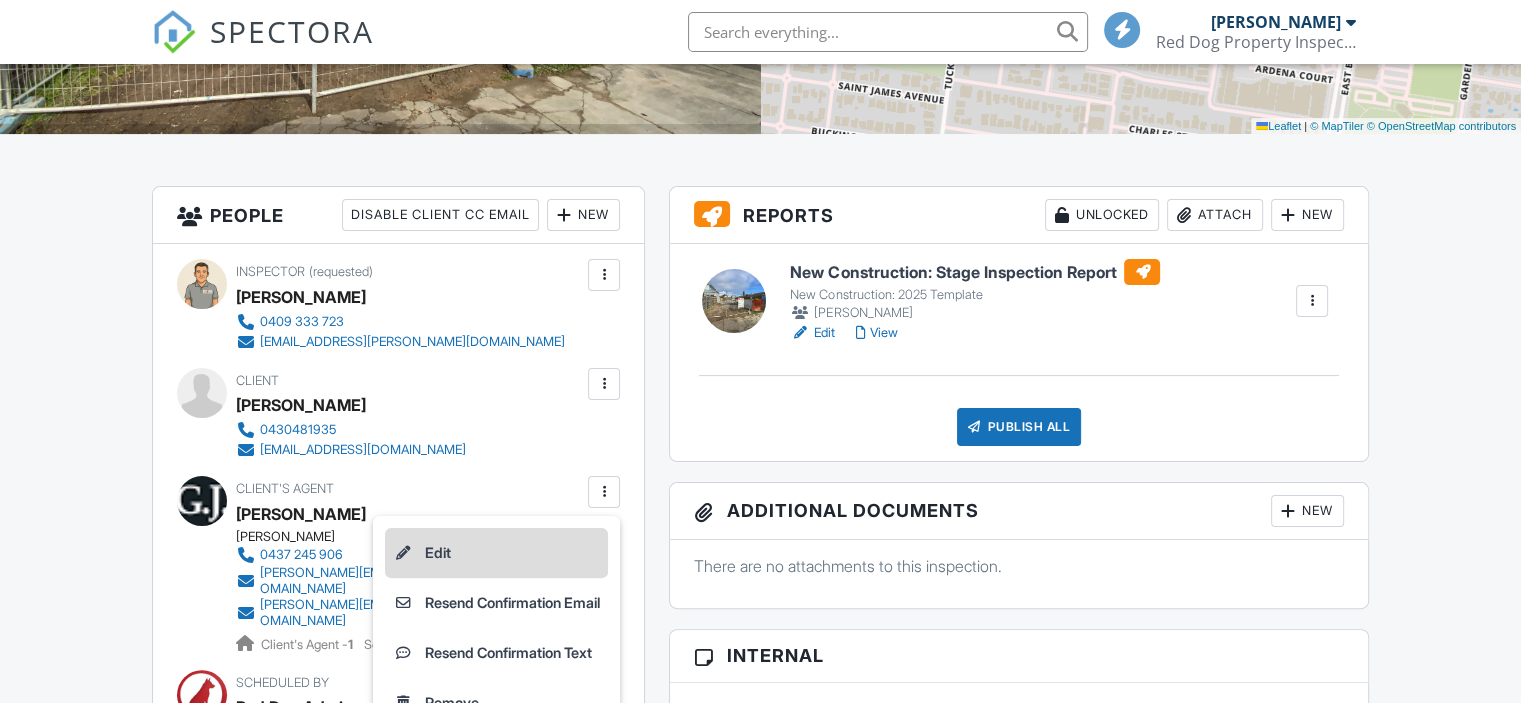 click on "Edit" at bounding box center [496, 553] 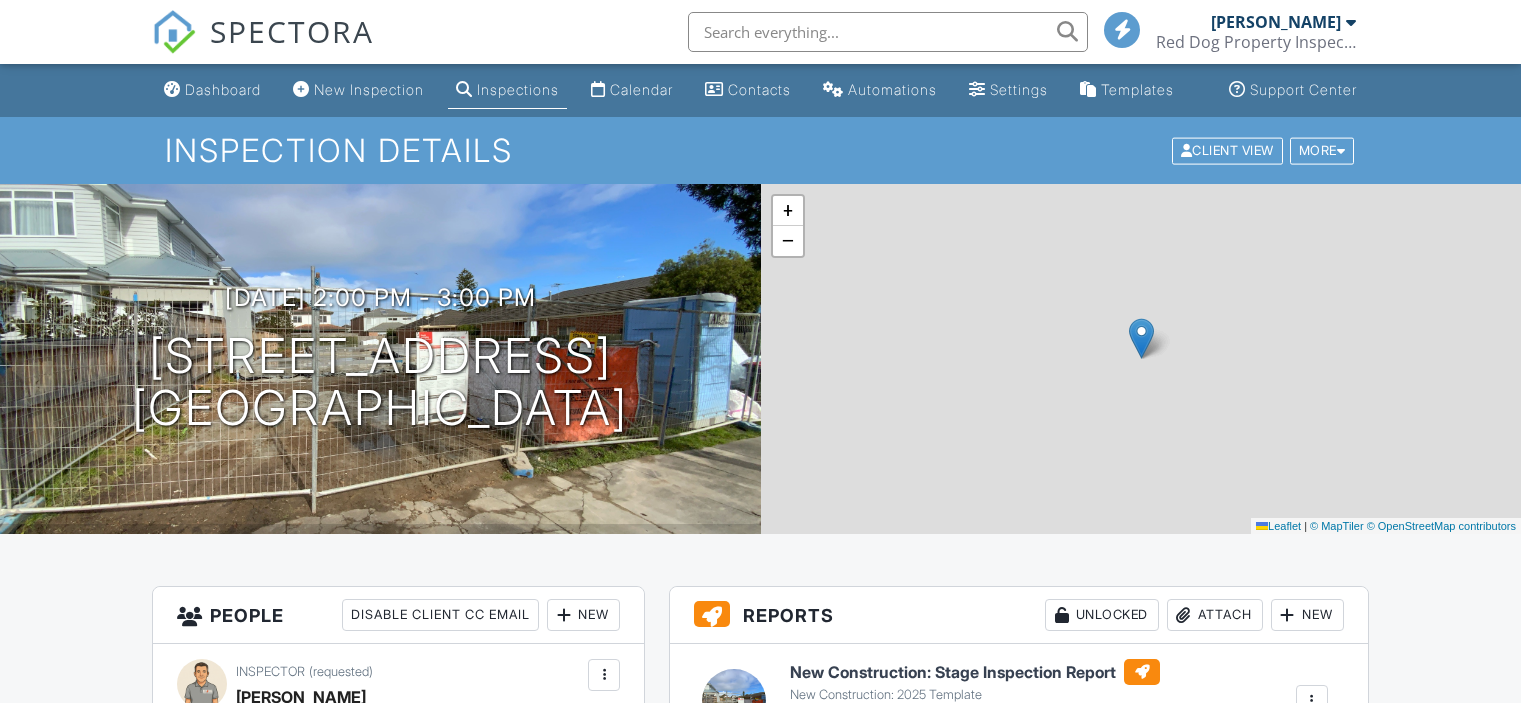 scroll, scrollTop: 400, scrollLeft: 0, axis: vertical 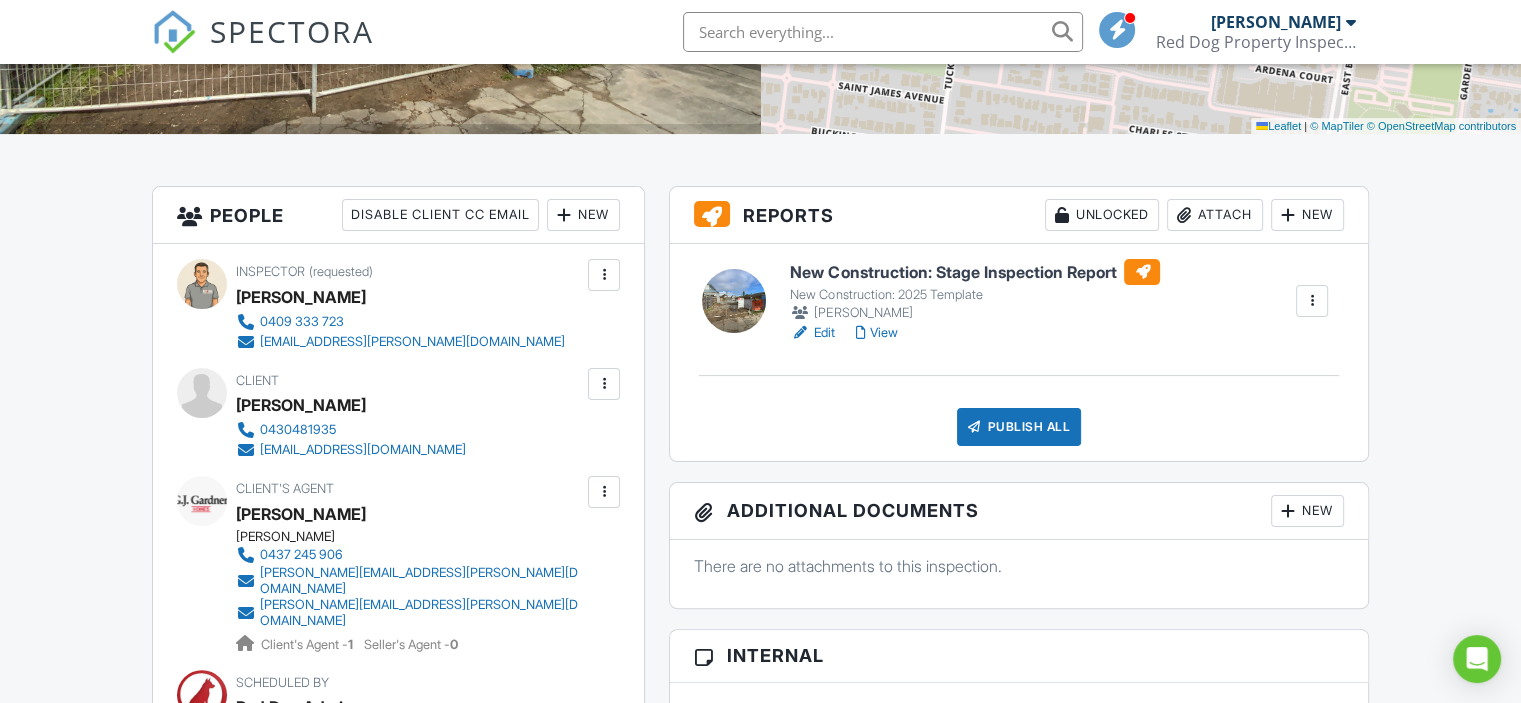 click on "View" at bounding box center (876, 333) 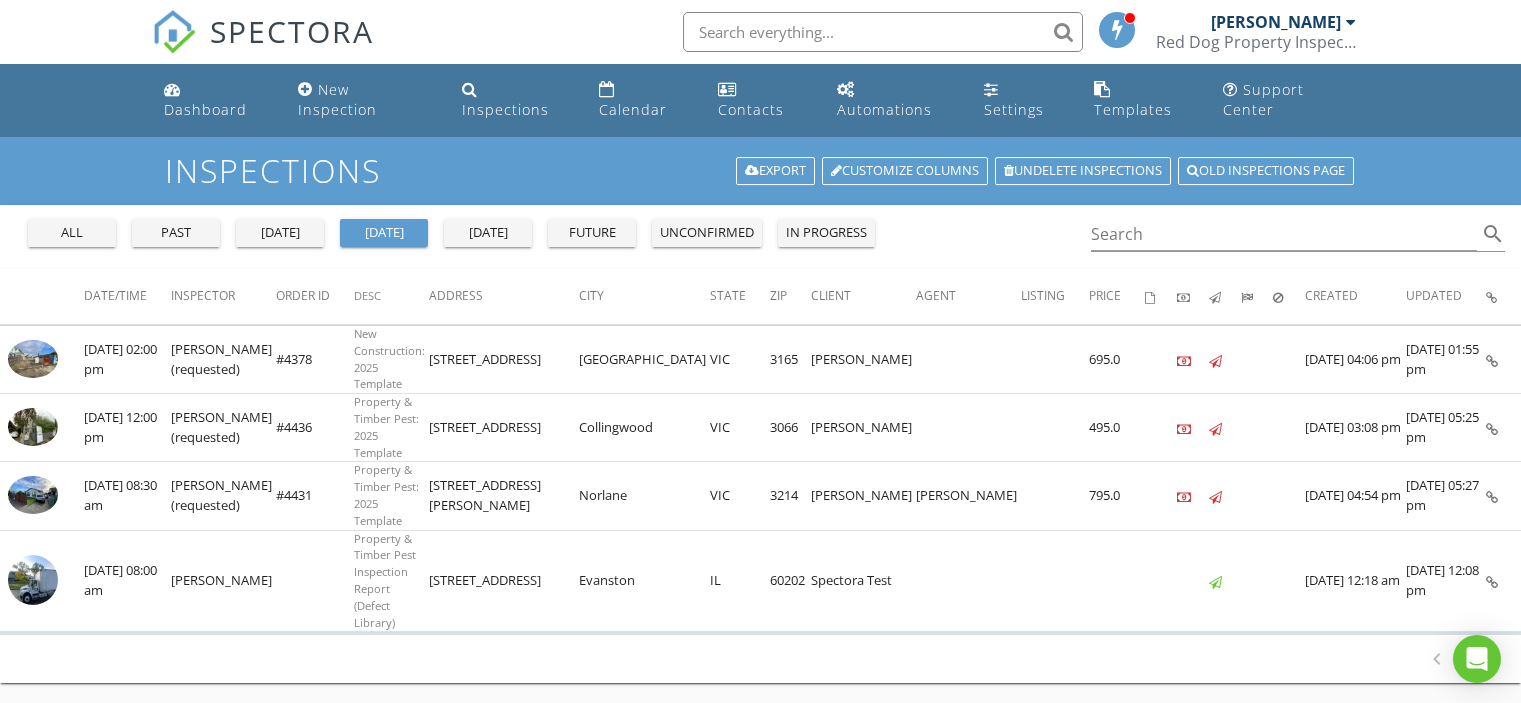 scroll, scrollTop: 0, scrollLeft: 0, axis: both 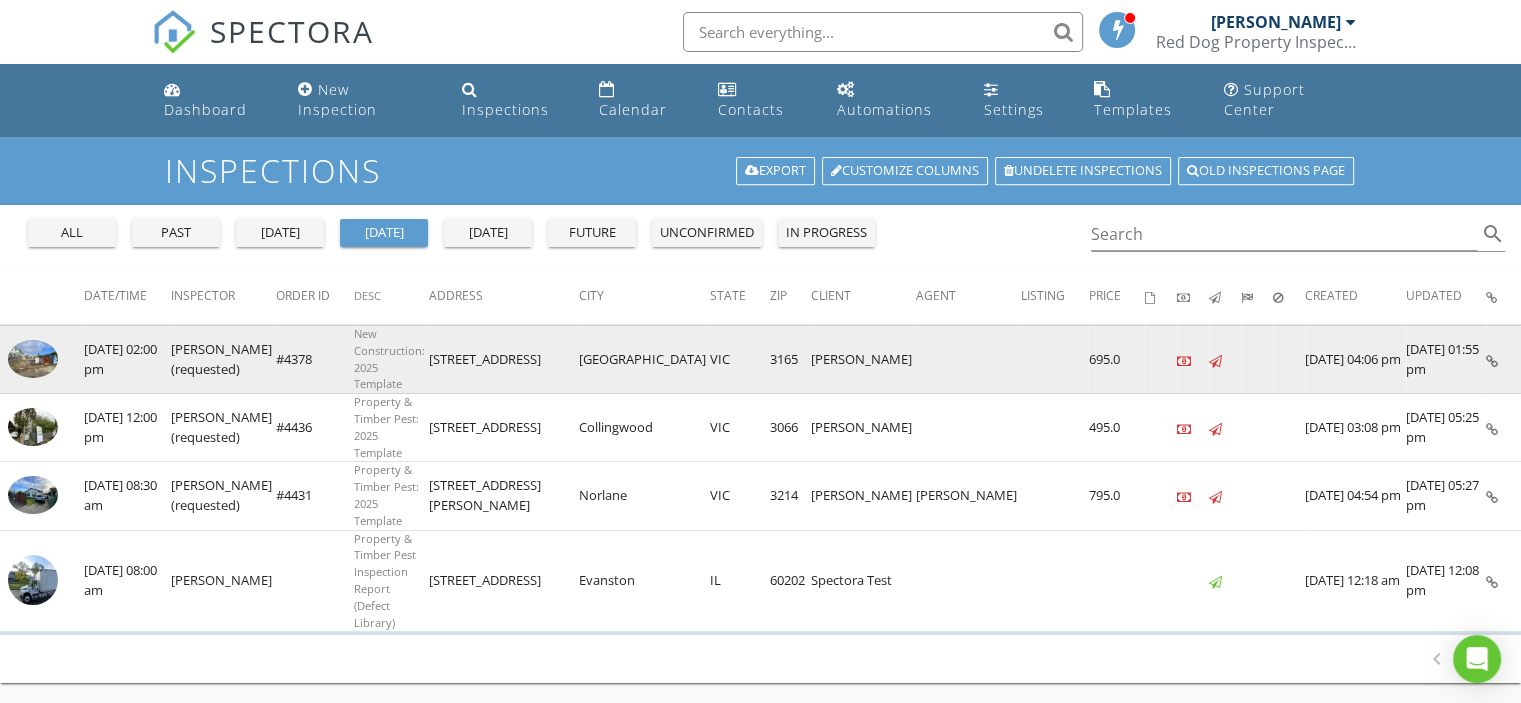 click at bounding box center (1492, 361) 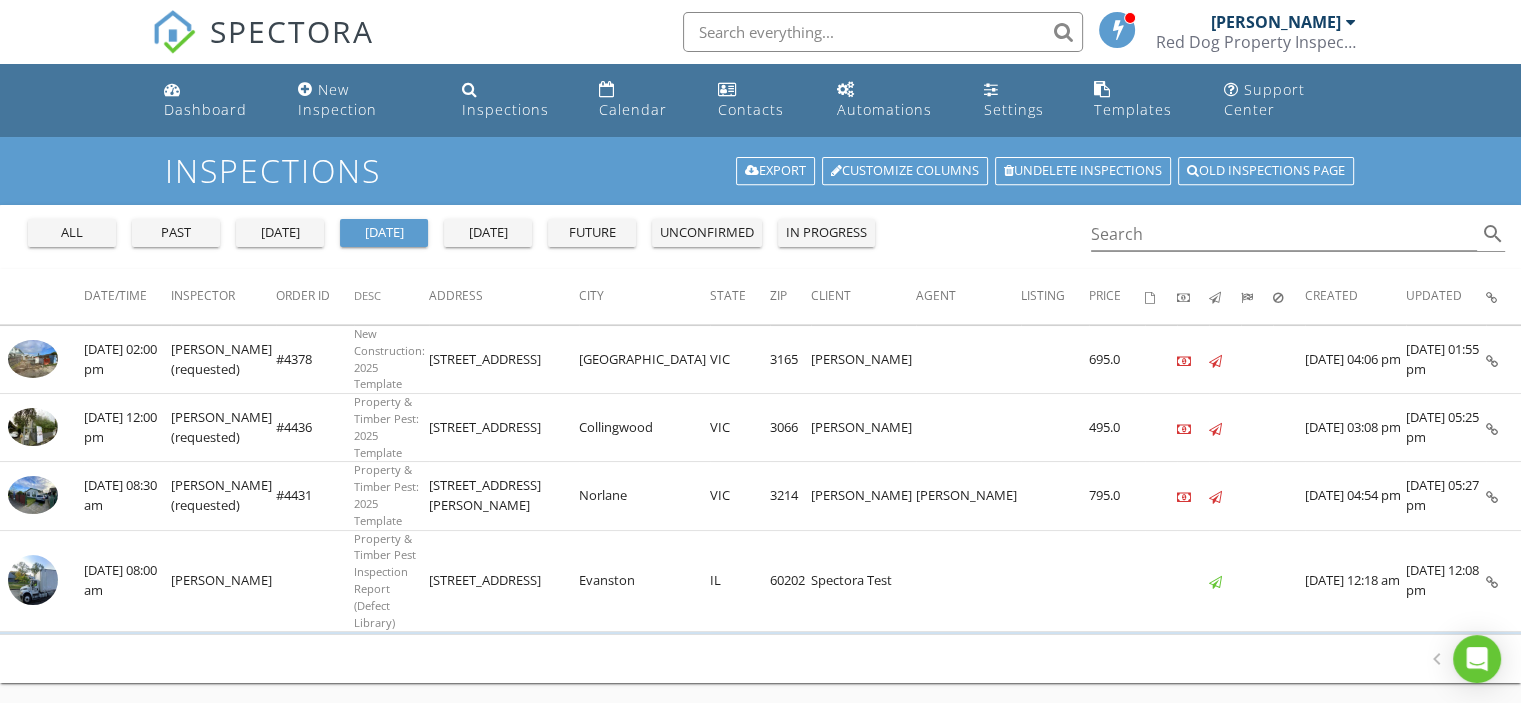click on "today" at bounding box center (384, 233) 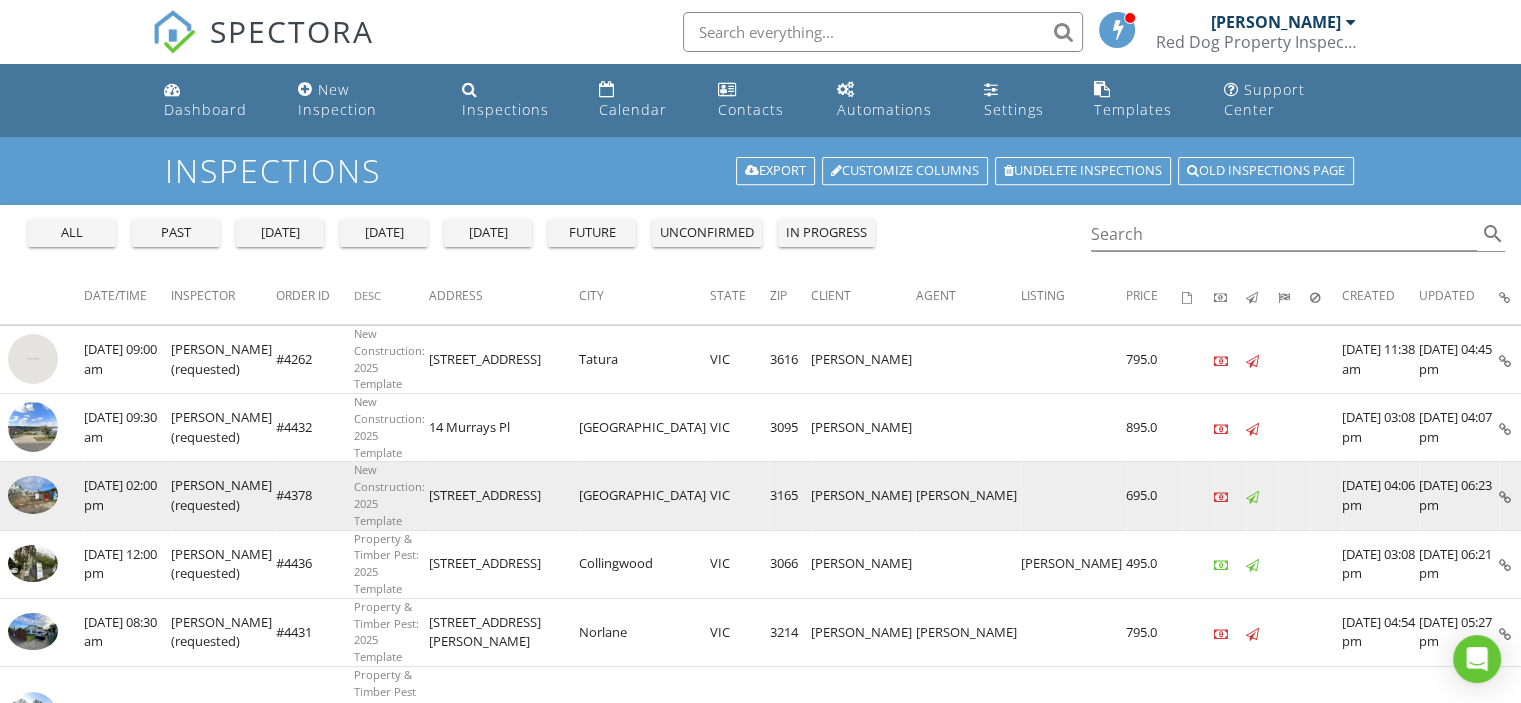 click at bounding box center [1505, 497] 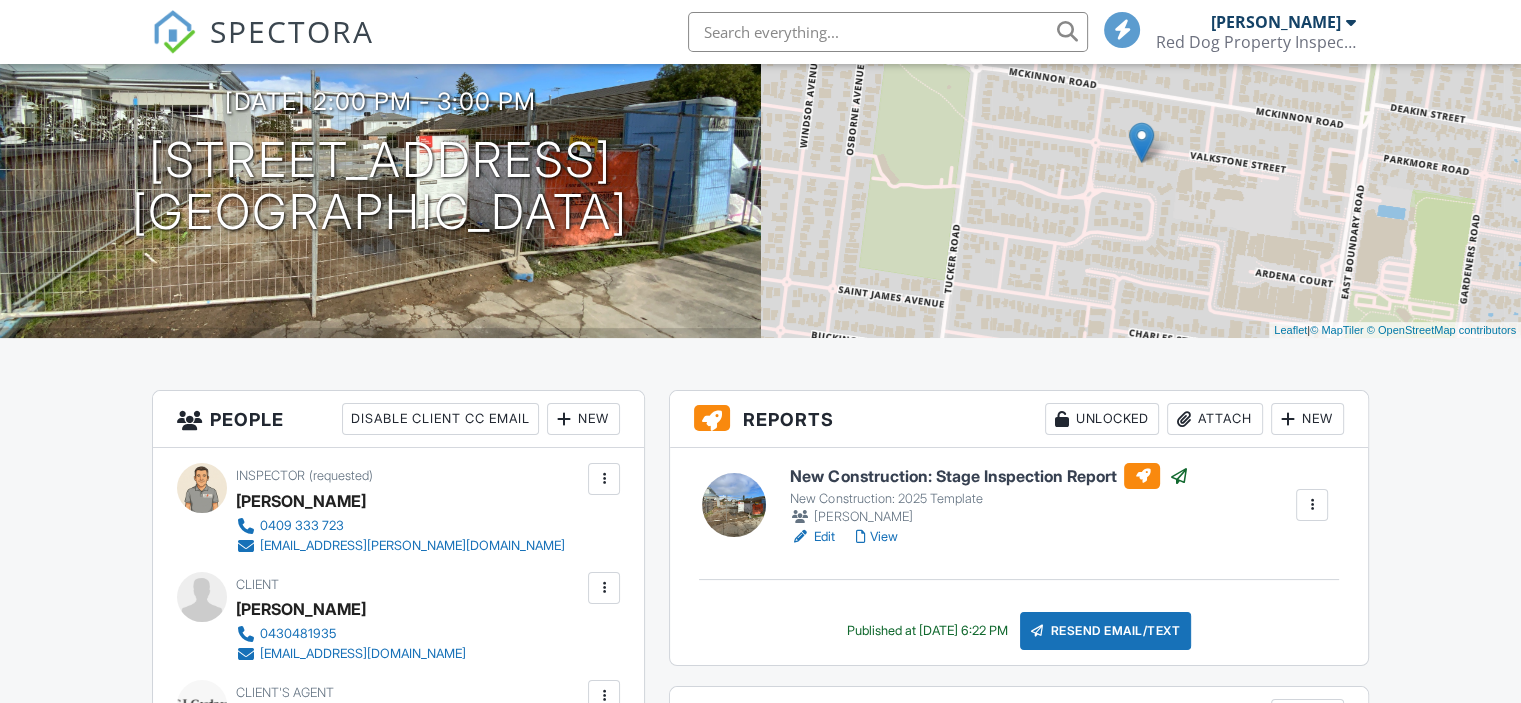 scroll, scrollTop: 200, scrollLeft: 0, axis: vertical 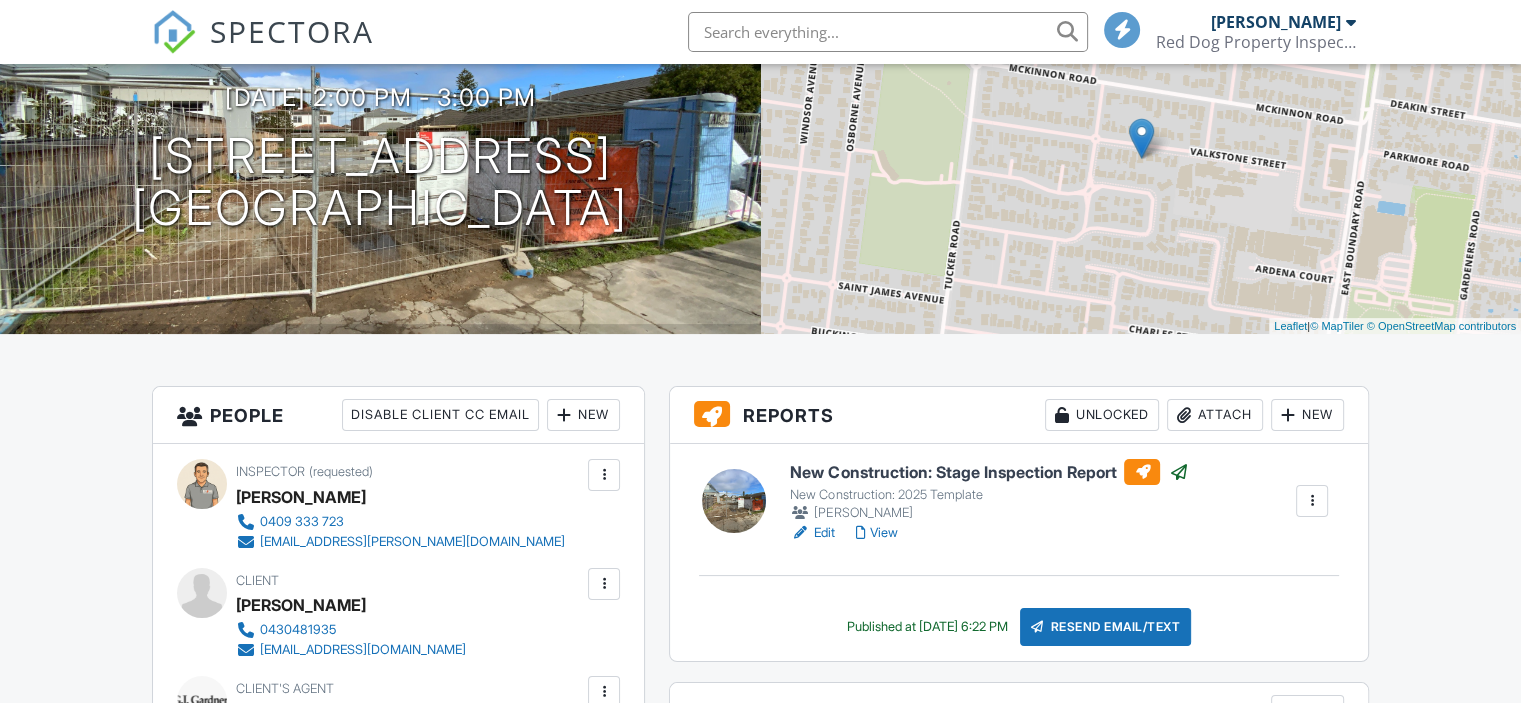 click on "Edit" at bounding box center (812, 533) 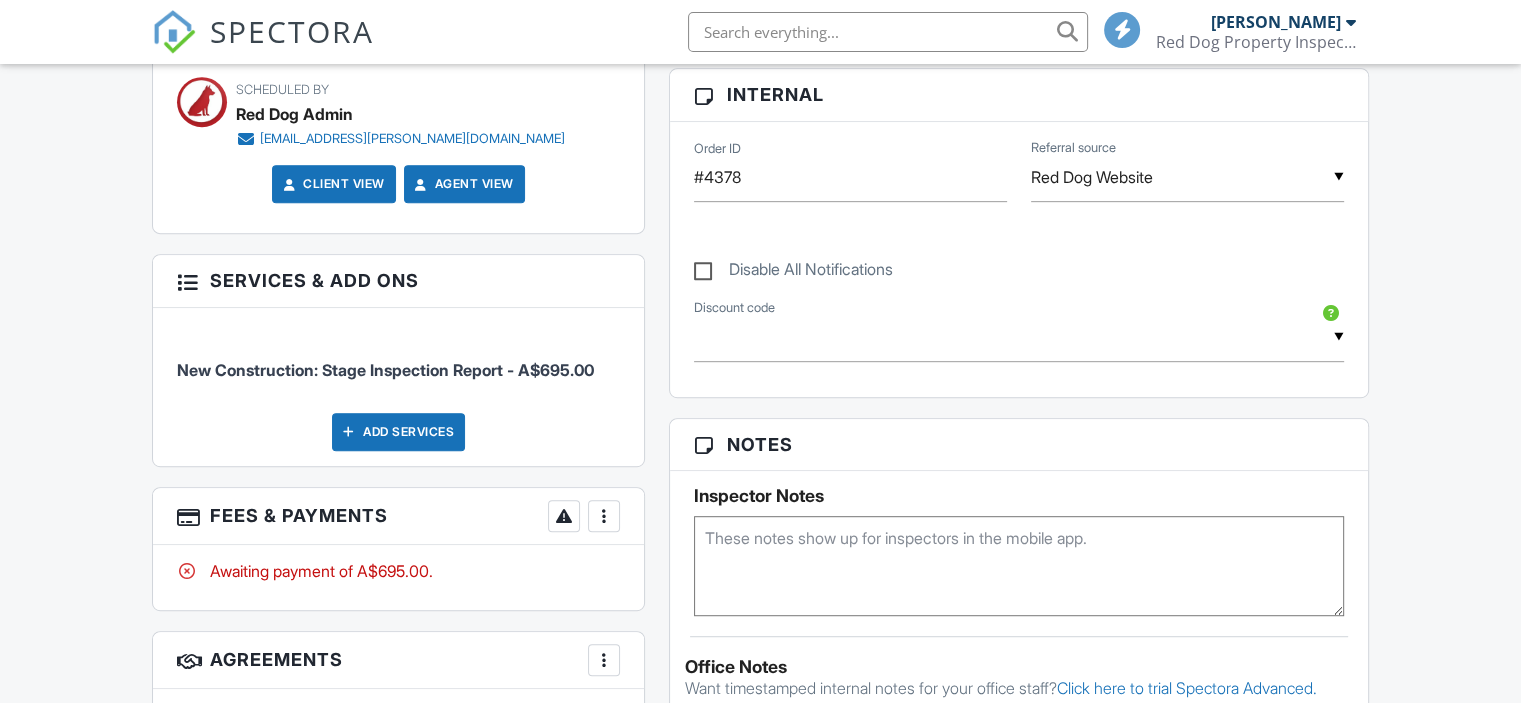 scroll, scrollTop: 1000, scrollLeft: 0, axis: vertical 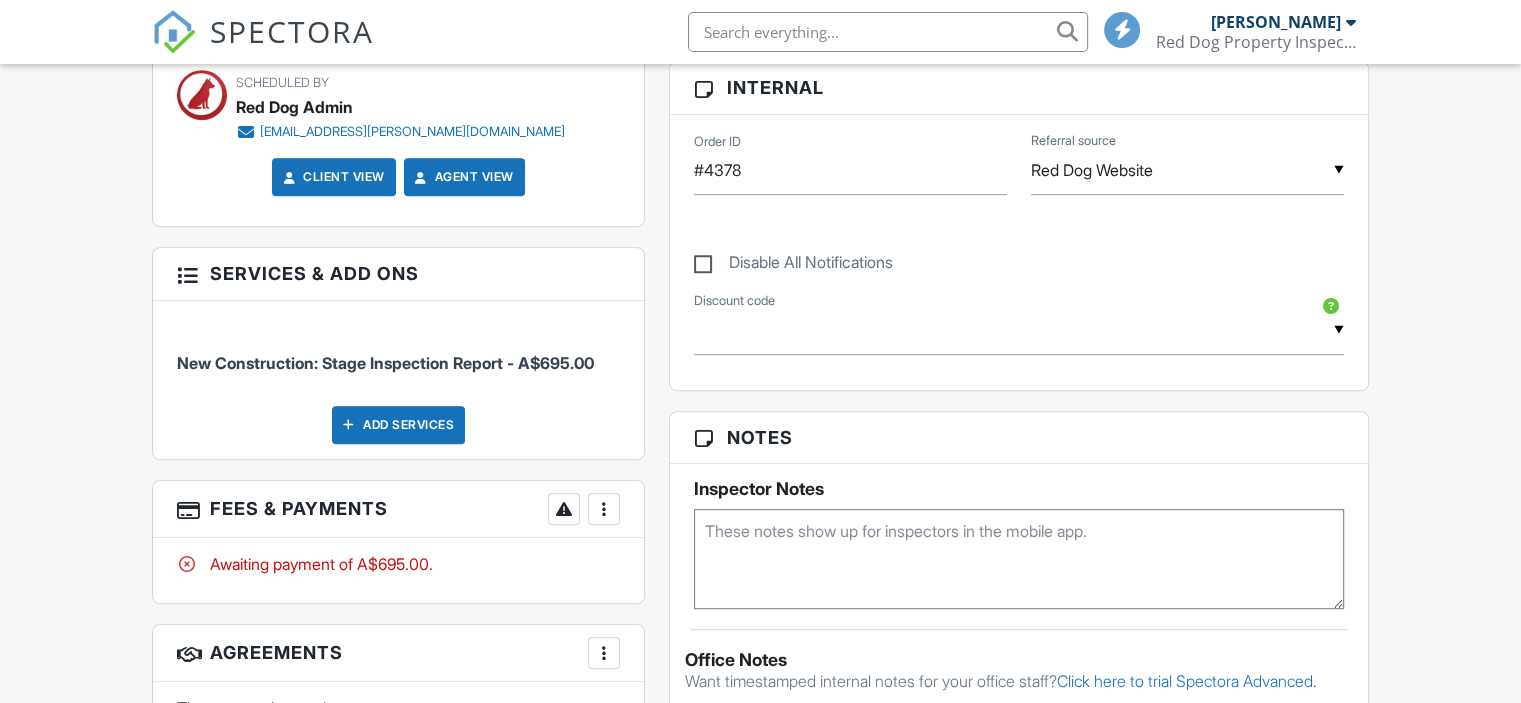 click at bounding box center (604, 509) 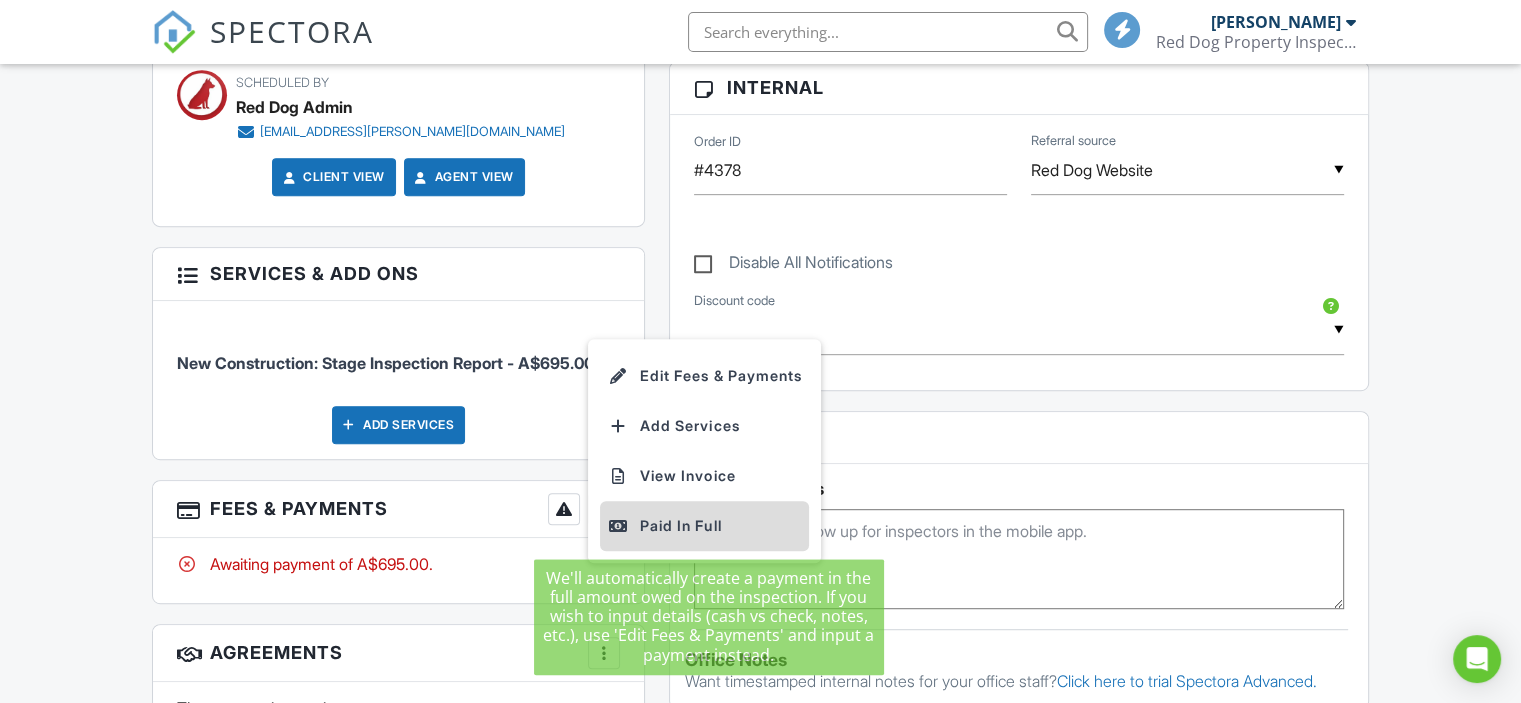 click on "Paid In Full" at bounding box center [704, 526] 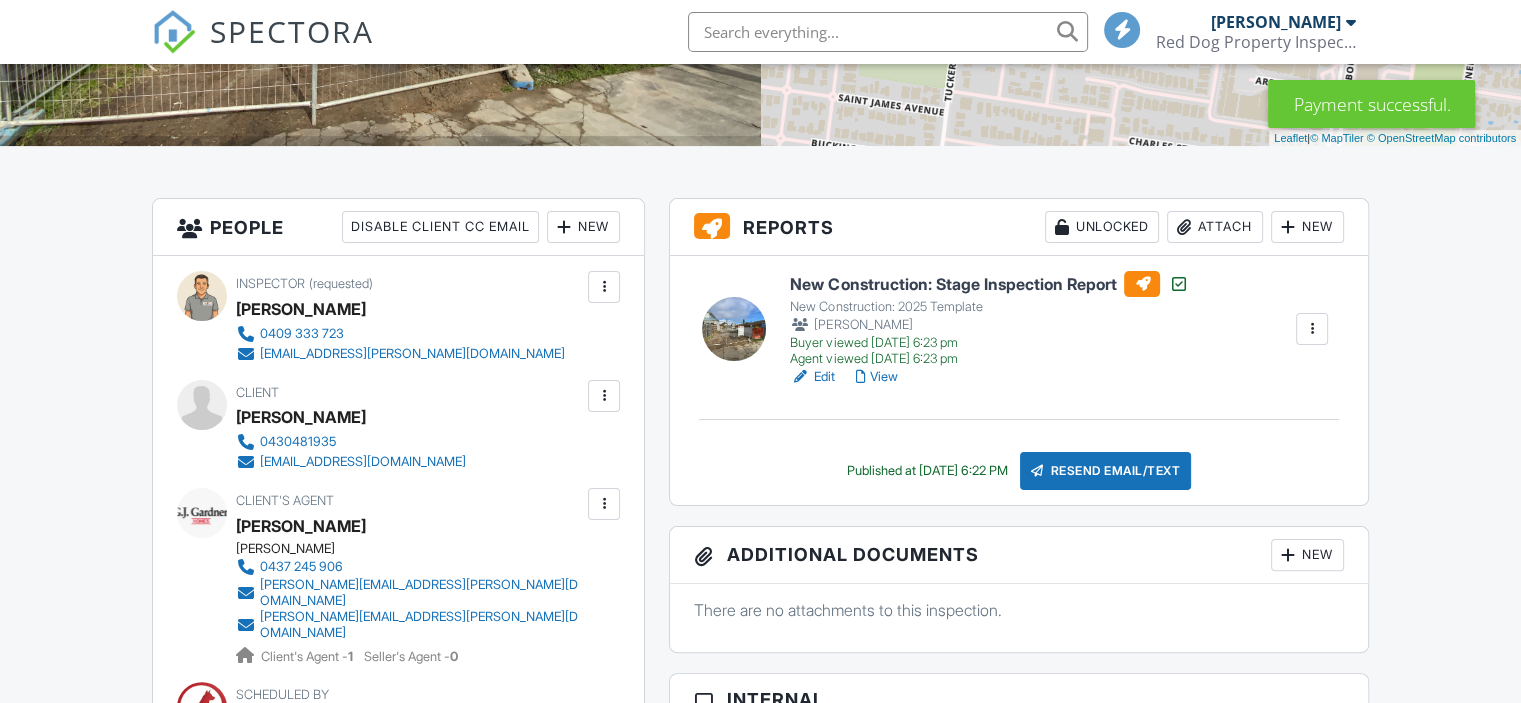 scroll, scrollTop: 500, scrollLeft: 0, axis: vertical 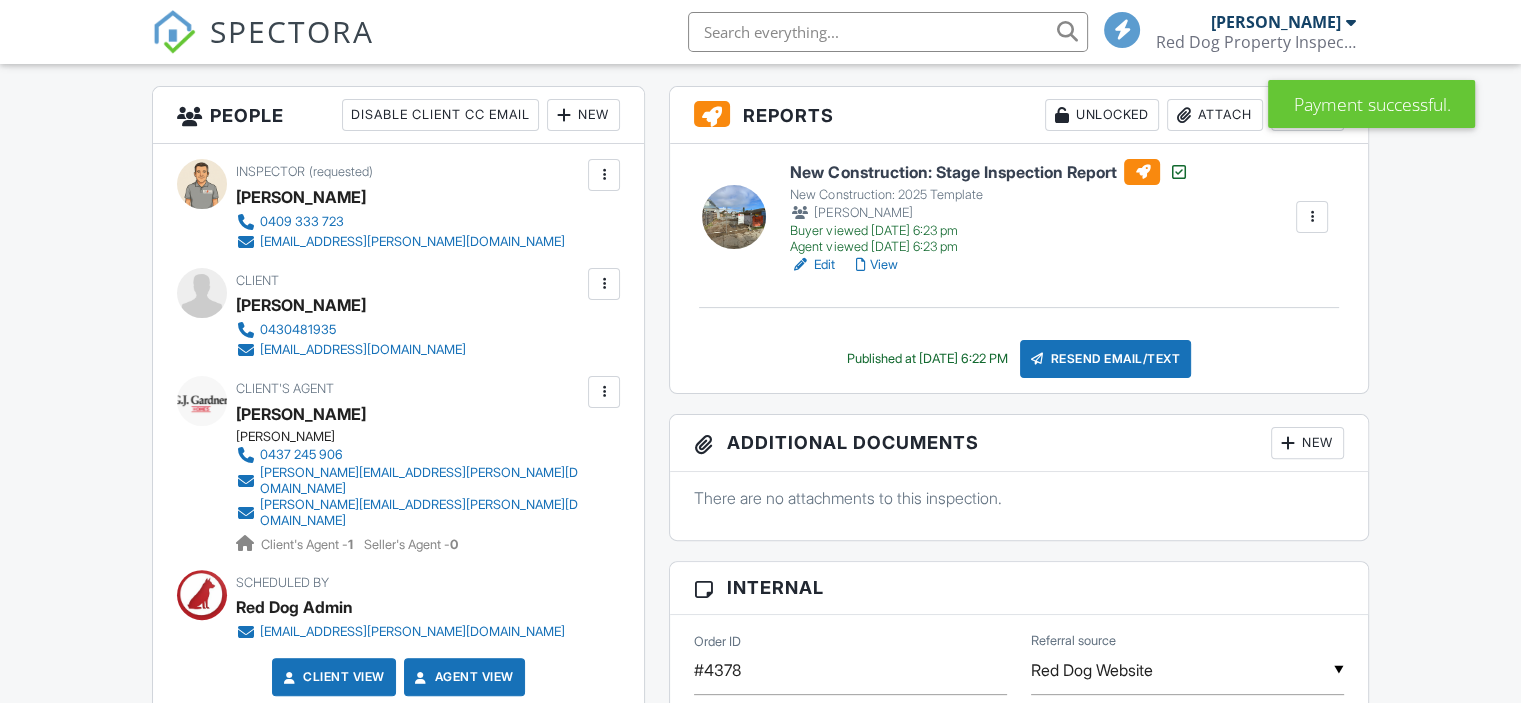 click on "Edit" at bounding box center [812, 265] 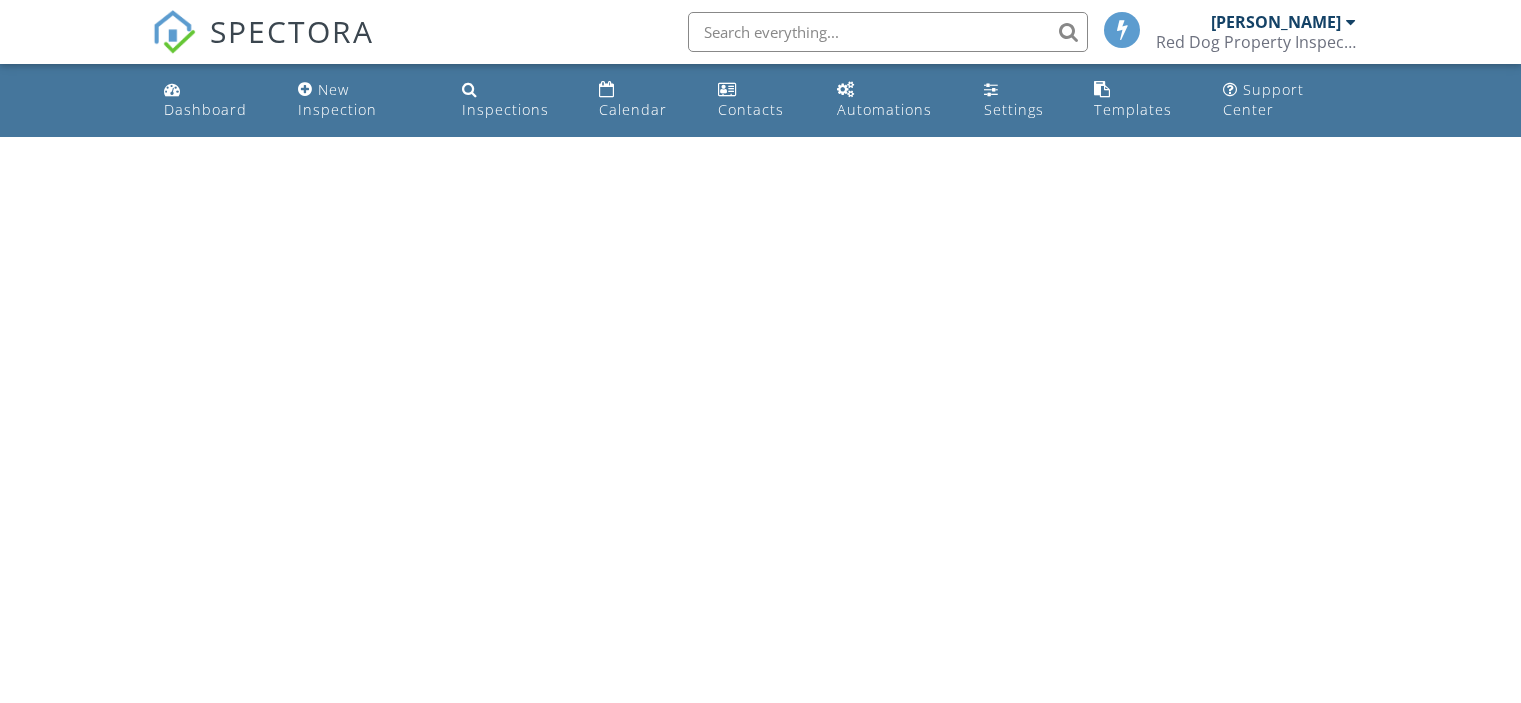 scroll, scrollTop: 0, scrollLeft: 0, axis: both 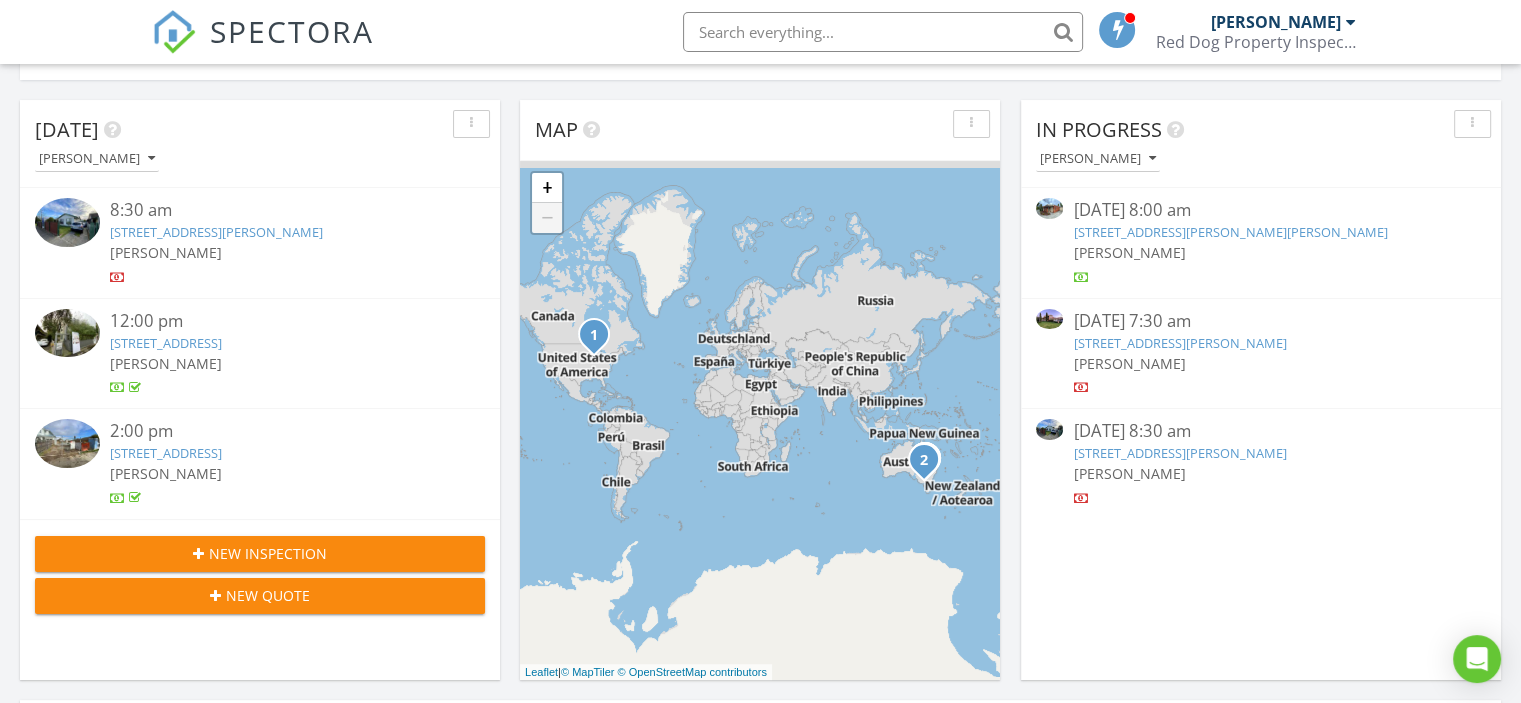 click on "10 Finch St, Norlane, VIC 3214" at bounding box center (1179, 453) 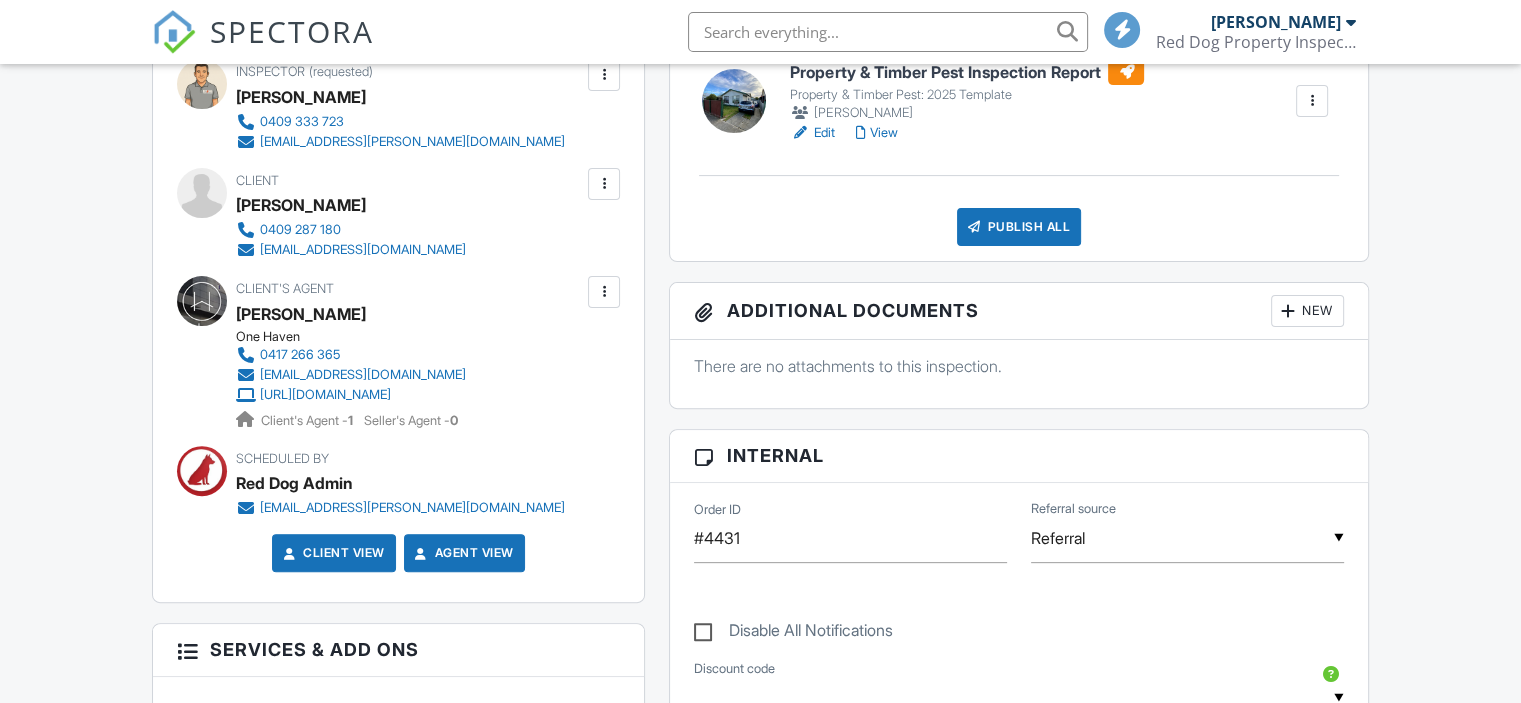 scroll, scrollTop: 0, scrollLeft: 0, axis: both 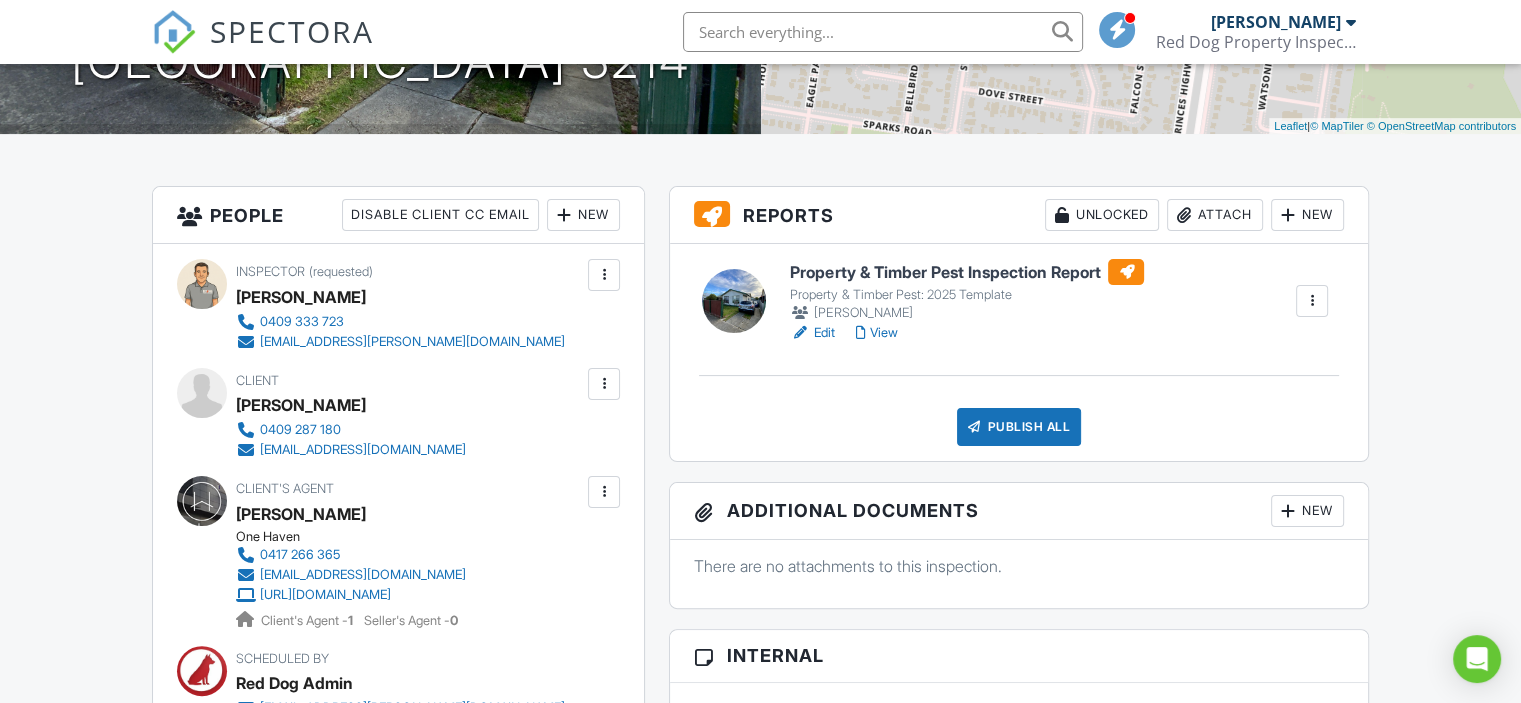 click on "Edit" at bounding box center [812, 333] 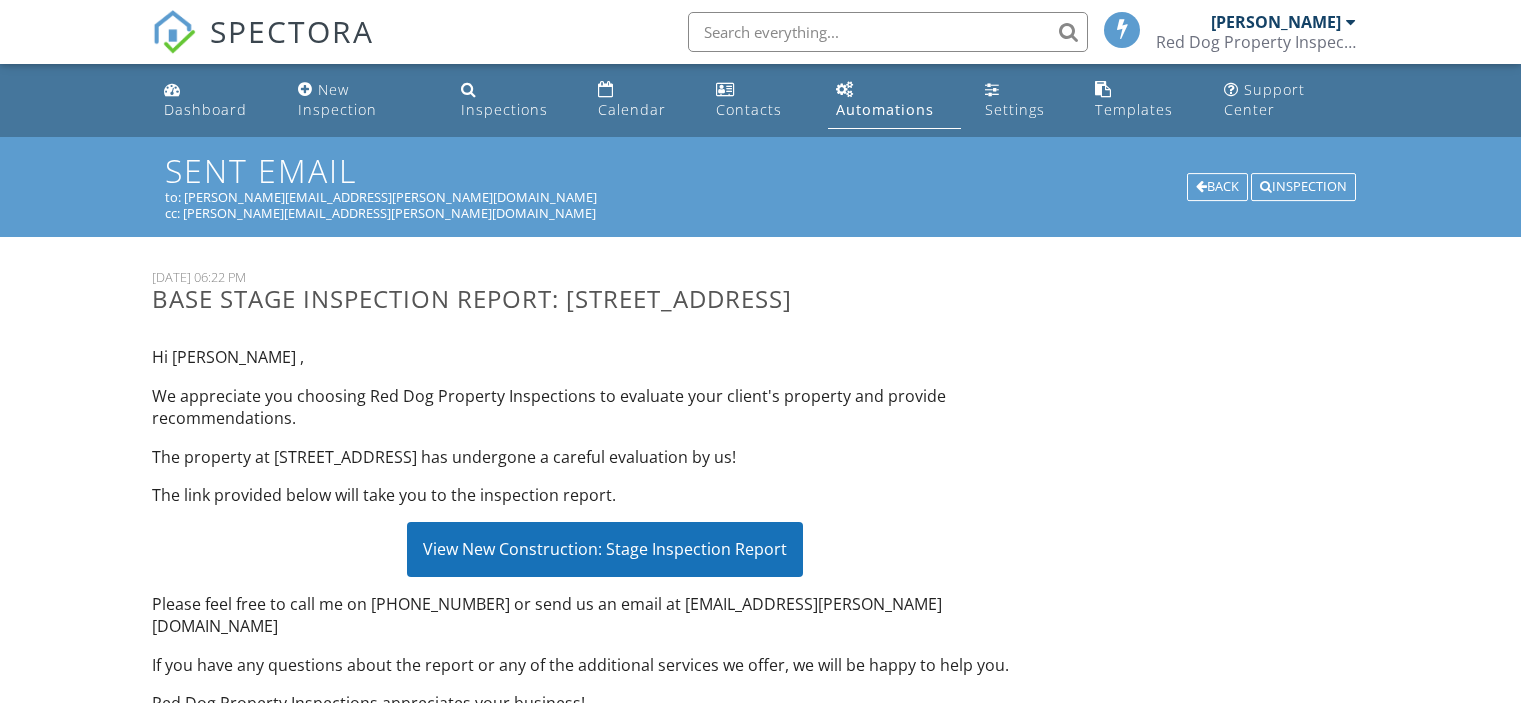 scroll, scrollTop: 0, scrollLeft: 0, axis: both 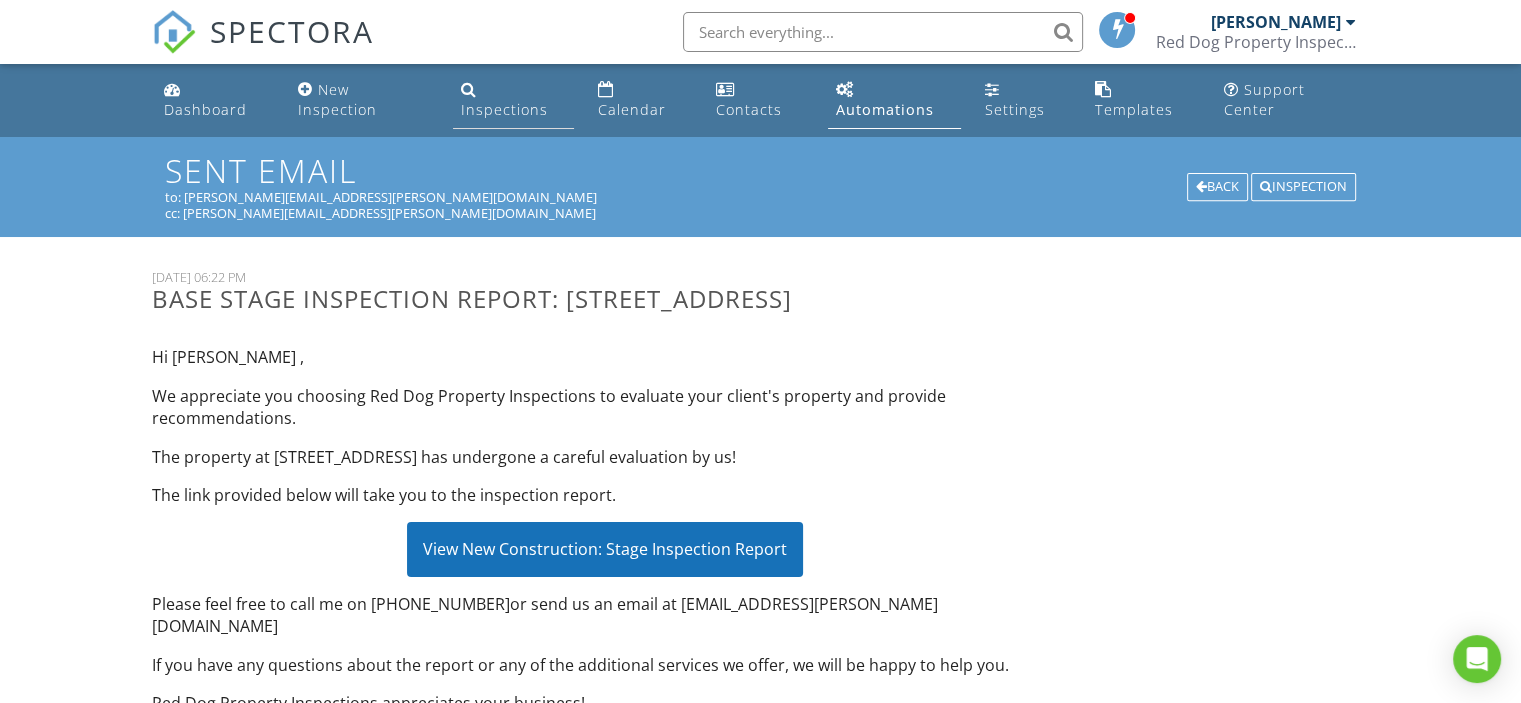 click on "Inspections" at bounding box center (504, 109) 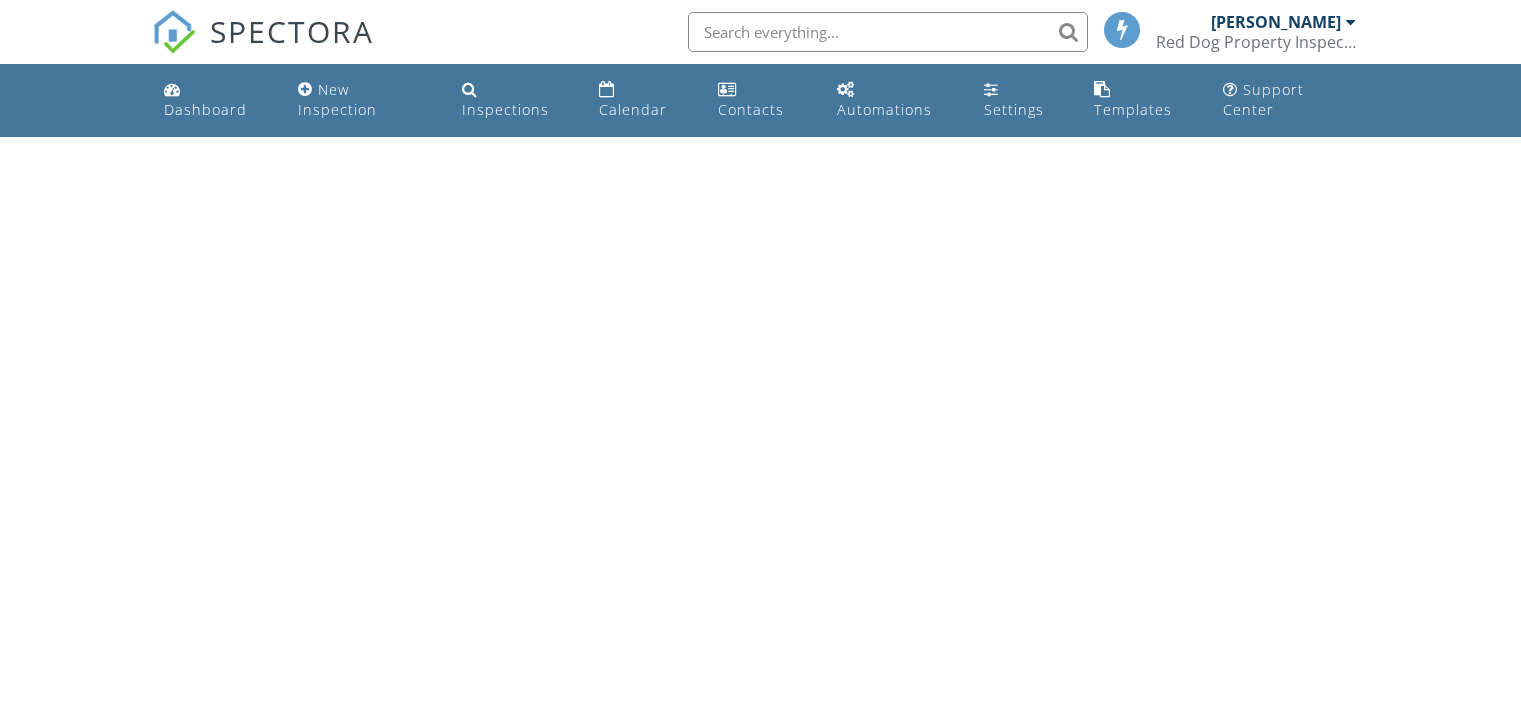 scroll, scrollTop: 0, scrollLeft: 0, axis: both 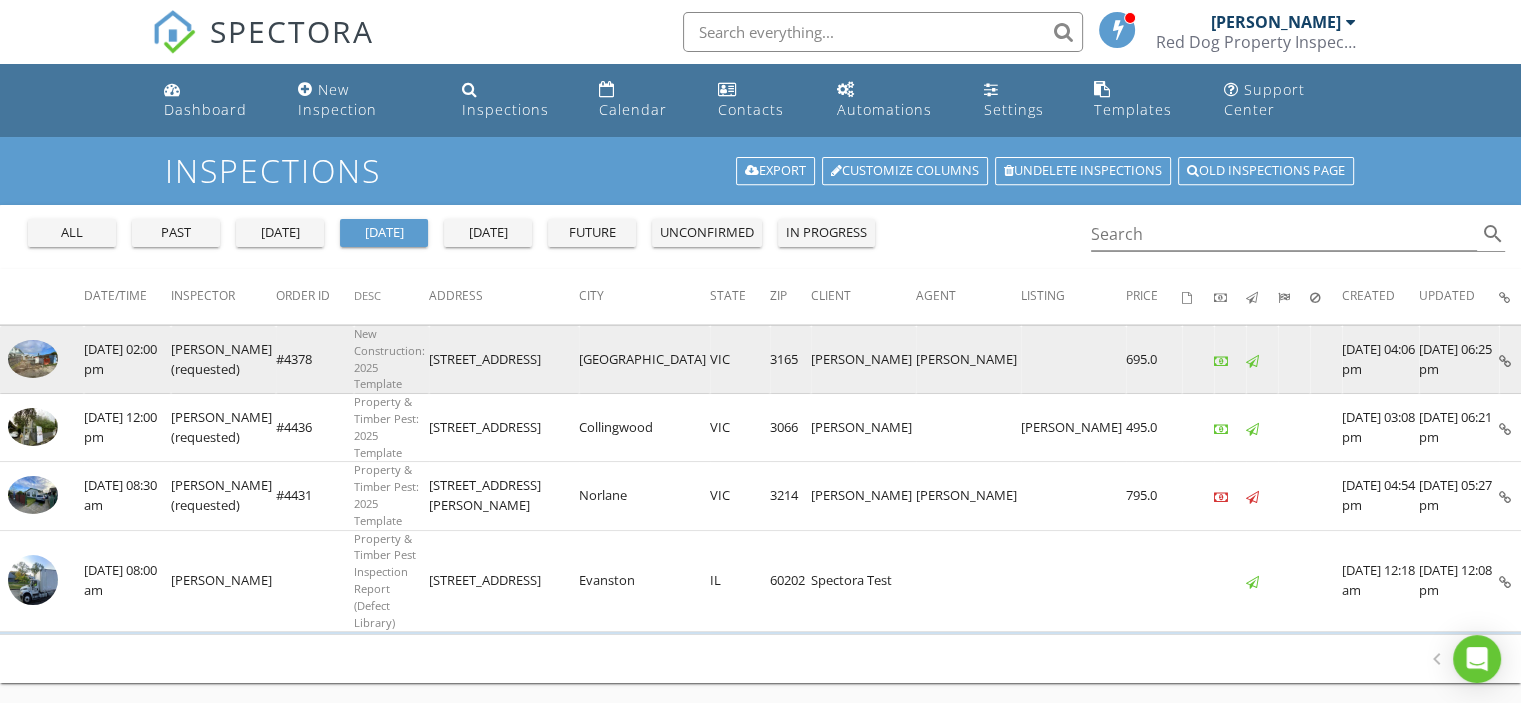 click at bounding box center [1505, 361] 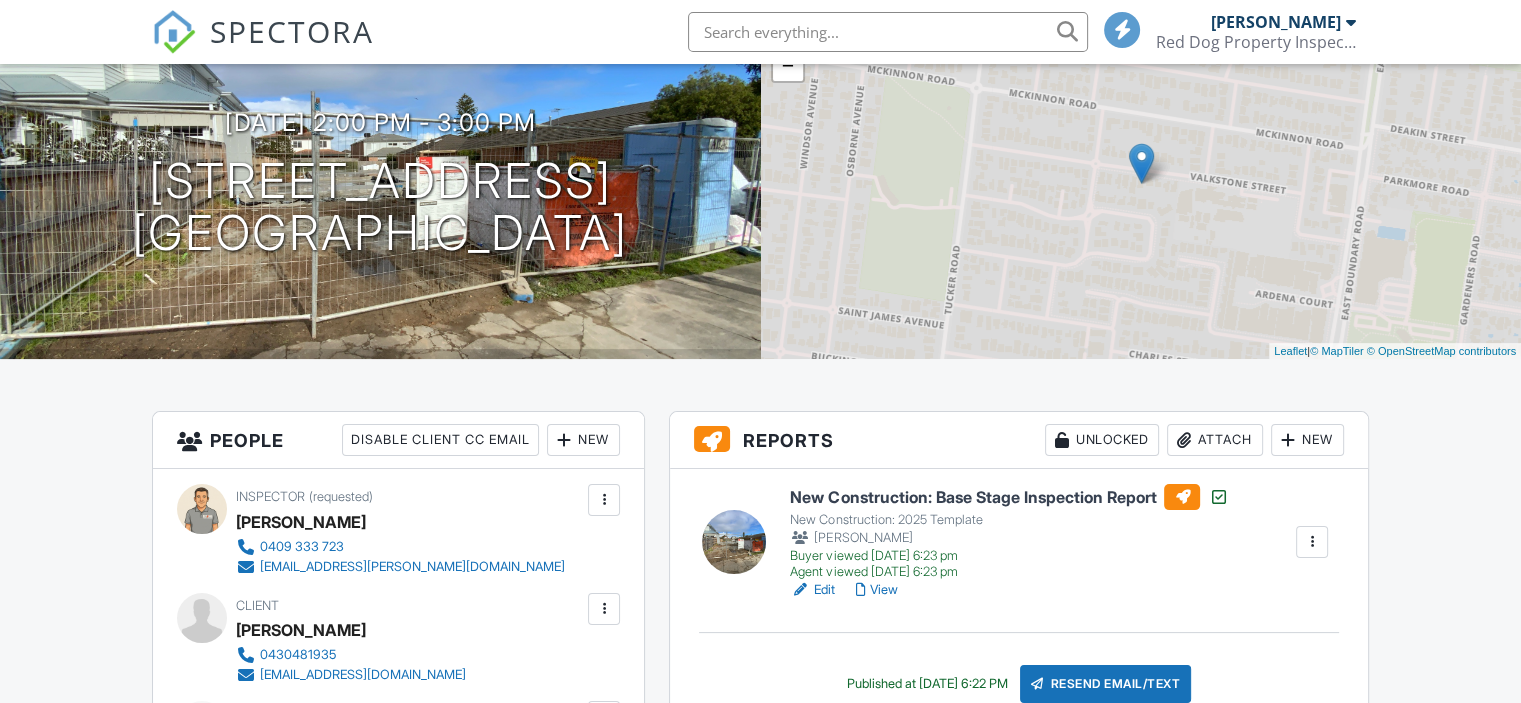 scroll, scrollTop: 600, scrollLeft: 0, axis: vertical 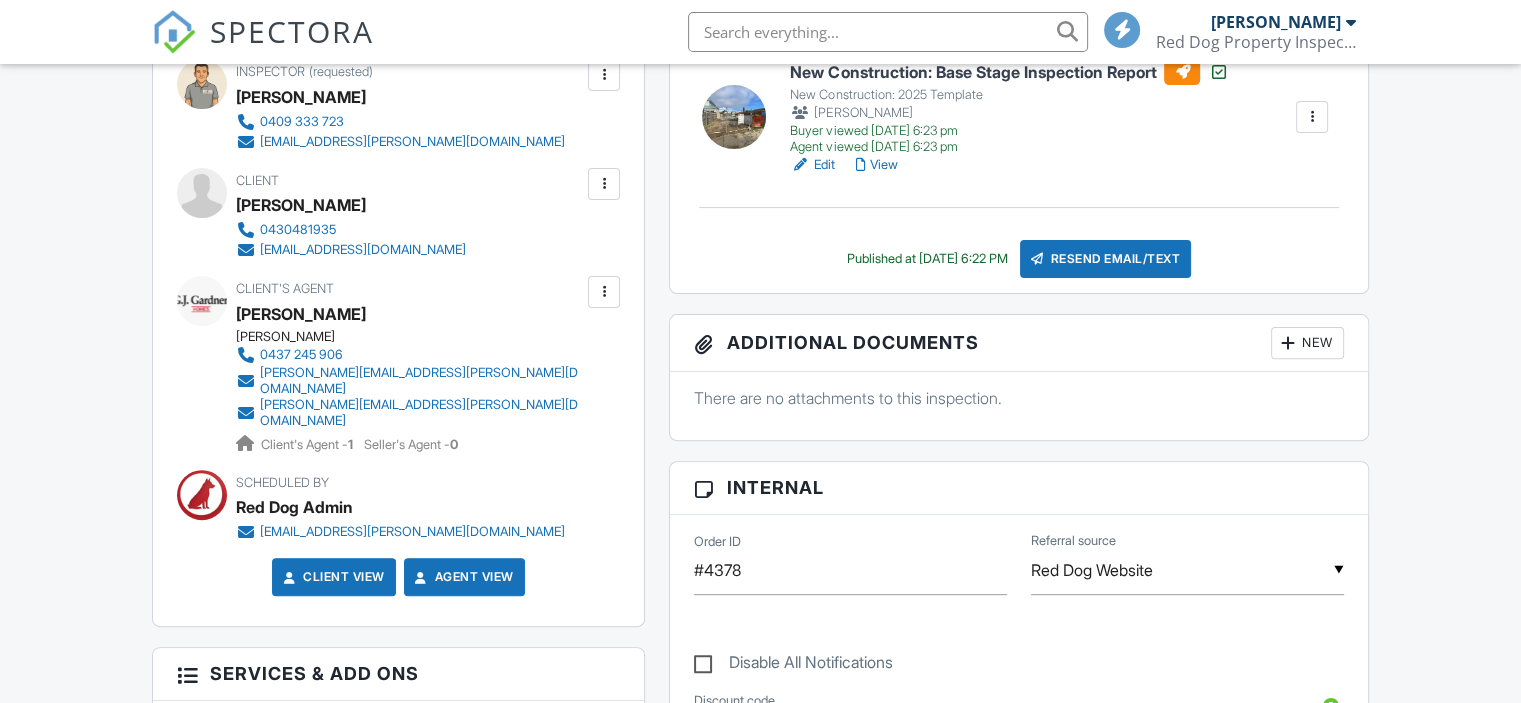 click at bounding box center (604, 292) 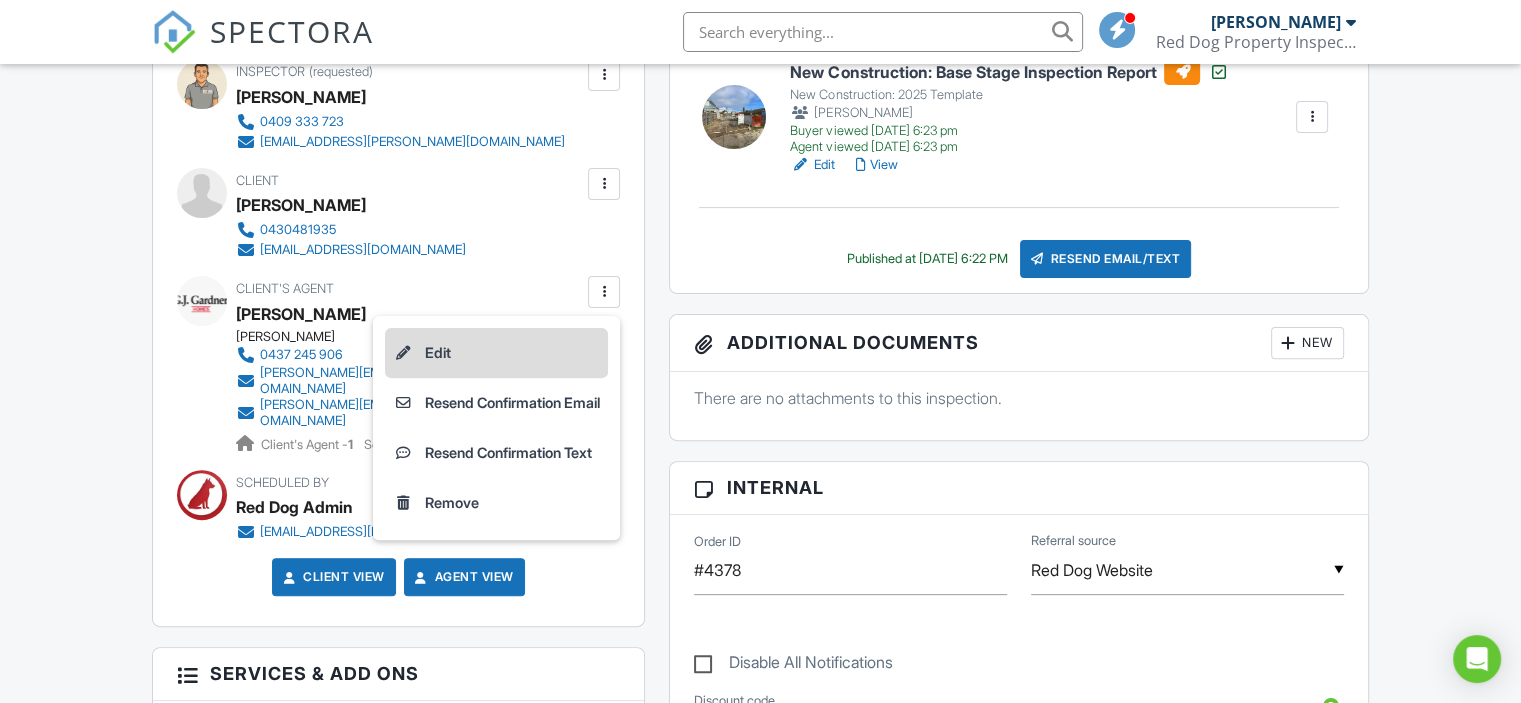 click on "Edit" at bounding box center [496, 353] 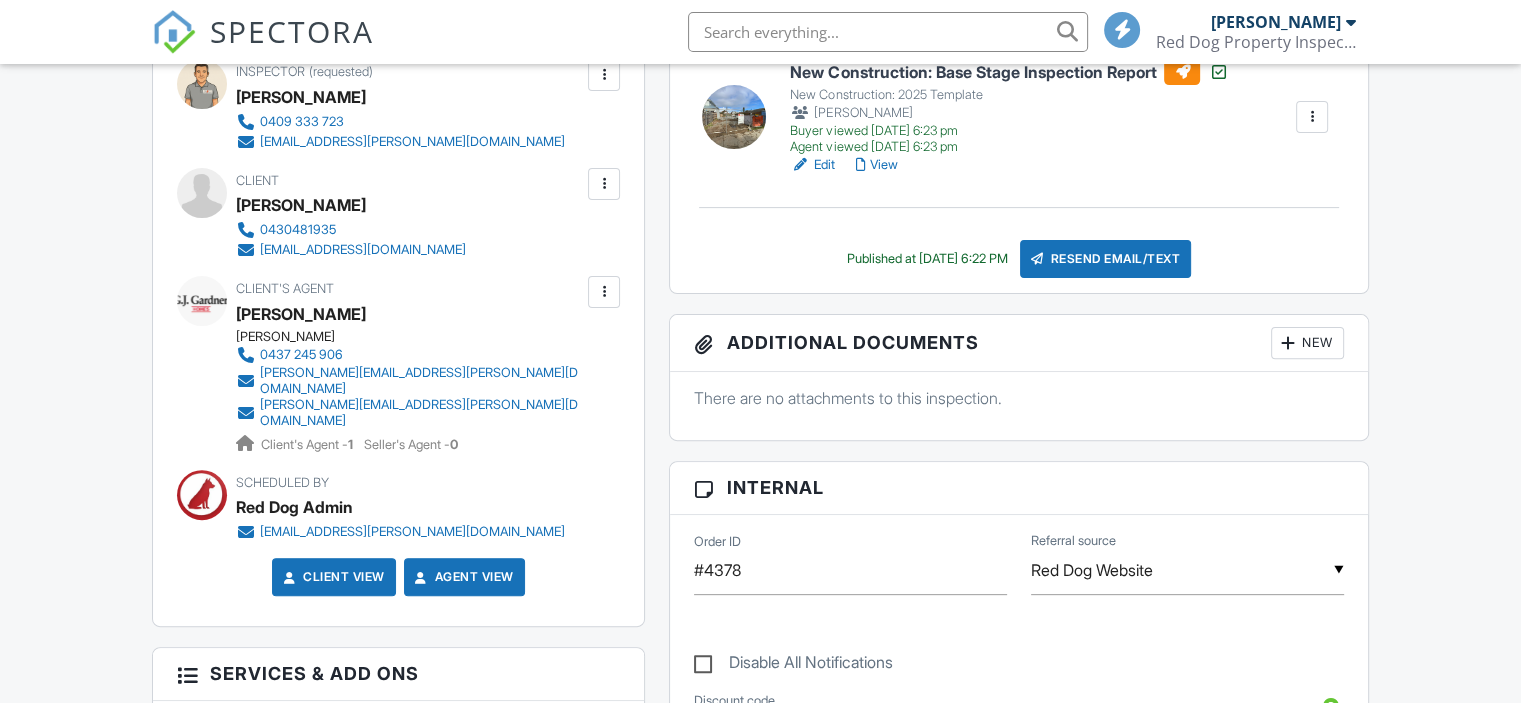 click on "Resend Email/Text" at bounding box center (1106, 259) 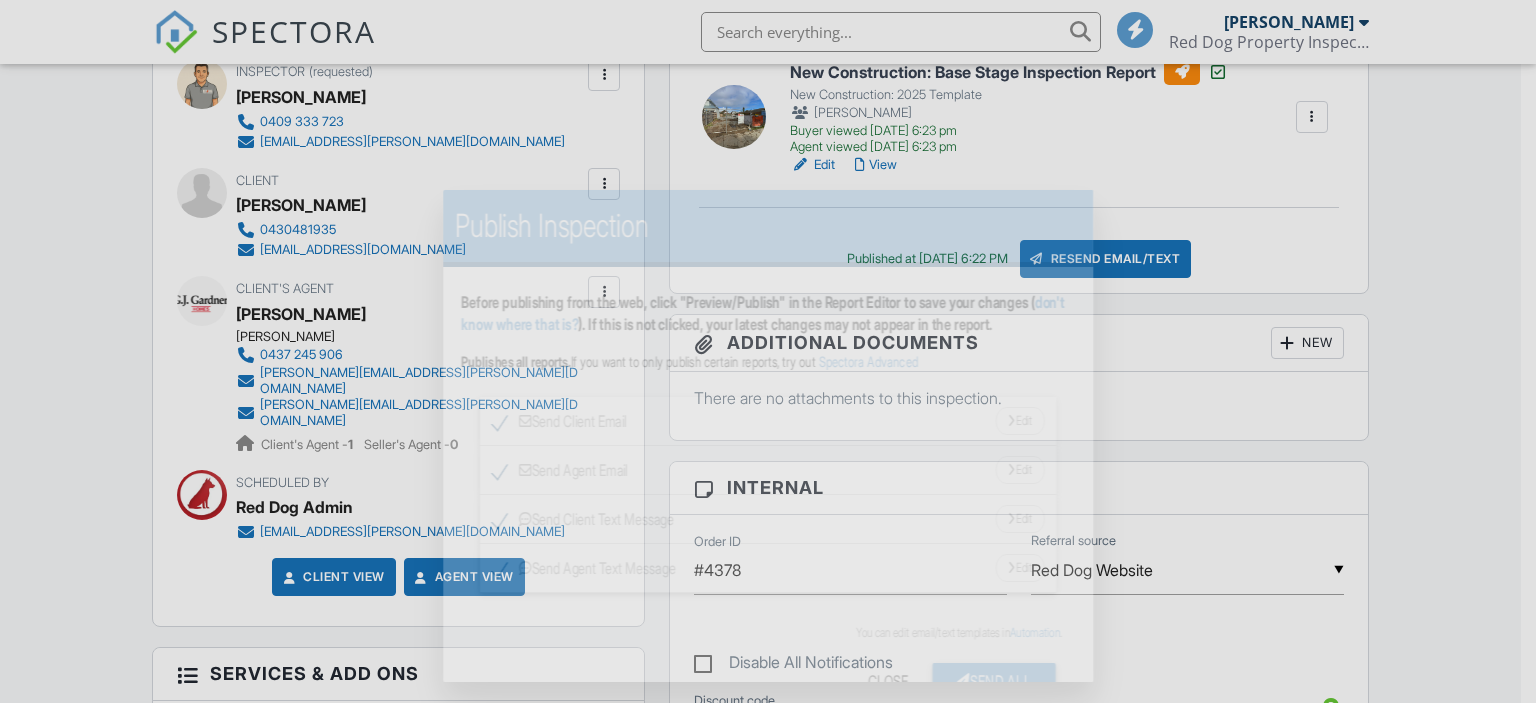 scroll, scrollTop: 600, scrollLeft: 0, axis: vertical 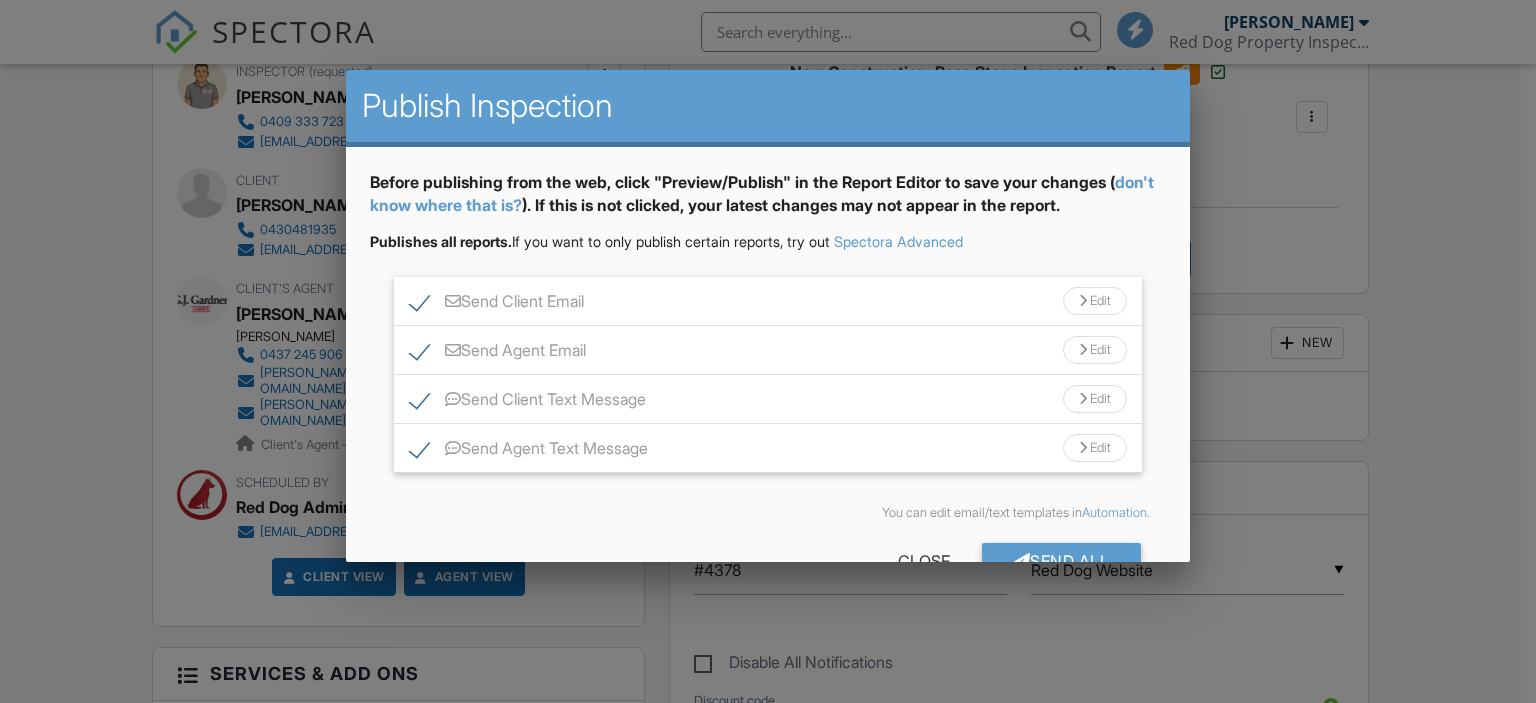 click on "Send Client Text Message" at bounding box center (528, 402) 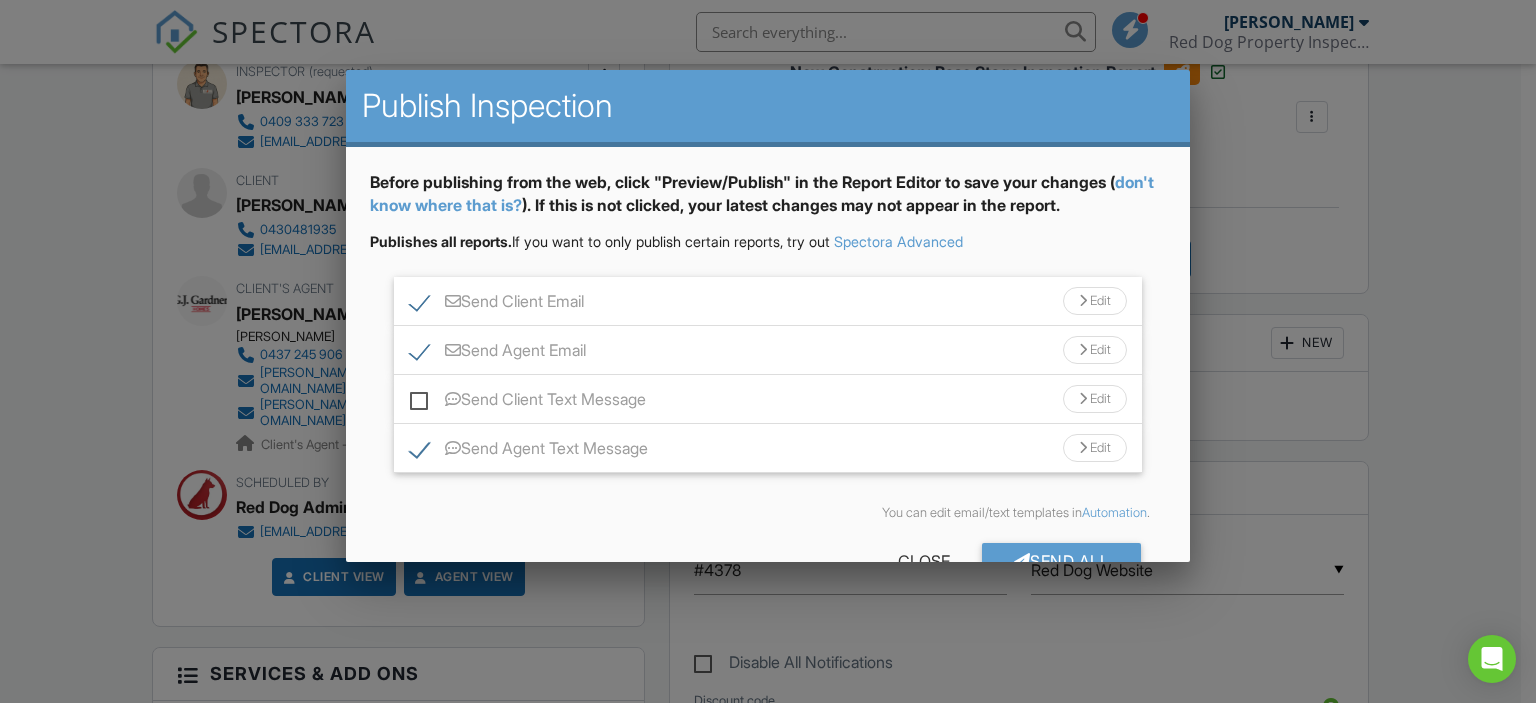 click on "Send Agent Text Message
Edit" at bounding box center [768, 448] 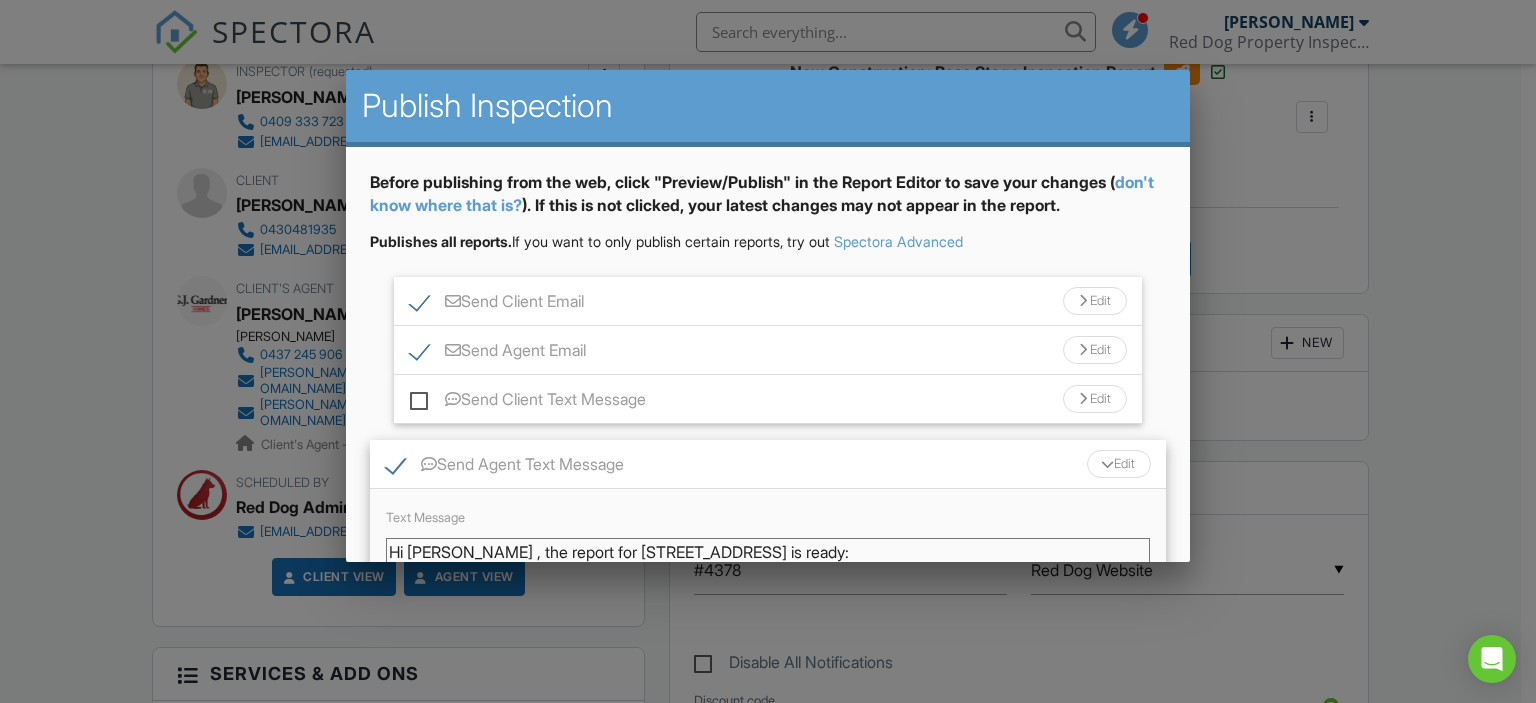 click on "Send Client Email" at bounding box center [497, 304] 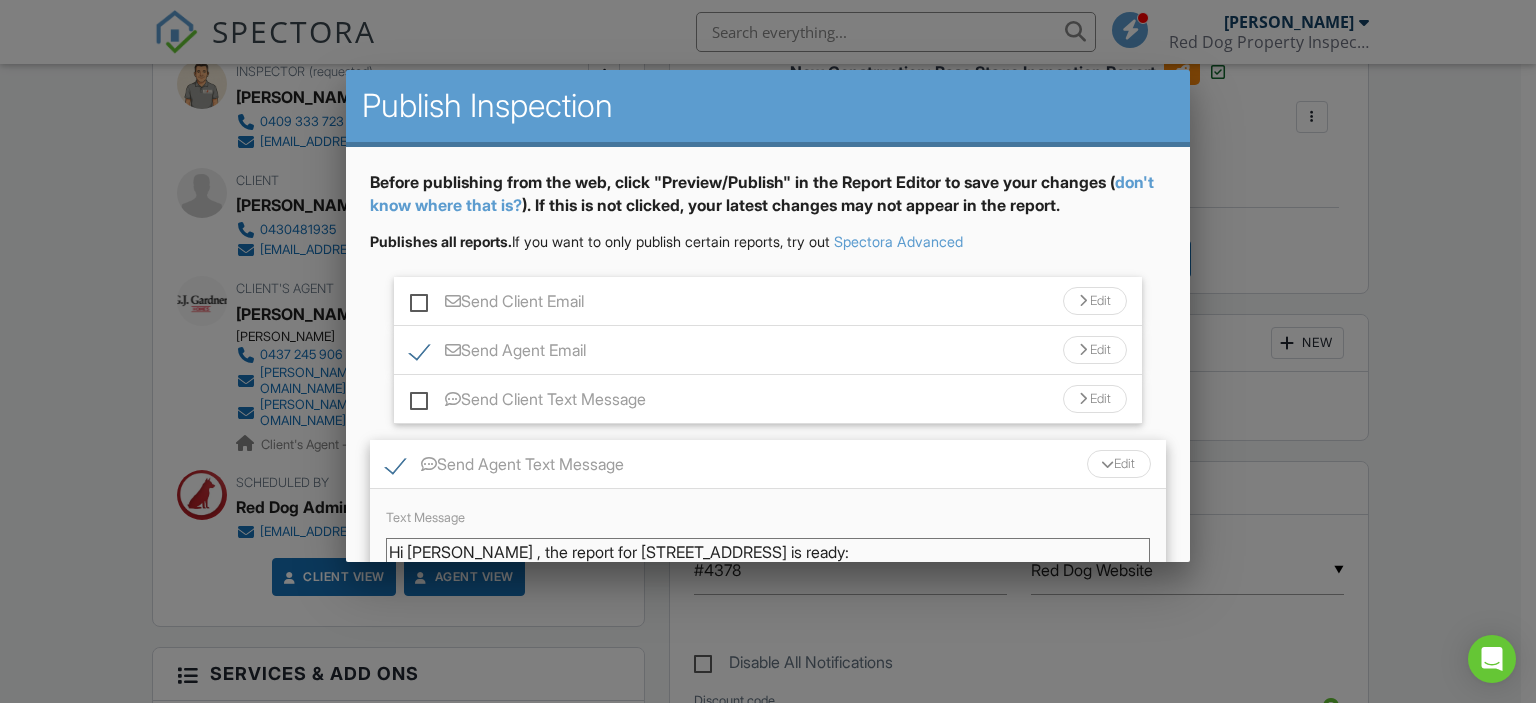 click on "Send Agent Email
Edit" at bounding box center [768, 350] 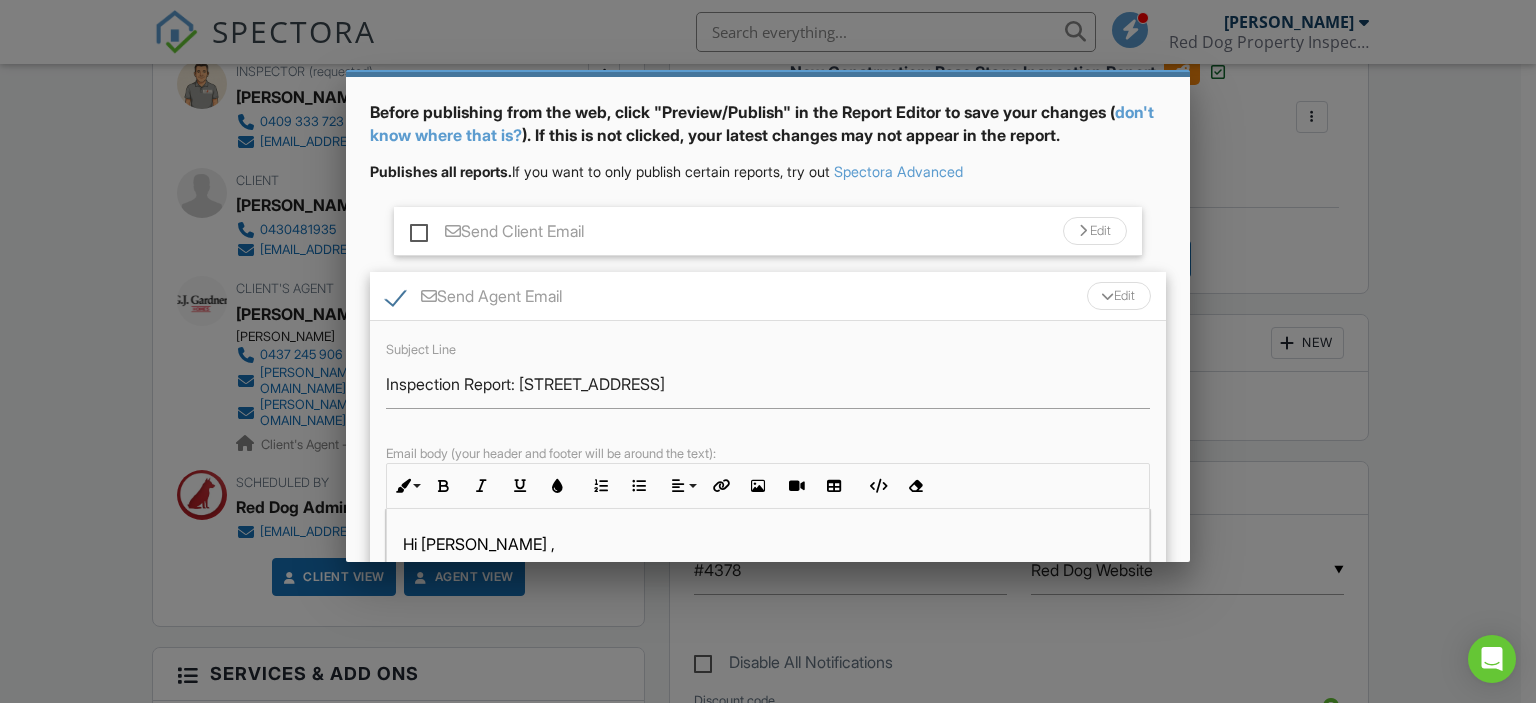 scroll, scrollTop: 200, scrollLeft: 0, axis: vertical 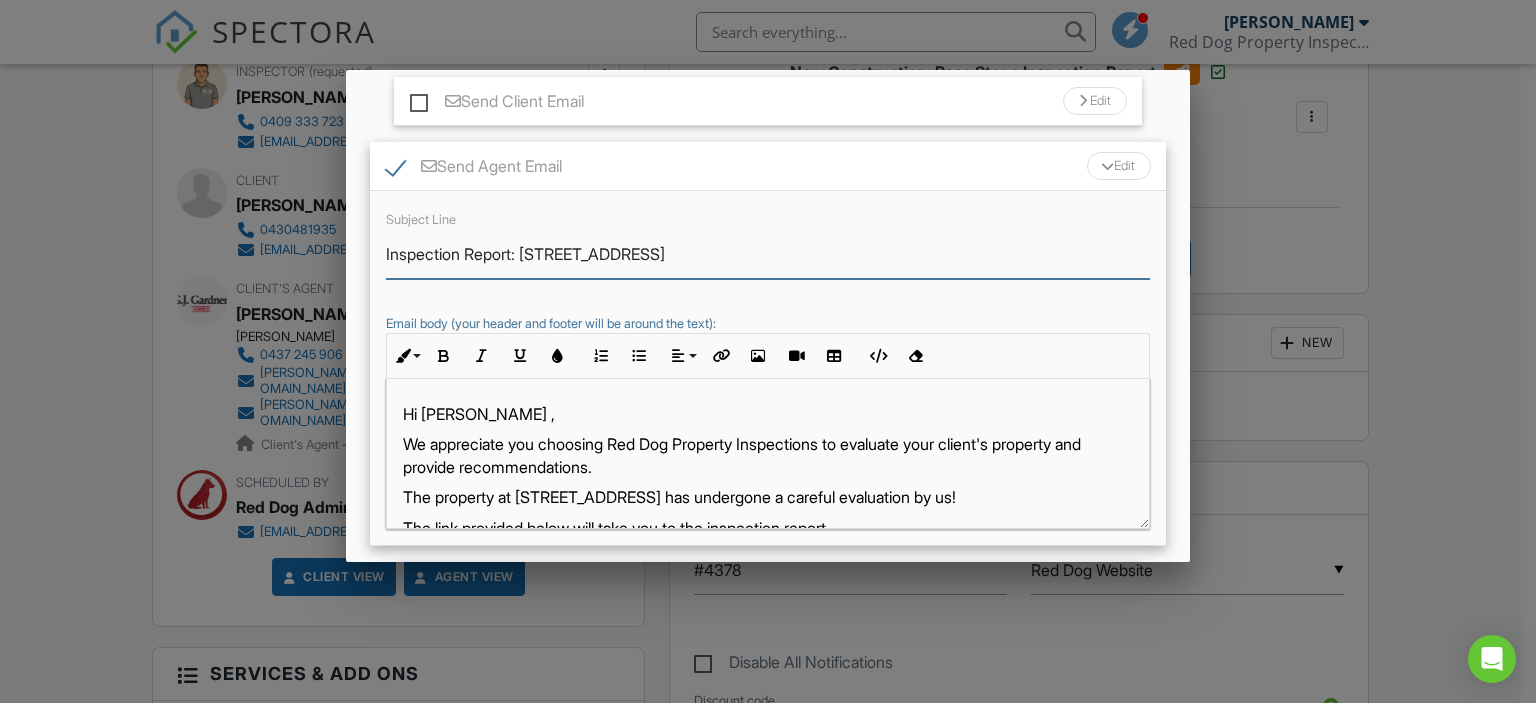 click on "Inspection Report: [STREET_ADDRESS]" at bounding box center [768, 254] 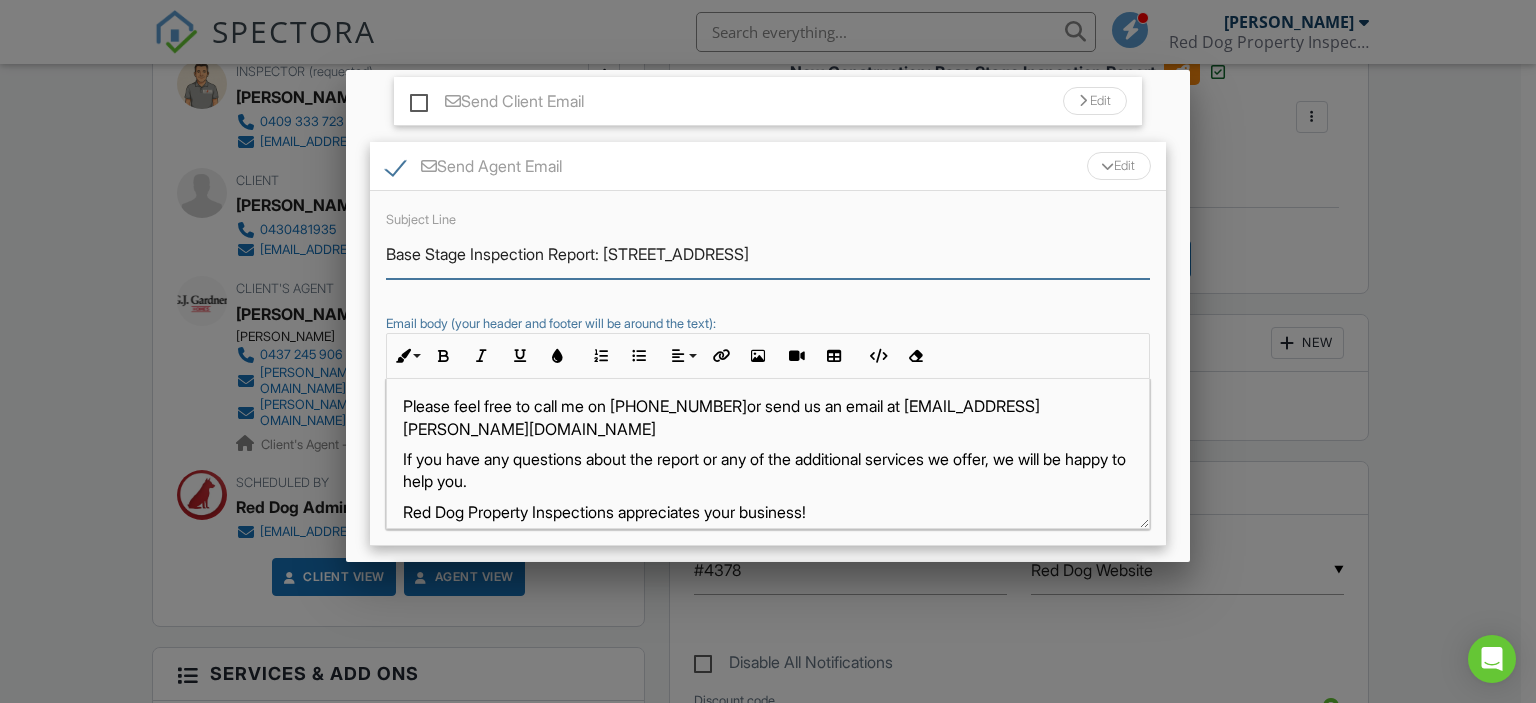 scroll, scrollTop: 293, scrollLeft: 0, axis: vertical 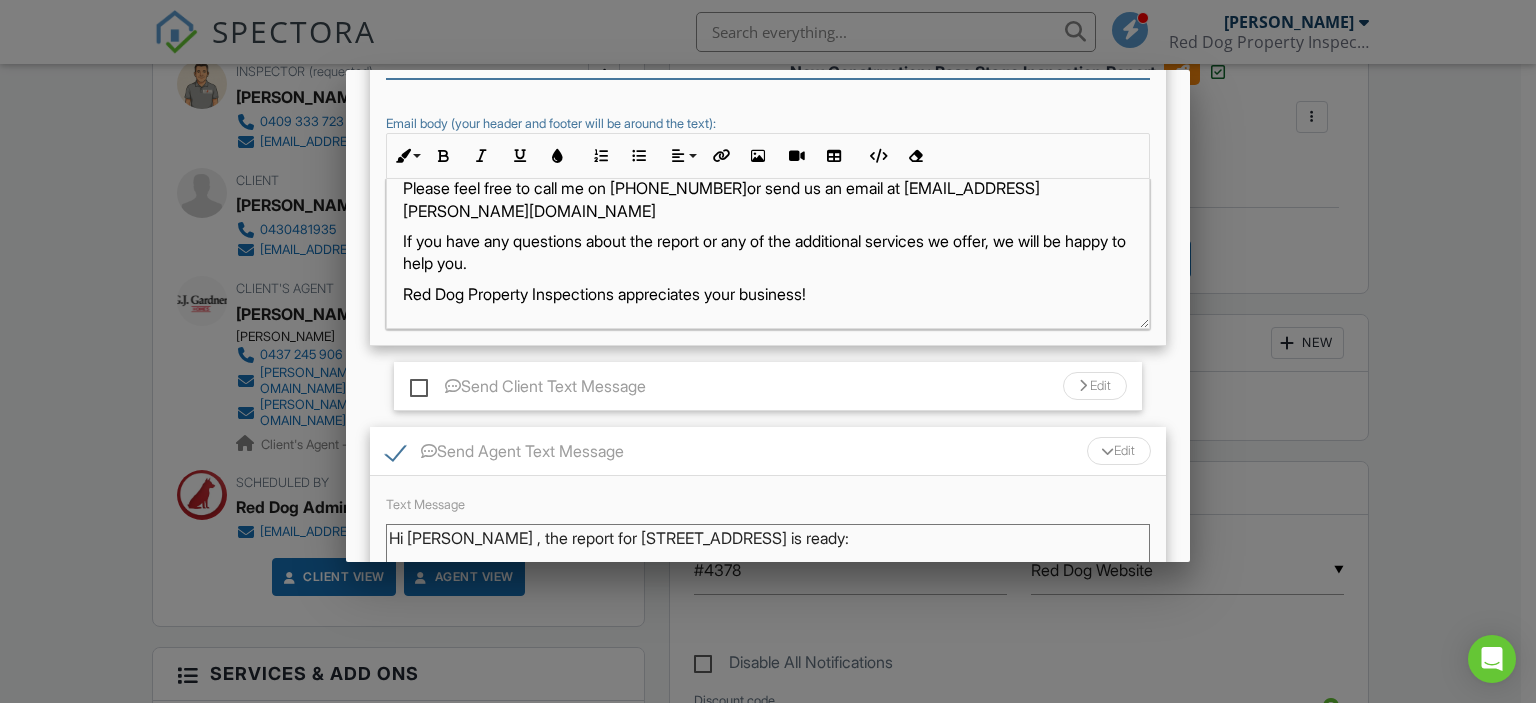 type on "Base Stage Inspection Report: [STREET_ADDRESS]" 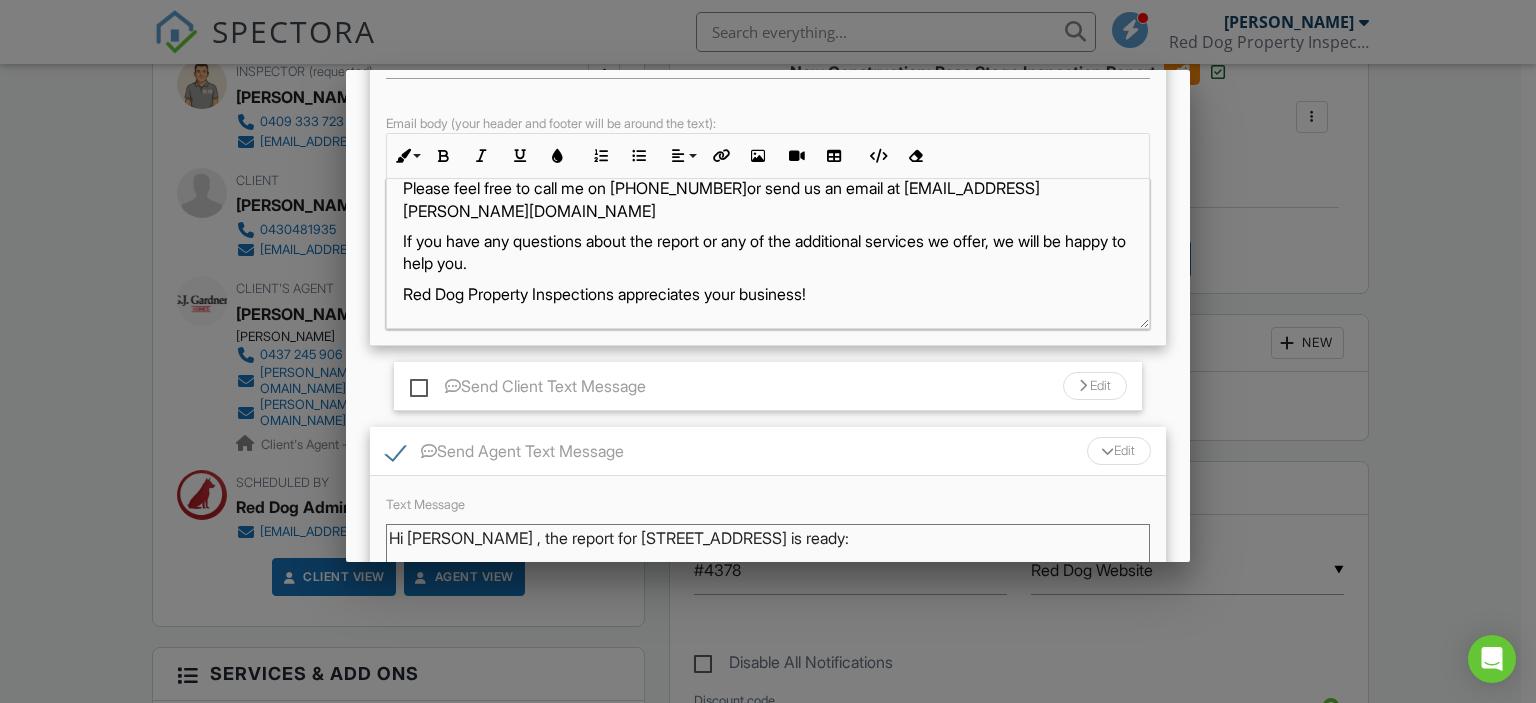 click on "Send Agent Text Message" at bounding box center [505, 454] 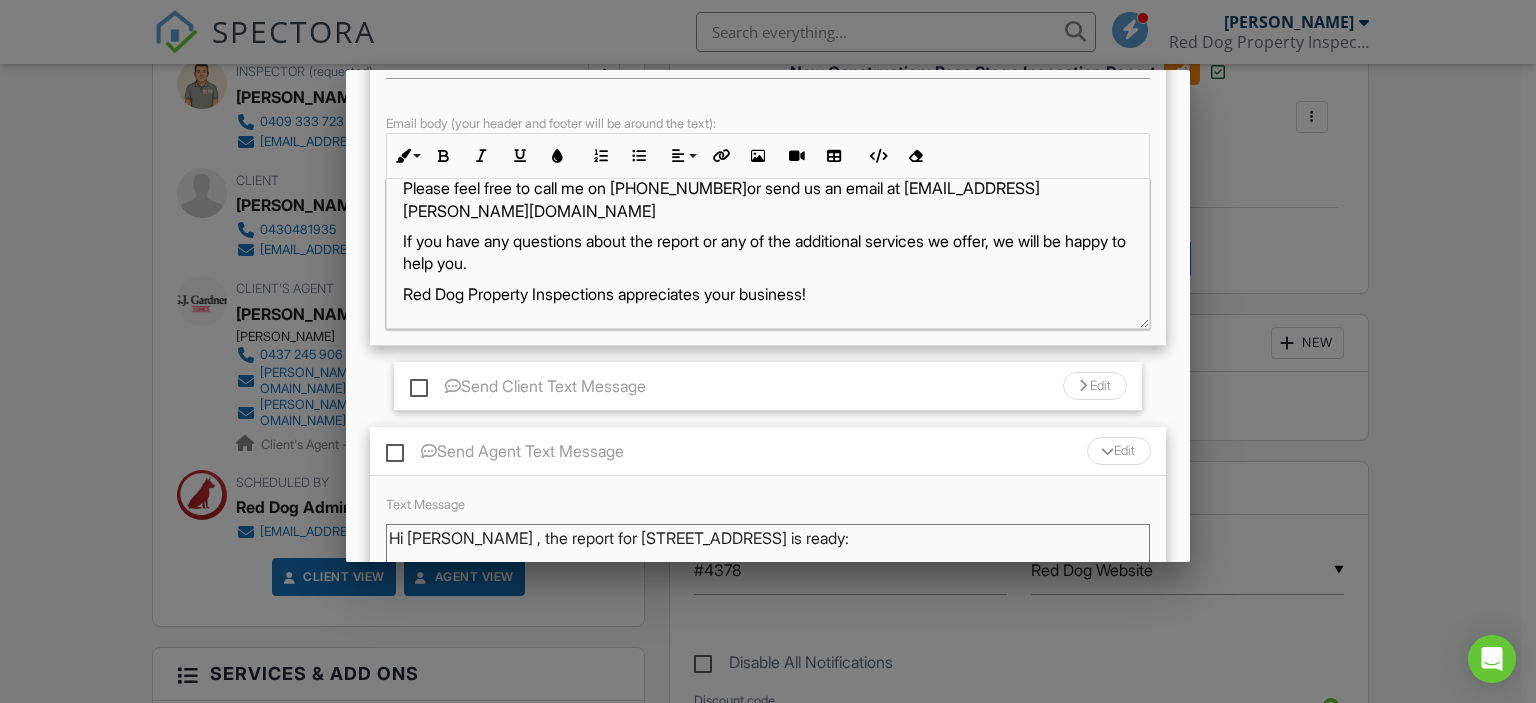 scroll, scrollTop: 636, scrollLeft: 0, axis: vertical 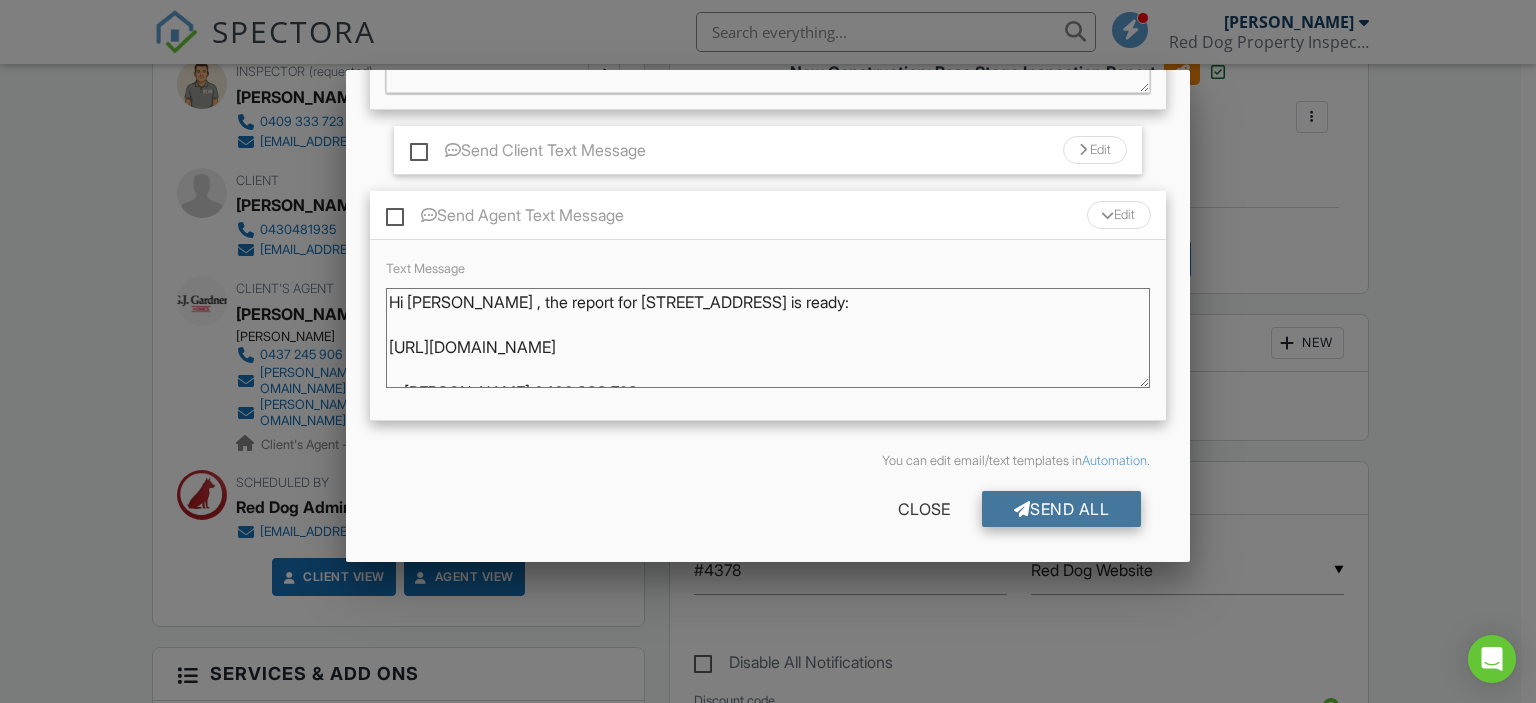 click on "Send All" at bounding box center [1062, 509] 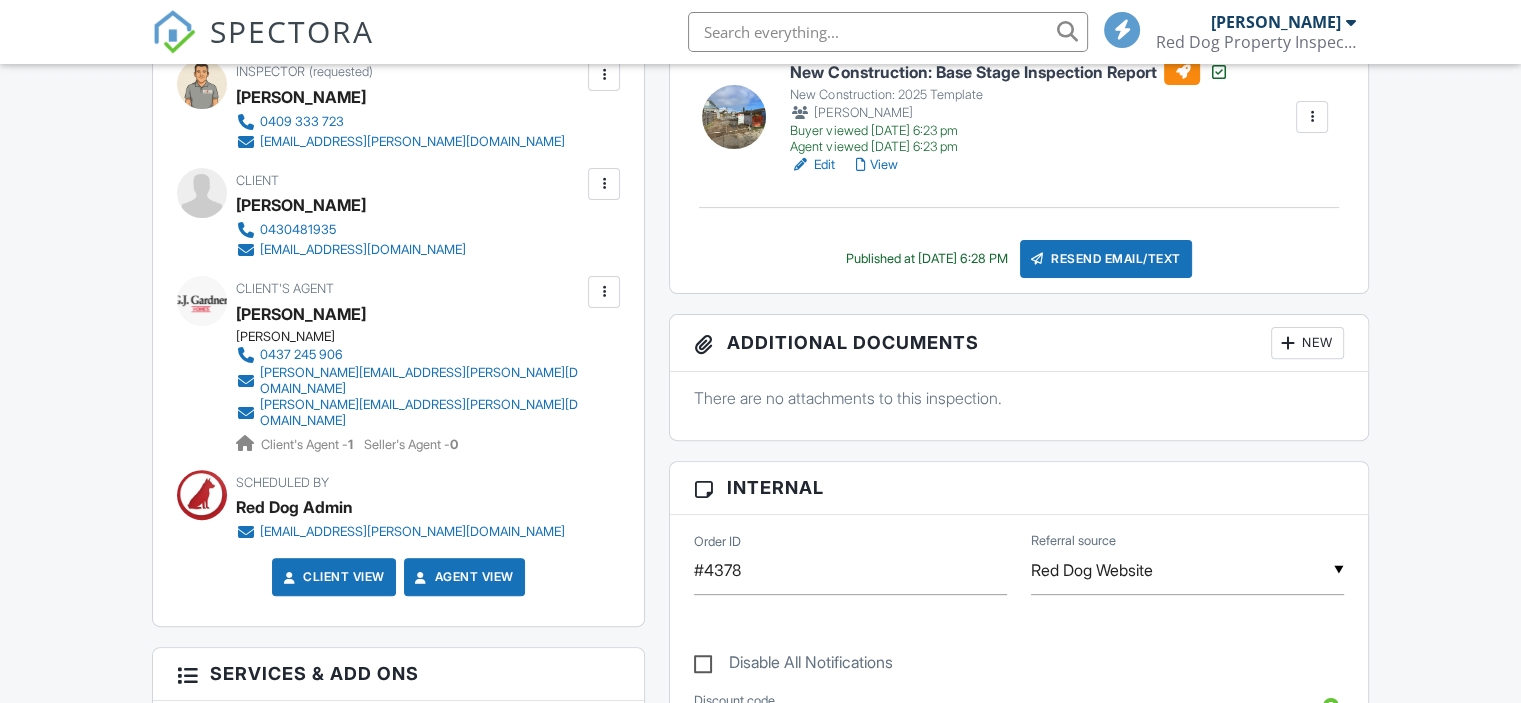 scroll, scrollTop: 600, scrollLeft: 0, axis: vertical 